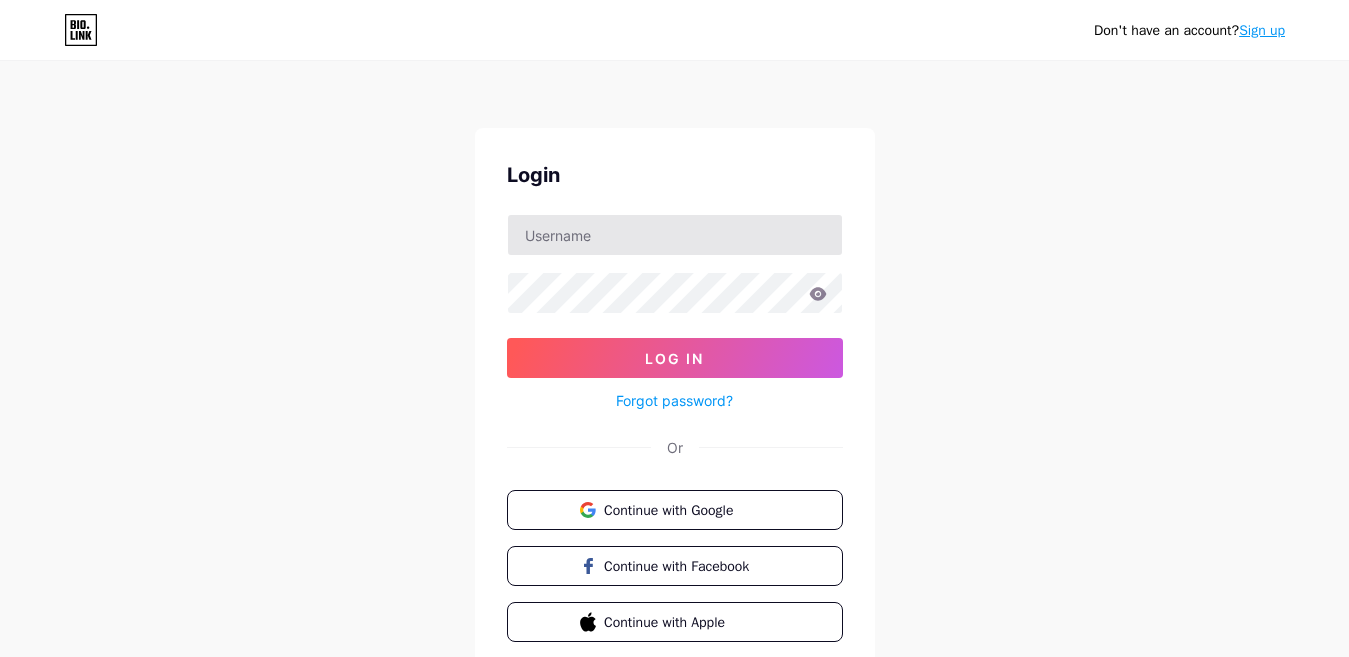 scroll, scrollTop: 80, scrollLeft: 0, axis: vertical 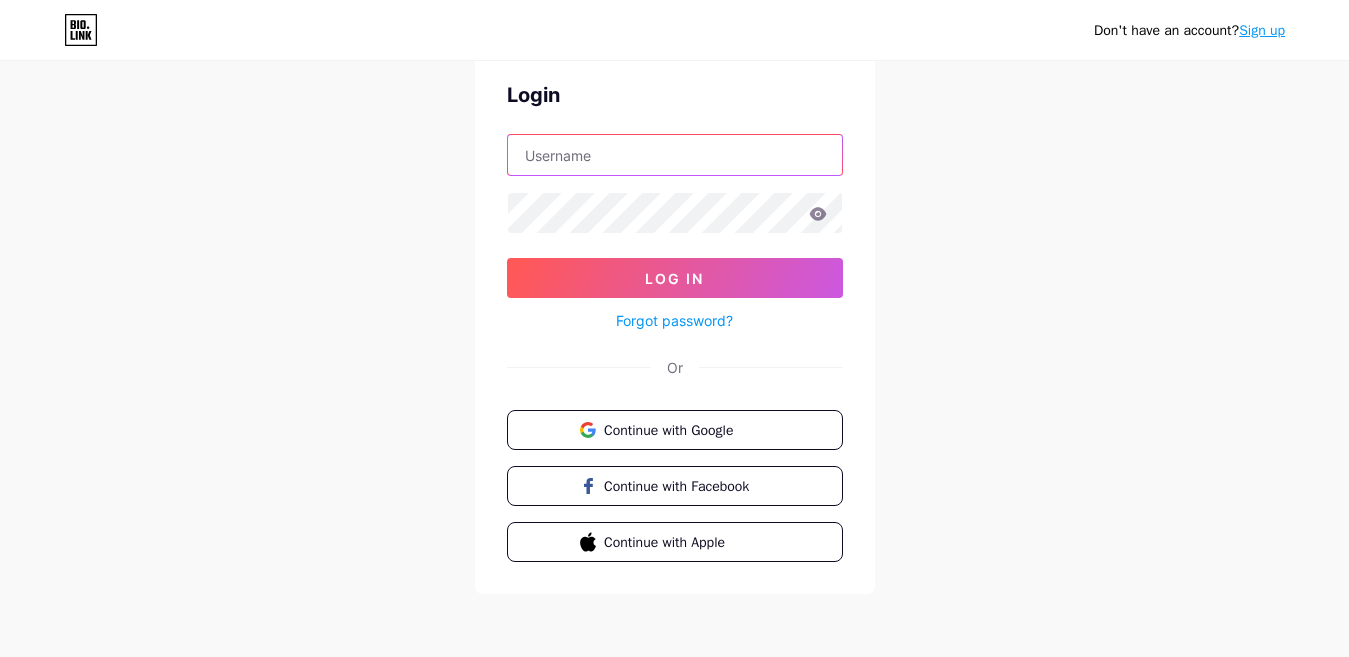 click at bounding box center [675, 155] 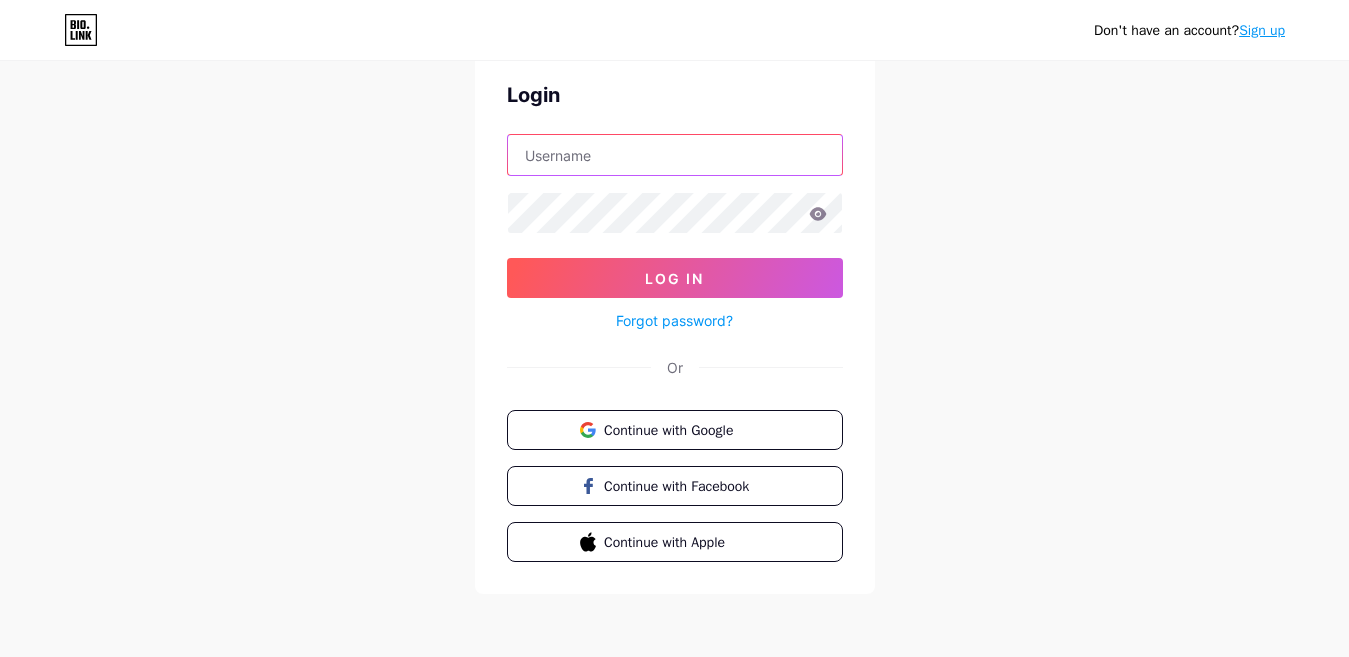 type on "[EMAIL_ADDRESS][DOMAIN_NAME]" 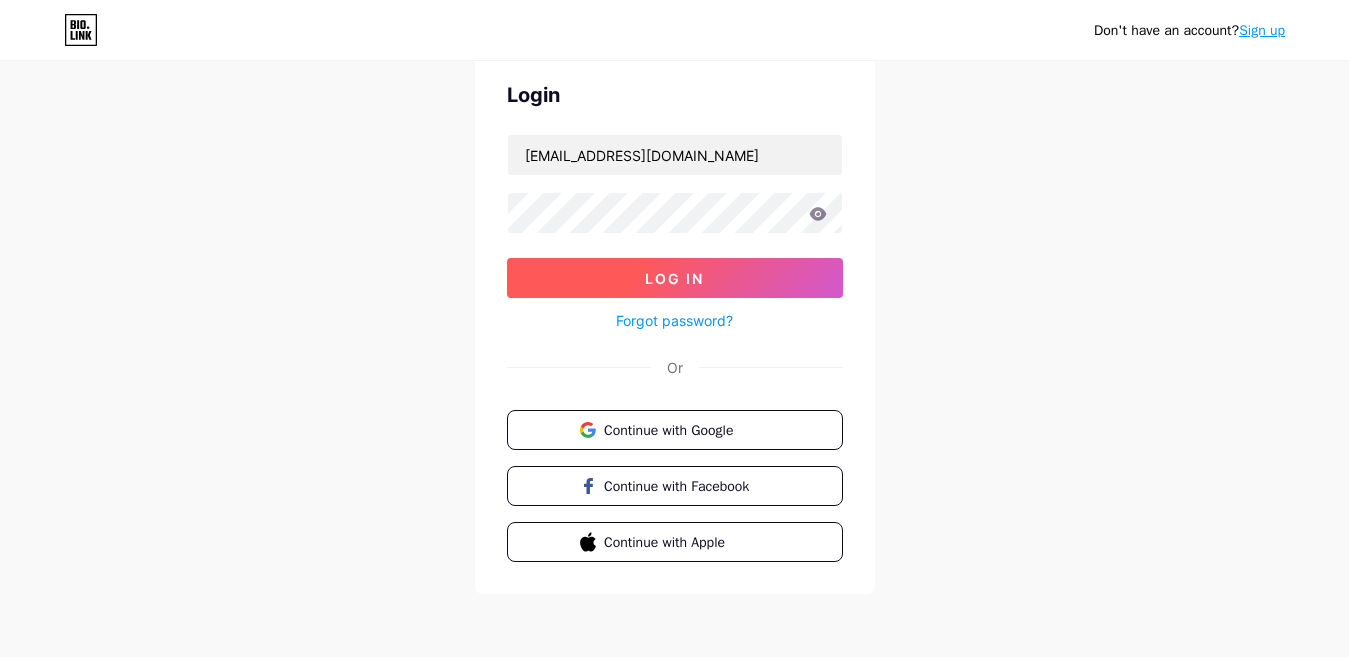 click on "Log In" at bounding box center [674, 278] 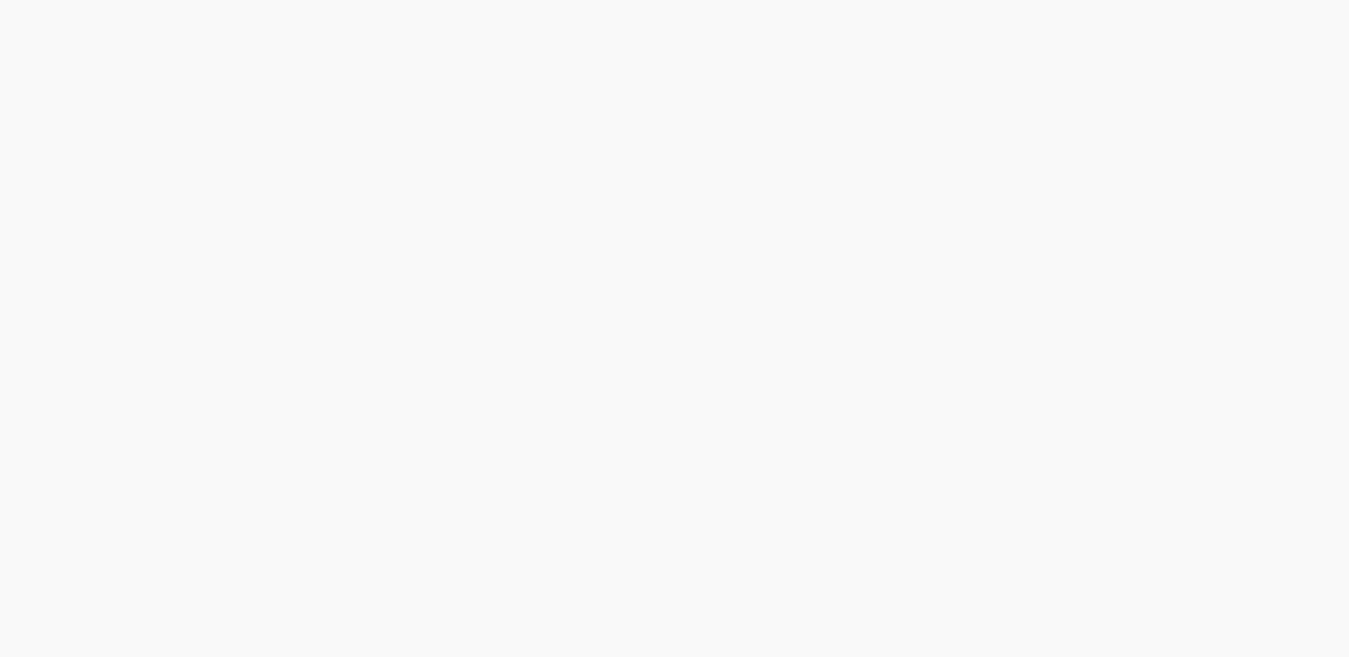 scroll, scrollTop: 0, scrollLeft: 0, axis: both 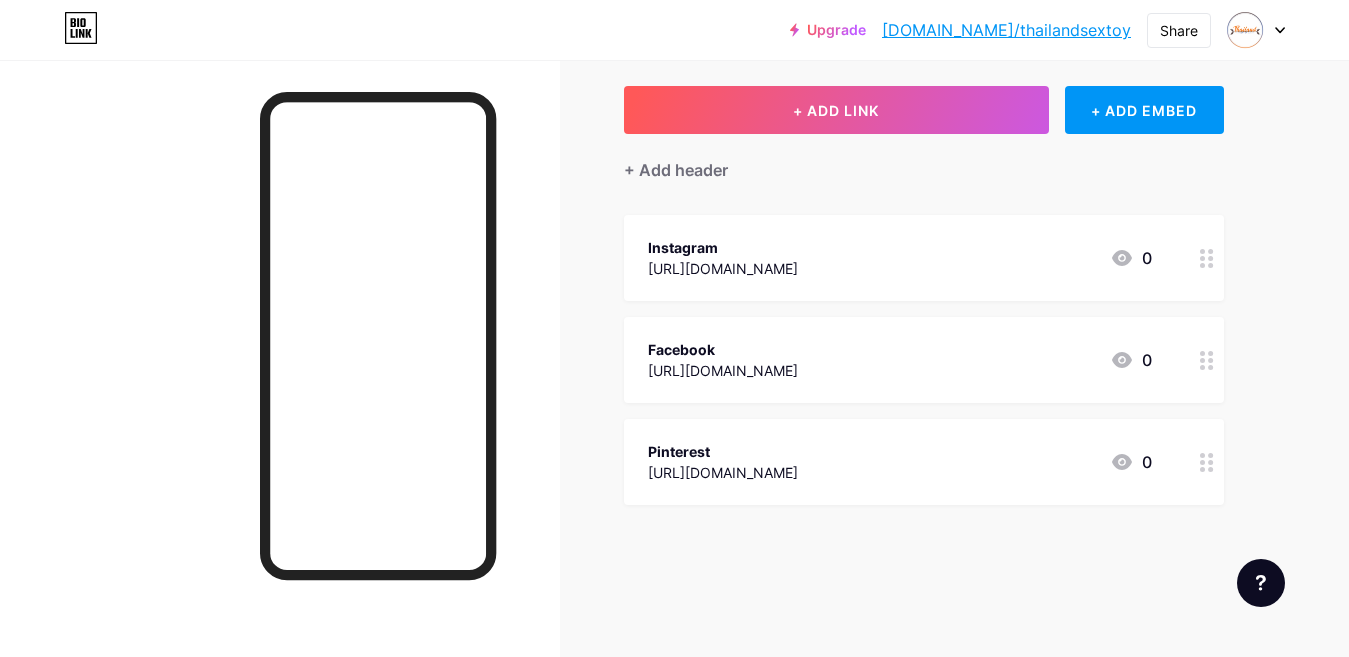 type 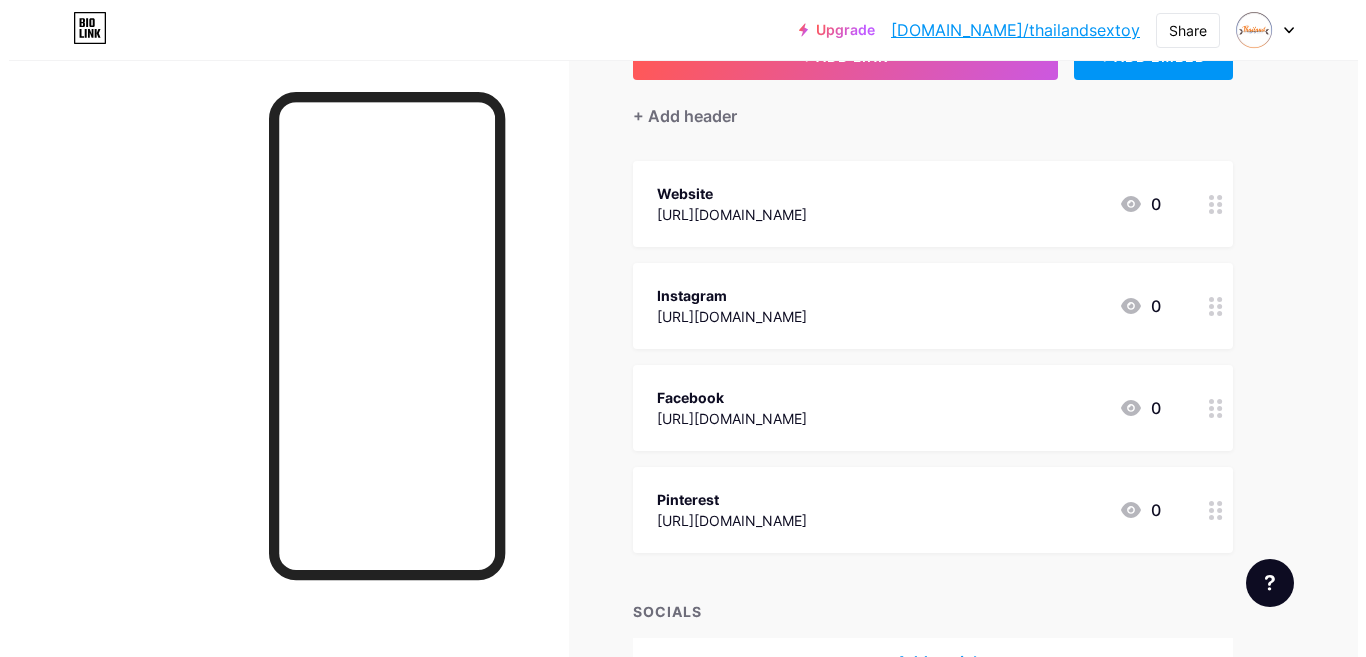 scroll, scrollTop: 282, scrollLeft: 0, axis: vertical 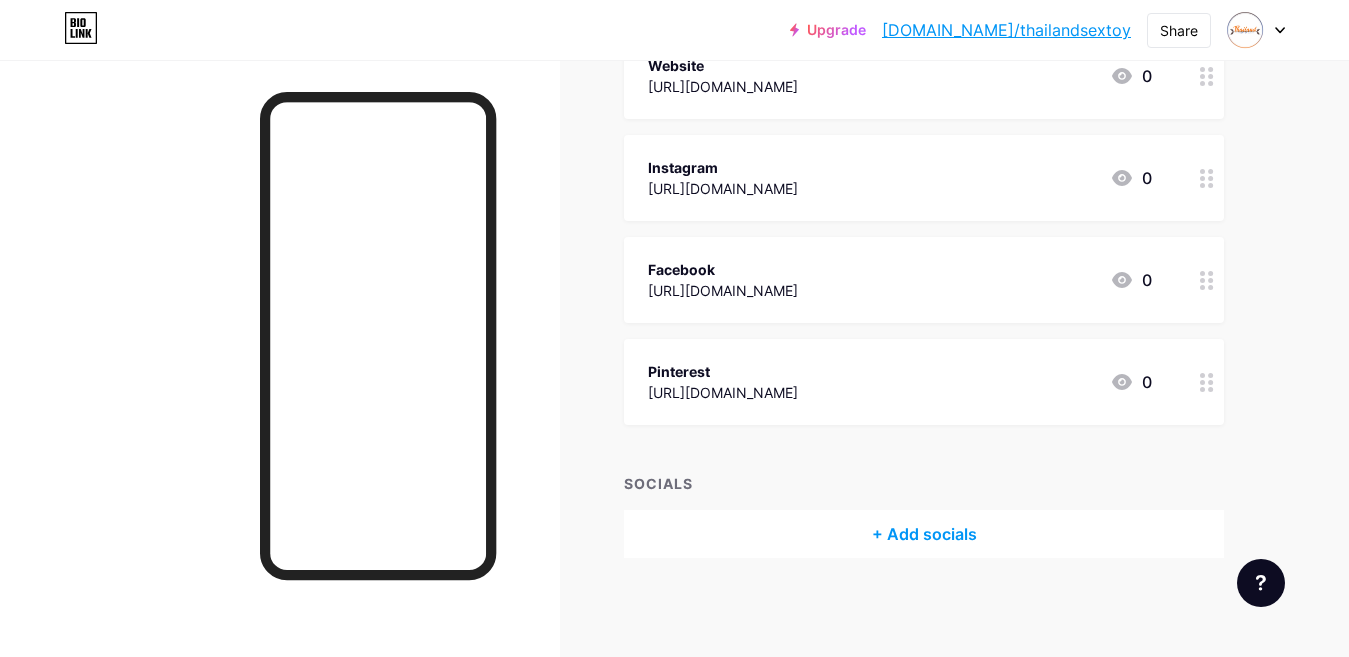 click on "+ Add socials" at bounding box center [924, 534] 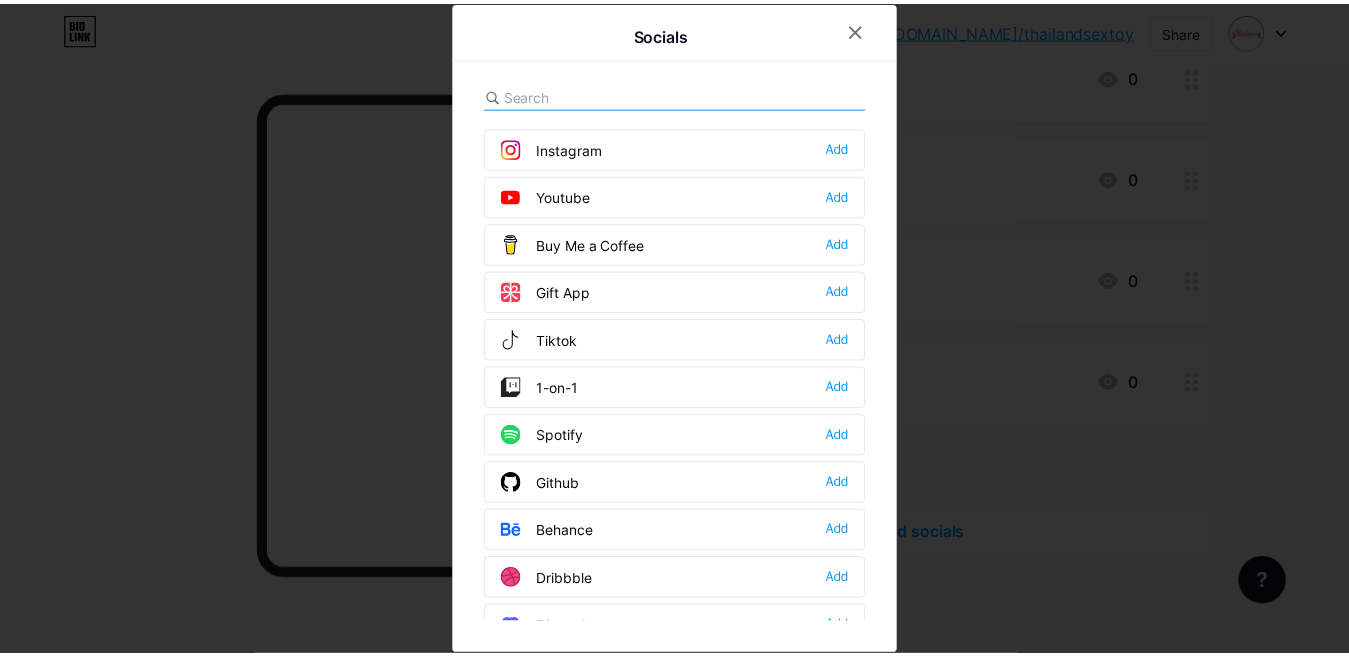 scroll, scrollTop: 0, scrollLeft: 0, axis: both 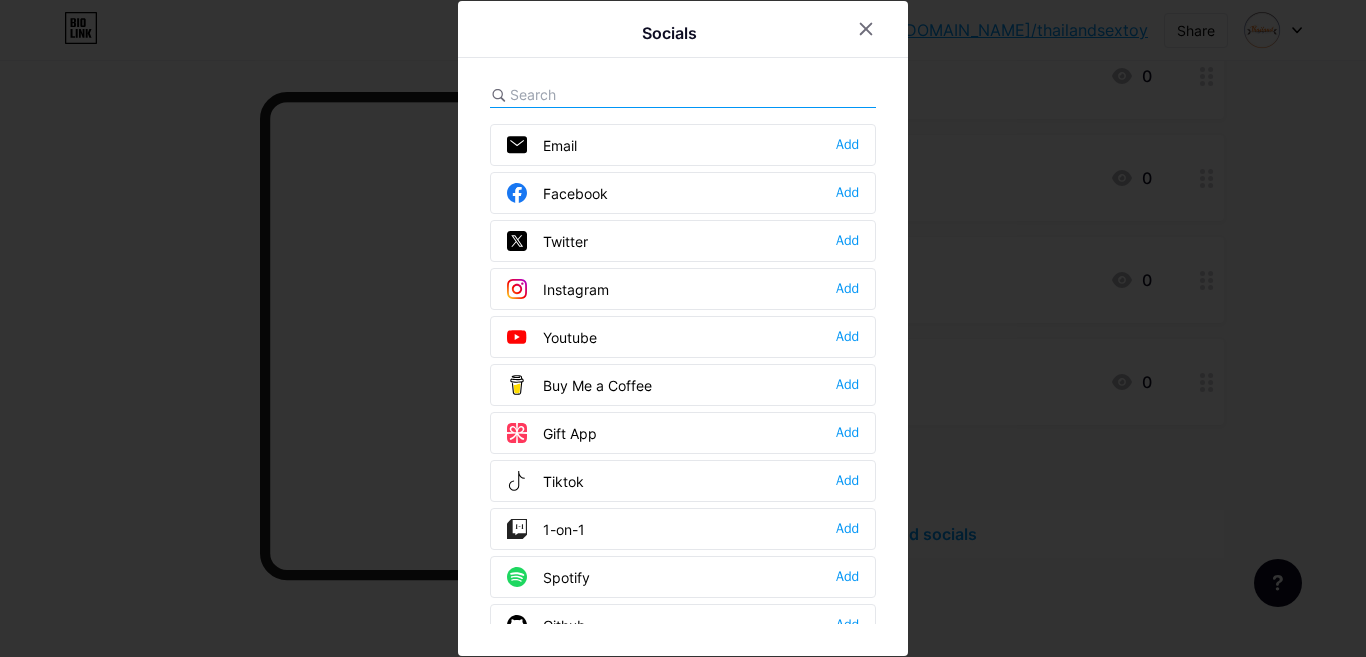 click at bounding box center (620, 94) 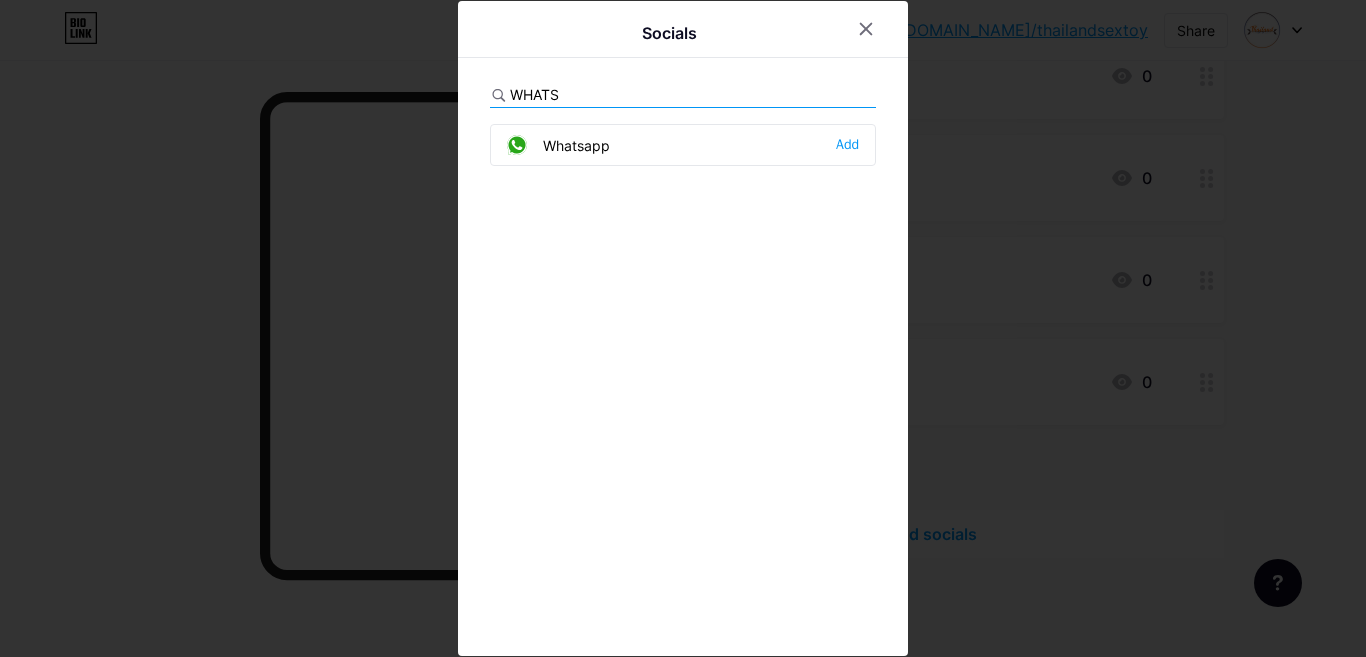 type on "WHATS" 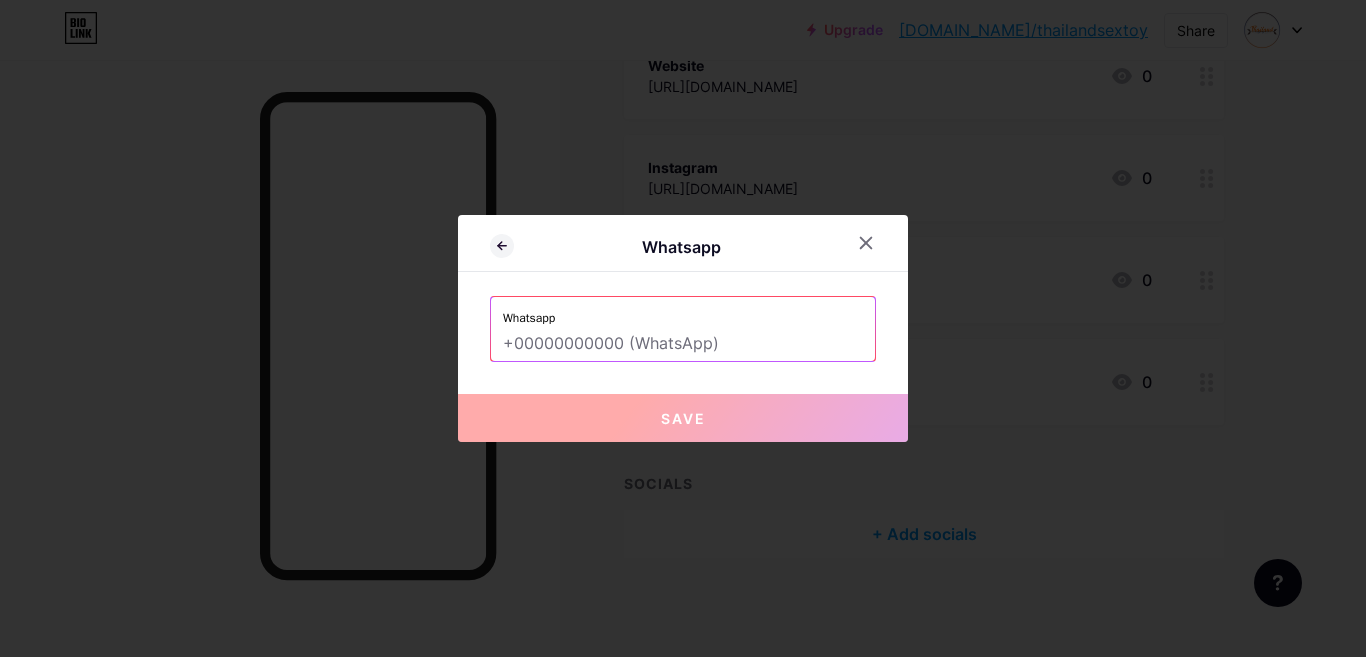 click at bounding box center [683, 344] 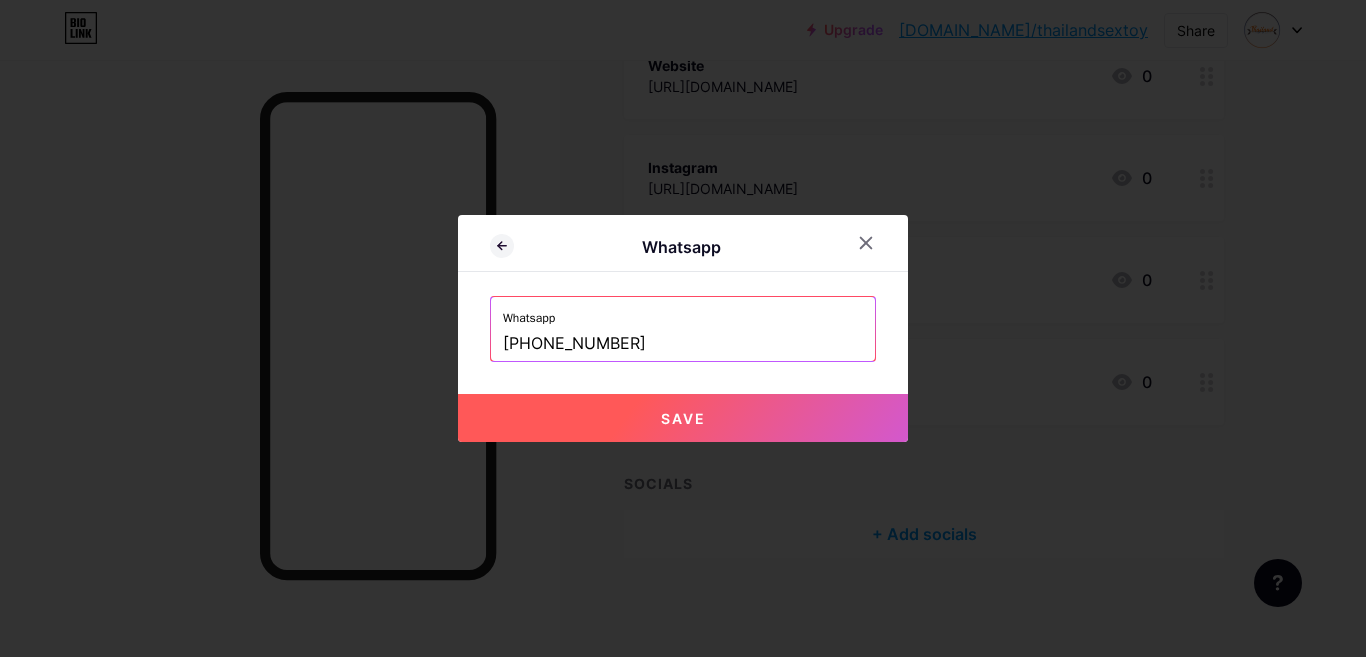 click on "Save" at bounding box center [683, 418] 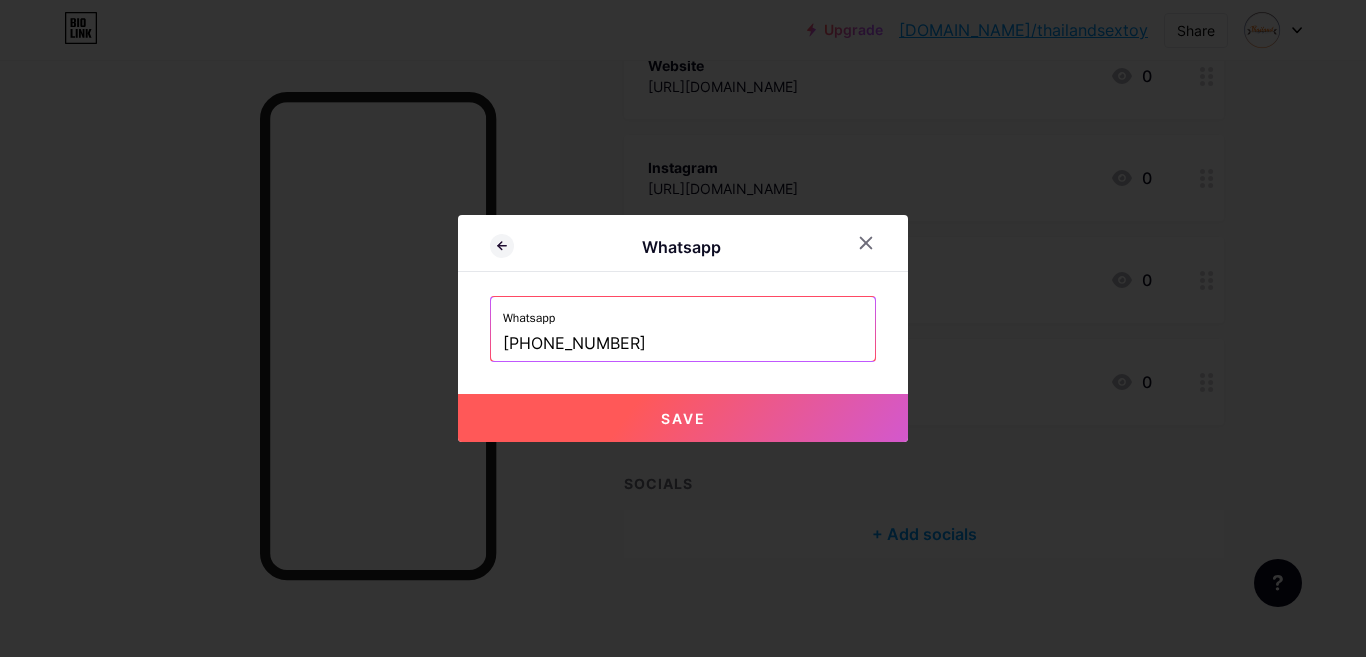 type on "[URL][DOMAIN_NAME] 971358956" 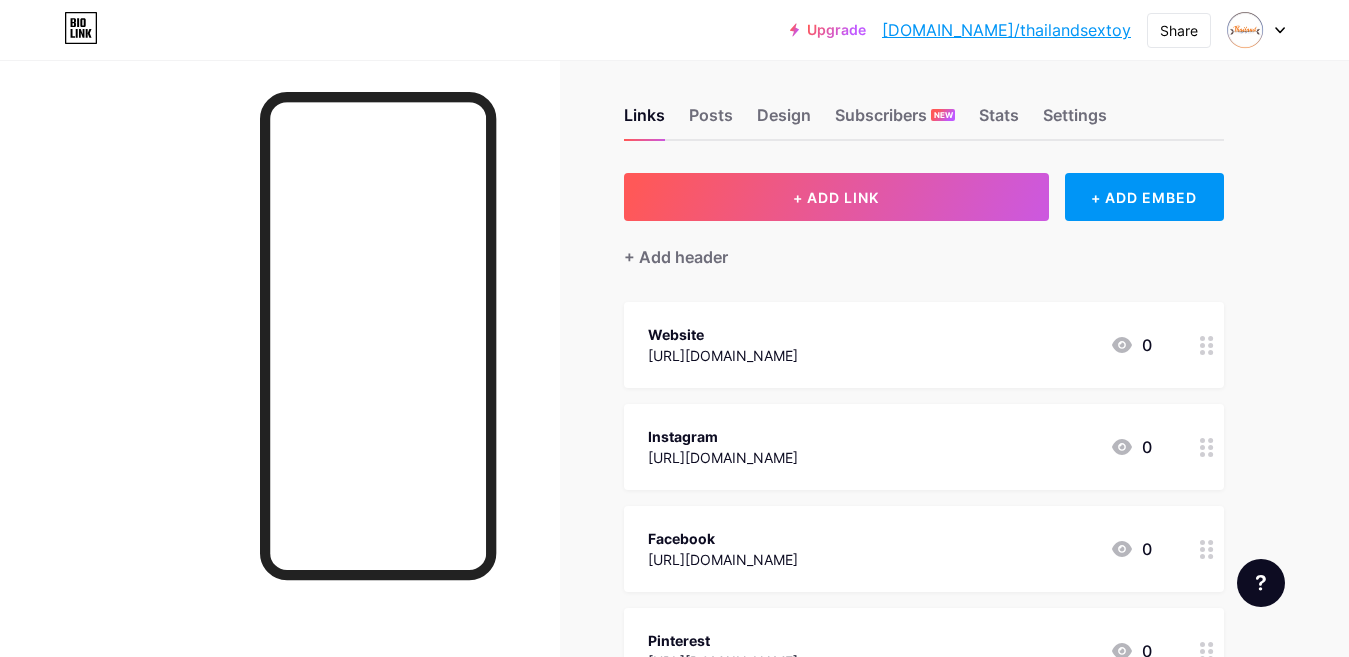 scroll, scrollTop: 0, scrollLeft: 0, axis: both 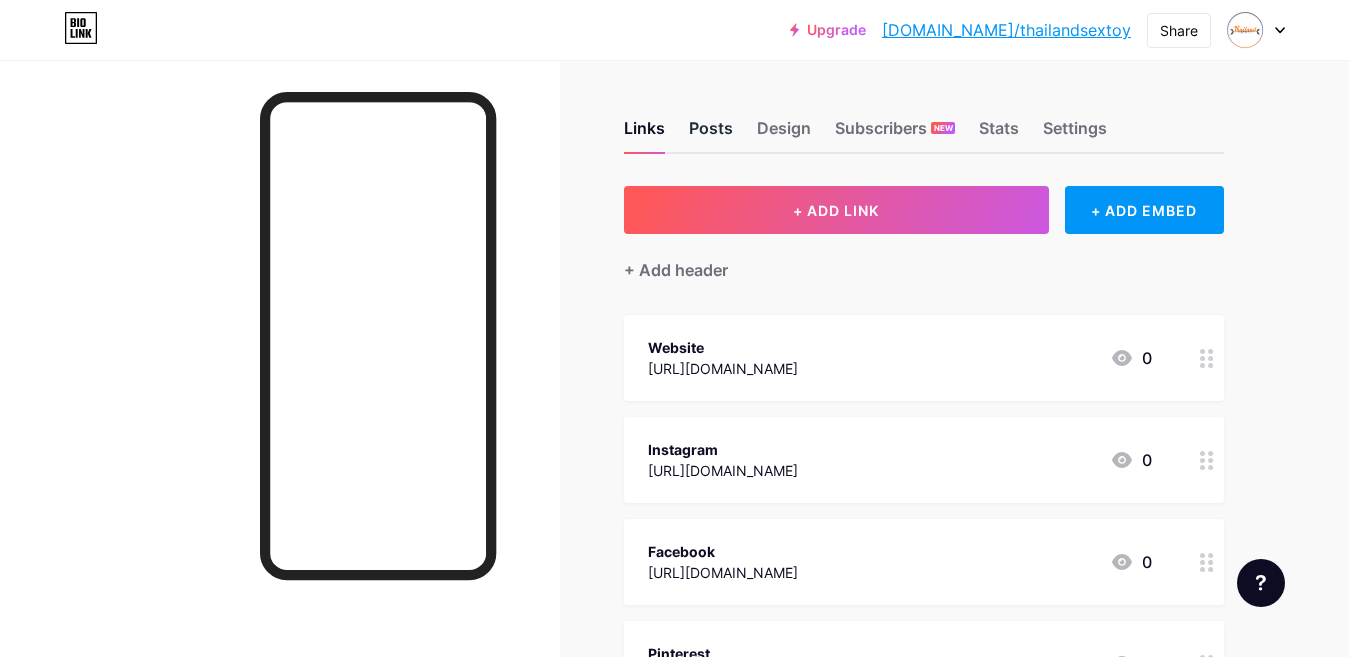click on "Posts" at bounding box center (711, 134) 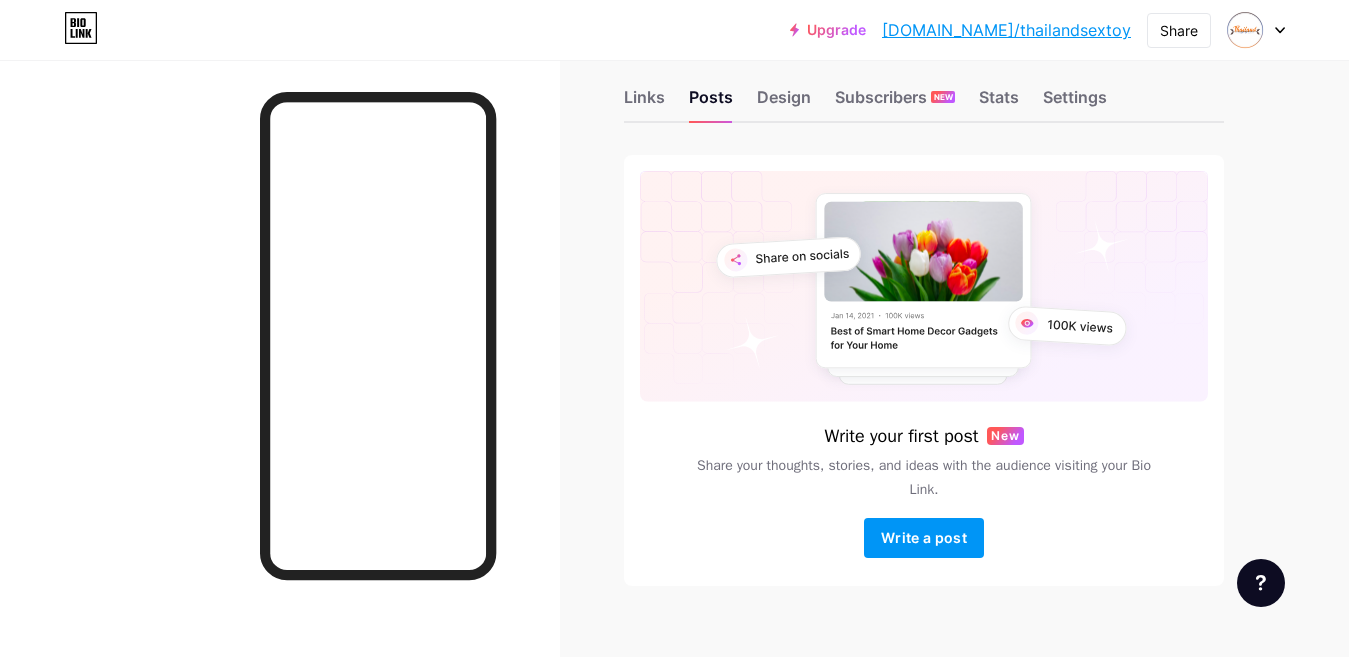 scroll, scrollTop: 60, scrollLeft: 0, axis: vertical 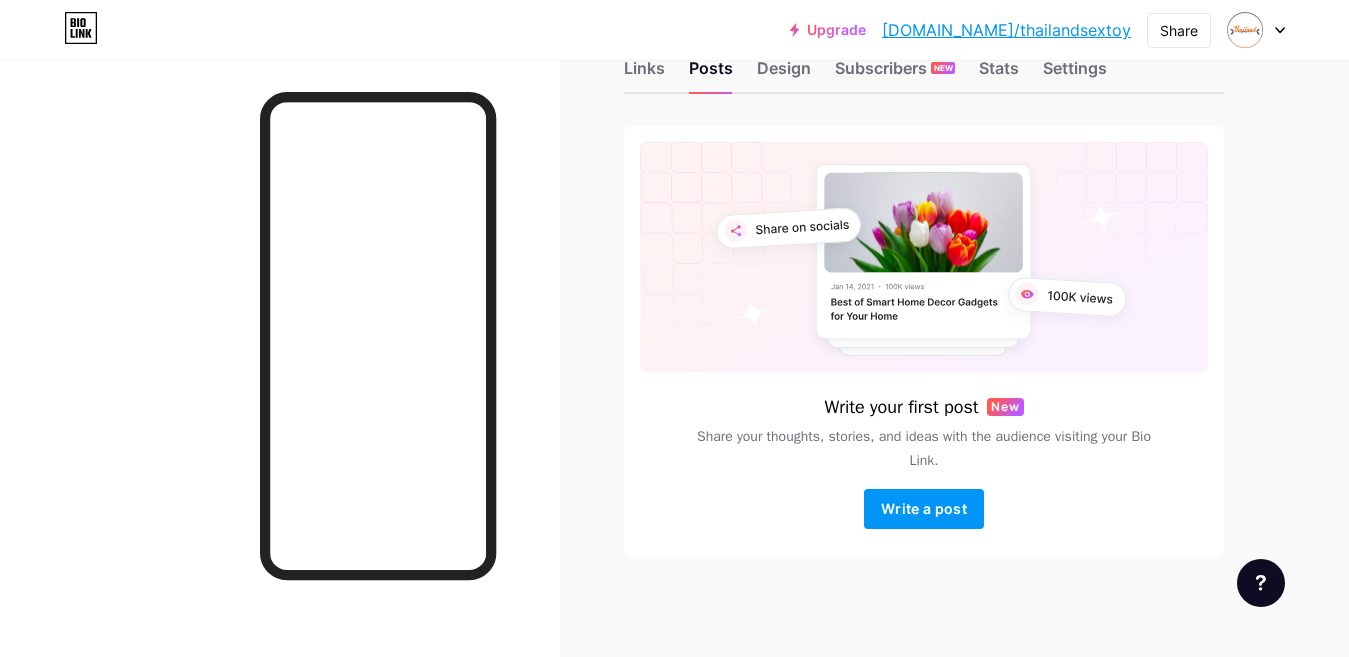 click on "Upgrade   [DOMAIN_NAME]/thaila...   [DOMAIN_NAME]/thailandsextoy   Share               Switch accounts     Online Adult Toys Store in [GEOGRAPHIC_DATA]   [DOMAIN_NAME]/thailandsextoy       + Add a new page        Account settings   Logout" at bounding box center (674, 30) 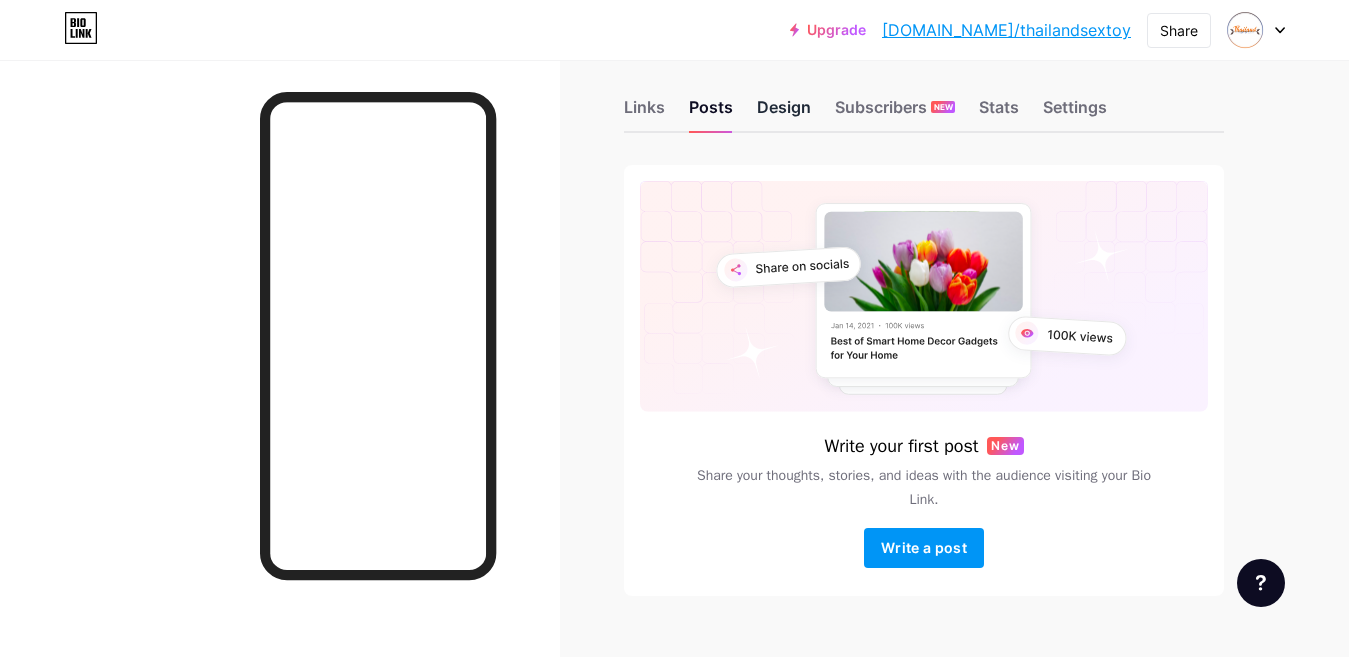scroll, scrollTop: 0, scrollLeft: 0, axis: both 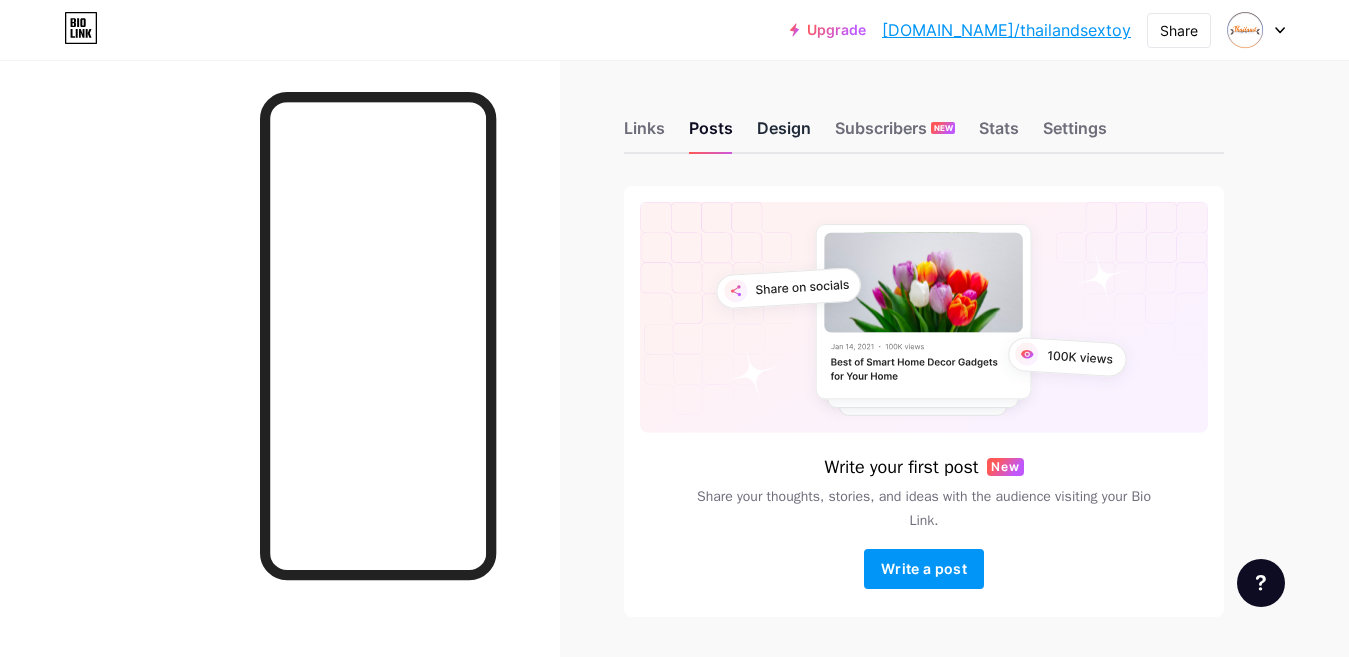 click on "Design" at bounding box center (784, 134) 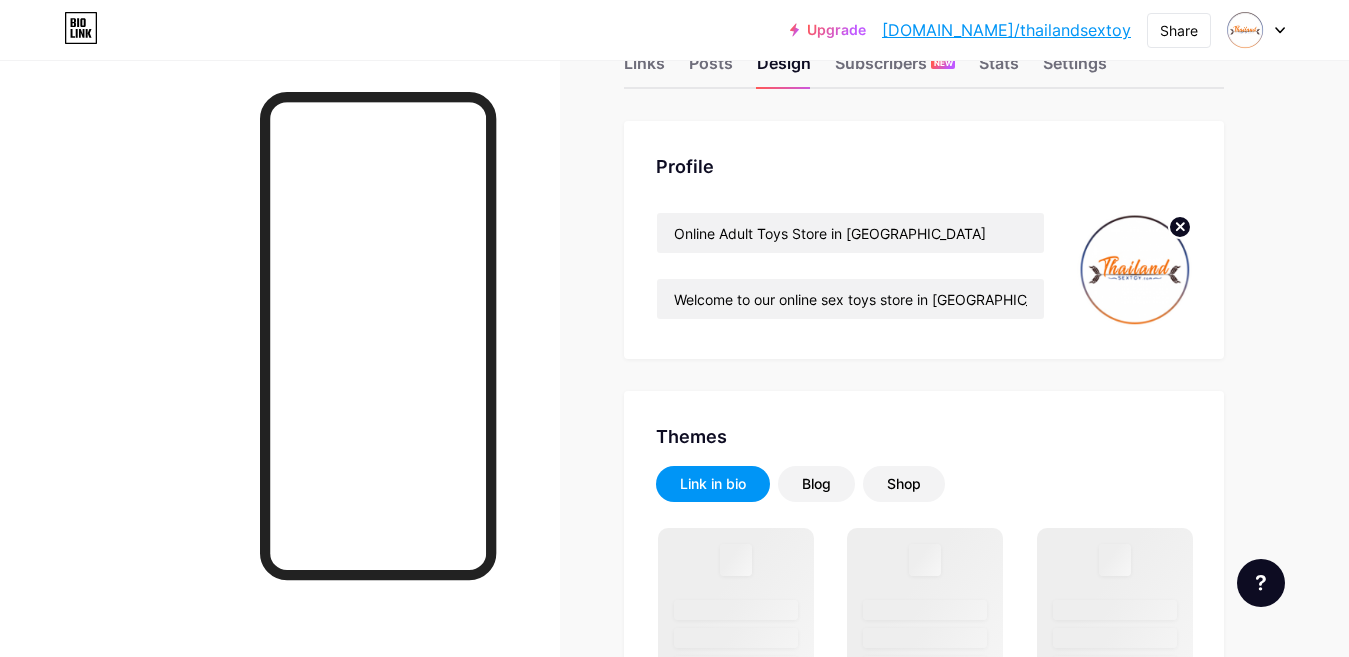 scroll, scrollTop: 100, scrollLeft: 0, axis: vertical 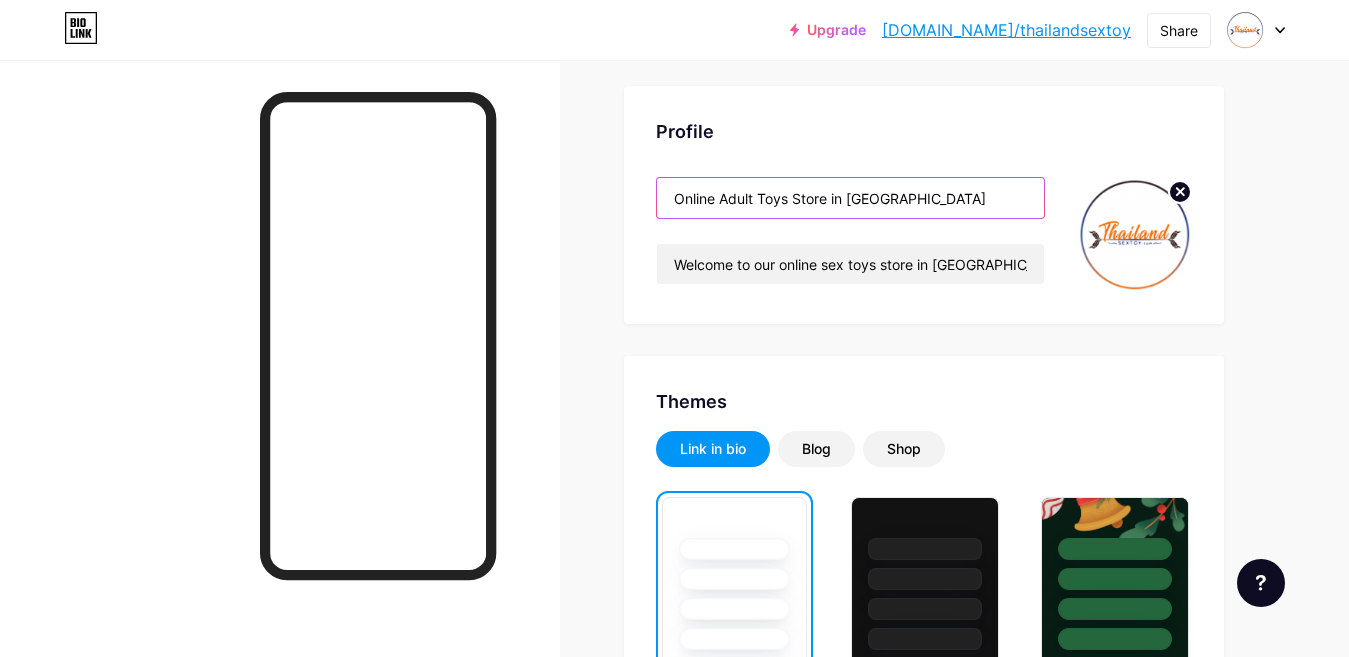 click on "Online Adult Toys Store in [GEOGRAPHIC_DATA]" at bounding box center (850, 198) 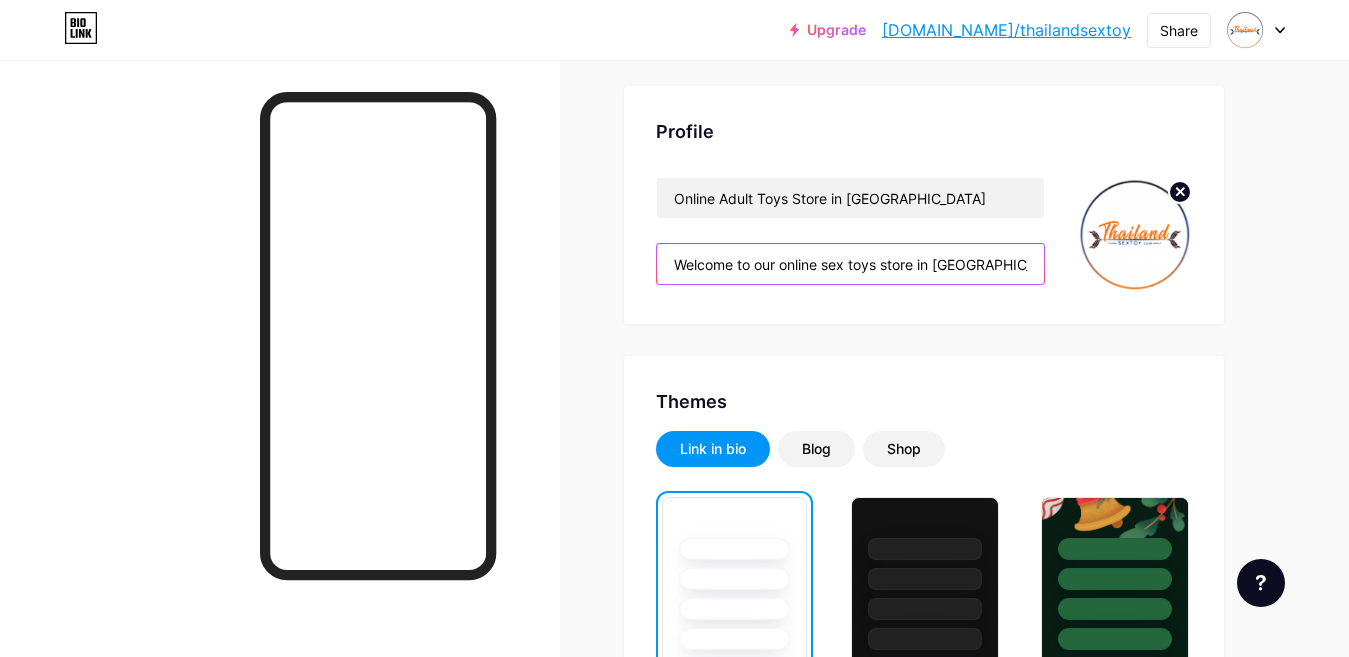 click on "Welcome to our online sex toys store in [GEOGRAPHIC_DATA]! We're thrilled to bring you a wide range of exciting products for both men and women, Couples along with premium accessories to enhance your pleasure. Our collection is carefully selected to suit all preferences, and we guarantee 100% discreet delivery within just 5 to 7 working days. Enjoy flexible payment options including debit and credit cards—your privacy and satisfaction are our top priorities. WhatsApp us [PHONE_NUMBER]" at bounding box center (850, 264) 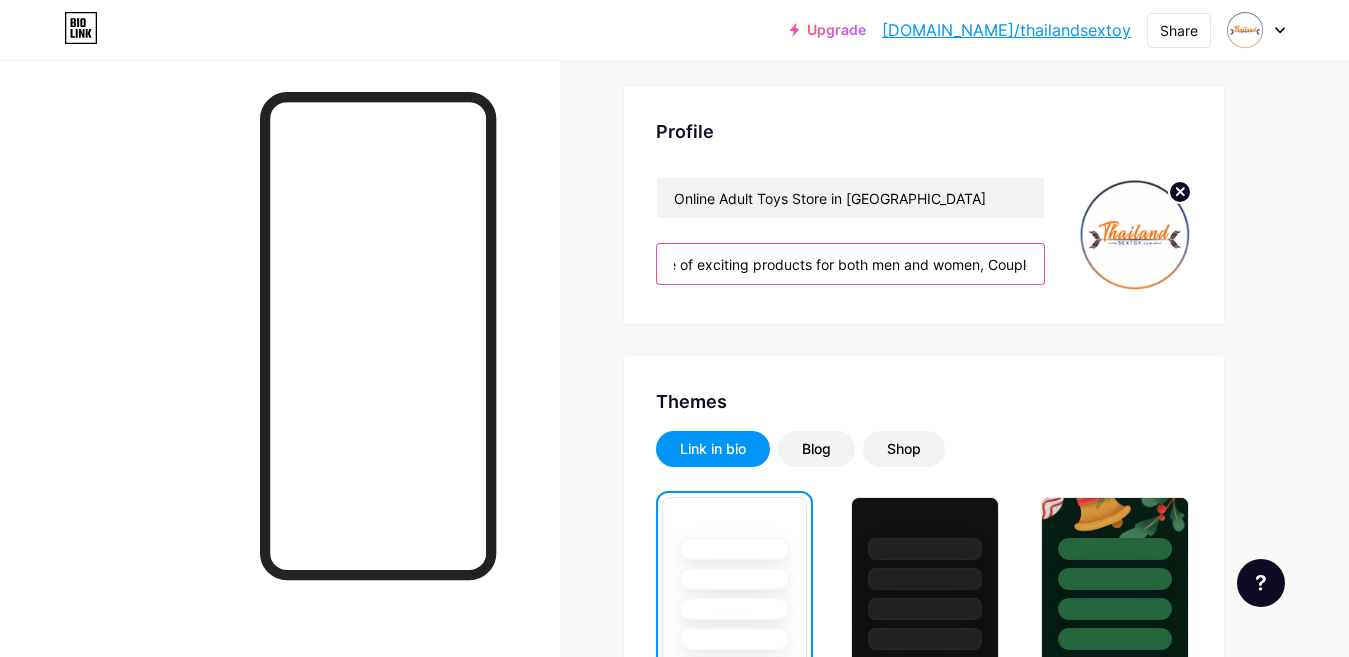 scroll, scrollTop: 0, scrollLeft: 665, axis: horizontal 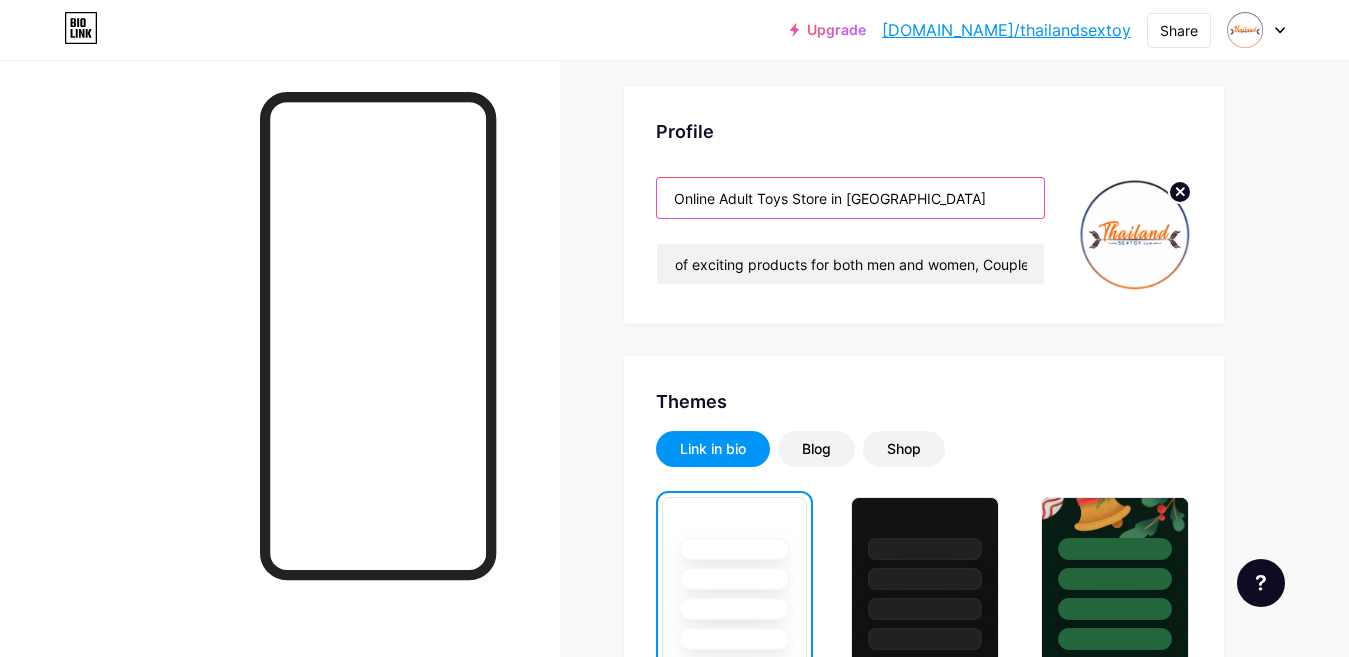 drag, startPoint x: 937, startPoint y: 178, endPoint x: 945, endPoint y: 196, distance: 19.697716 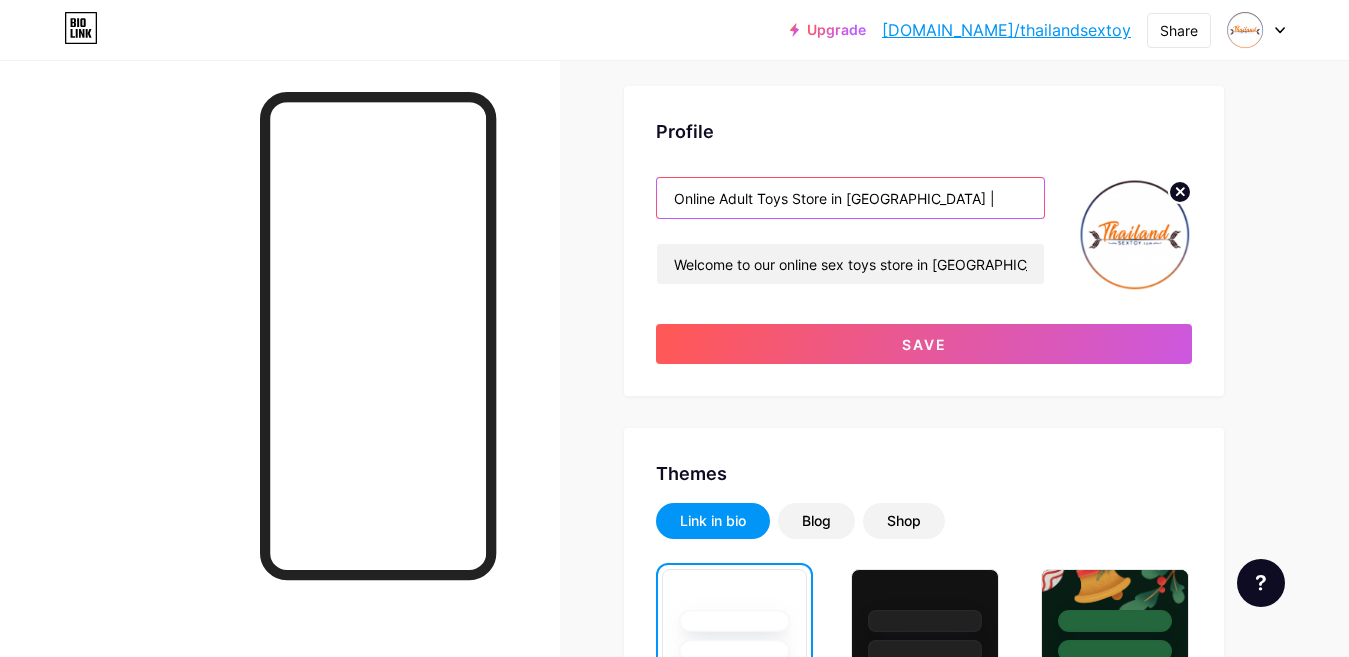 paste on "[DOMAIN_NAME]" 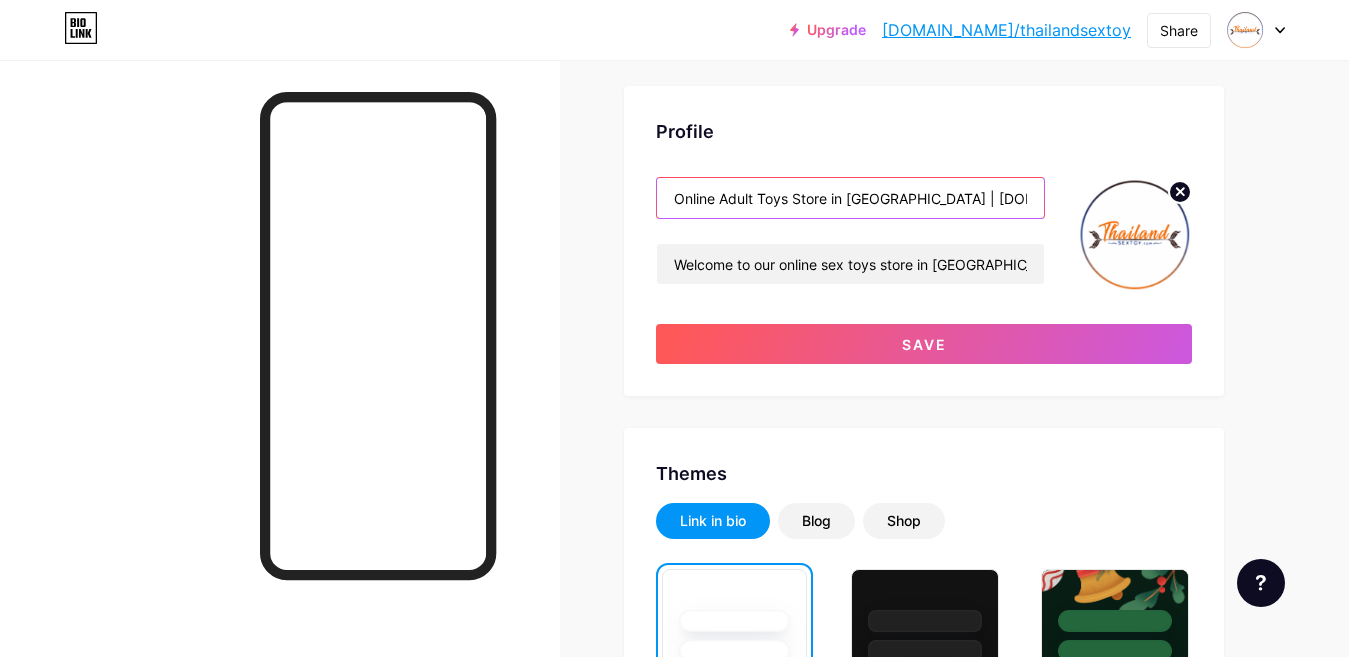scroll, scrollTop: 0, scrollLeft: 18, axis: horizontal 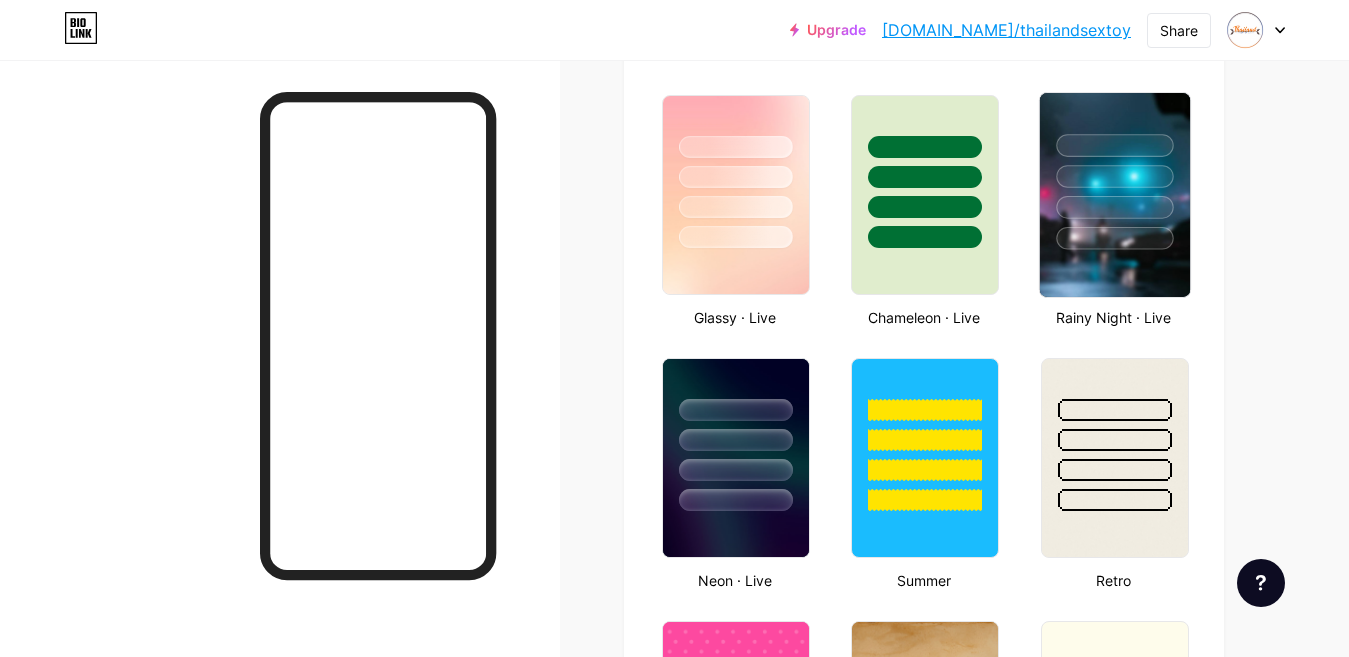 type on "Online Adult Toys Store in [GEOGRAPHIC_DATA] | [DOMAIN_NAME]" 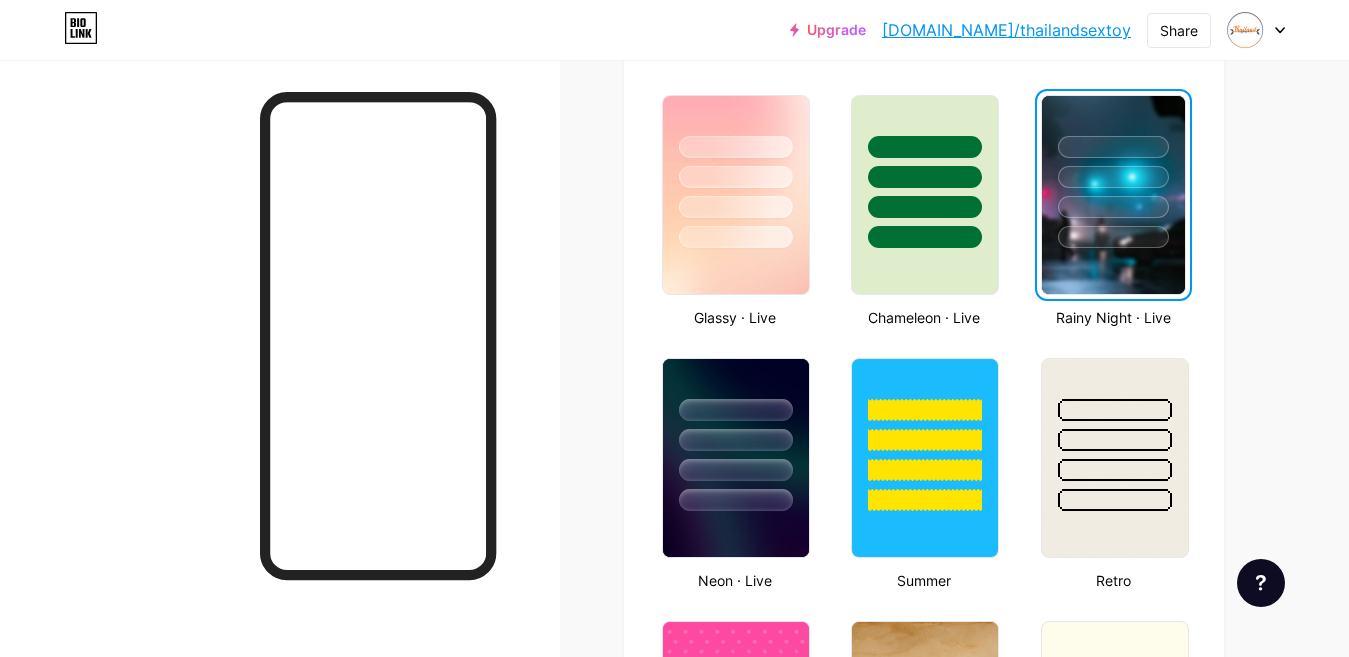 scroll, scrollTop: 0, scrollLeft: 0, axis: both 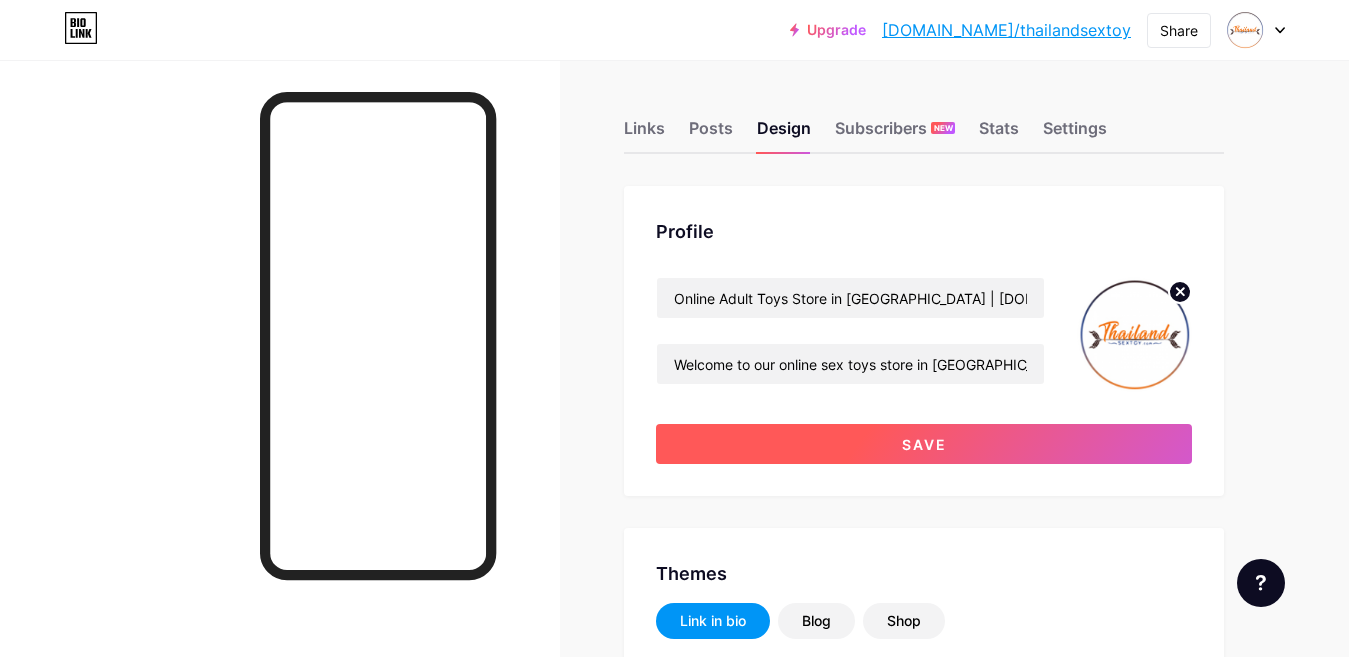 click on "Save" at bounding box center (924, 444) 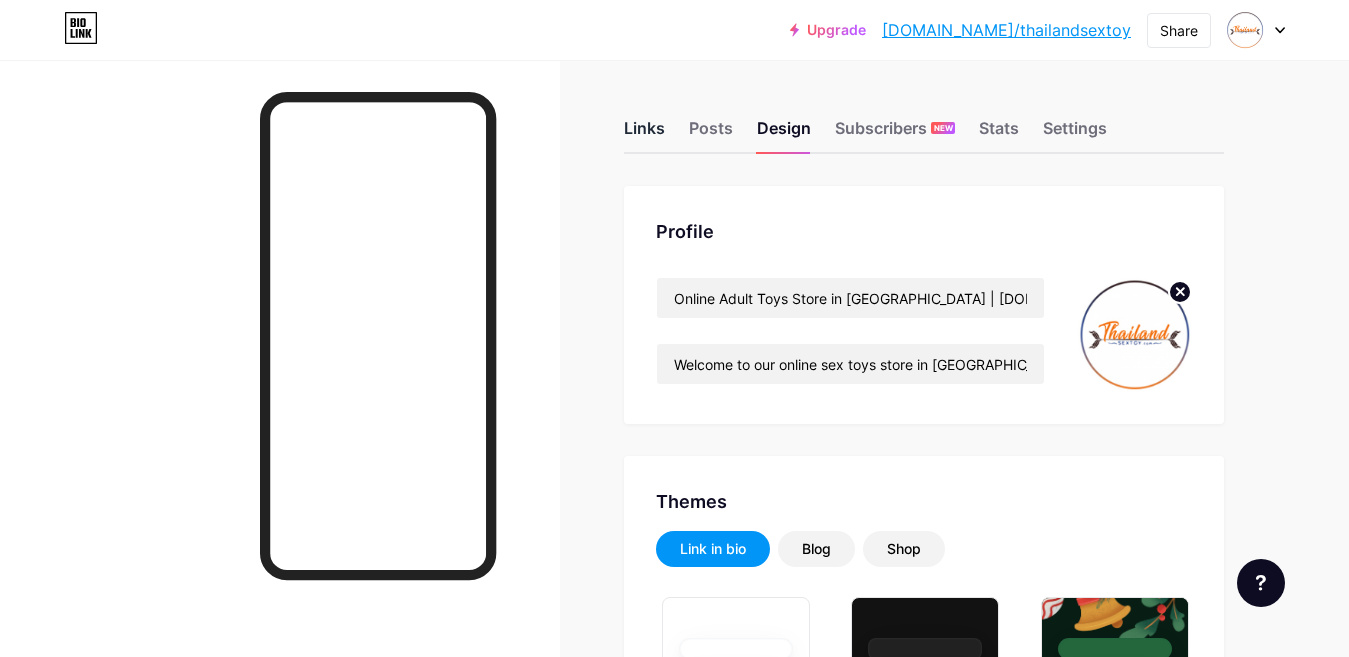 click on "Links" at bounding box center [644, 134] 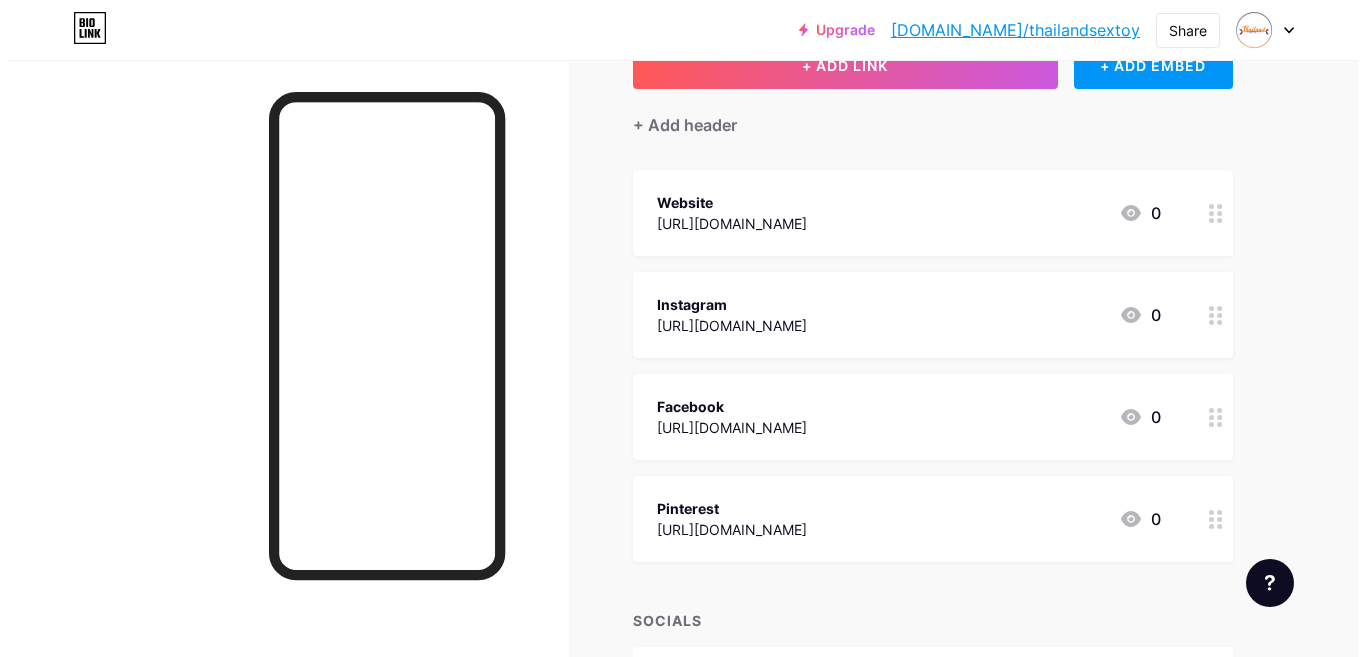 scroll, scrollTop: 0, scrollLeft: 0, axis: both 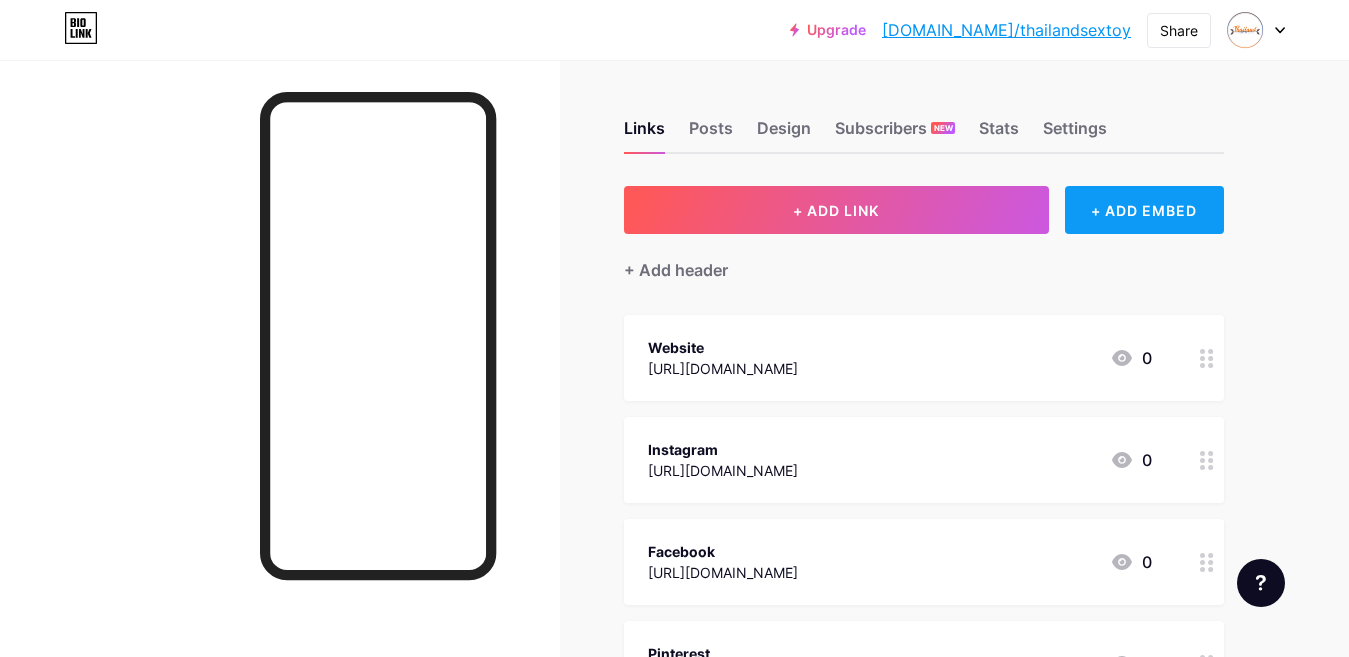 click on "+ ADD EMBED" at bounding box center [1144, 210] 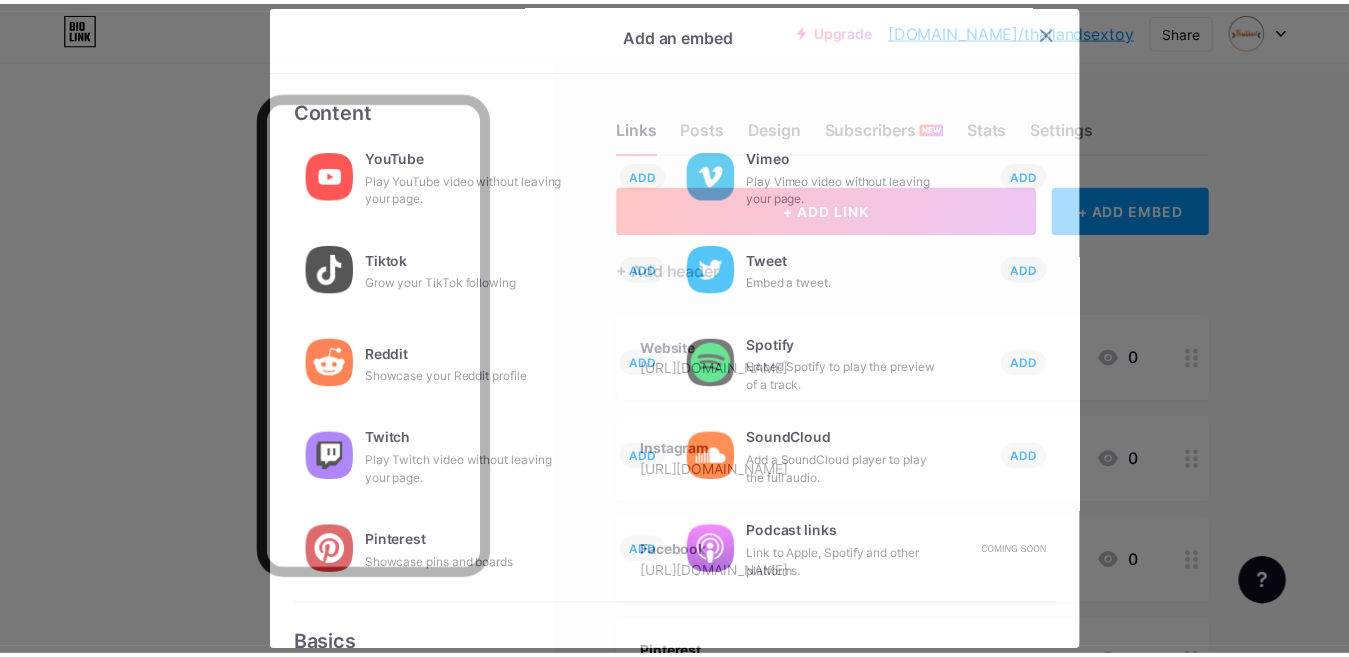 scroll, scrollTop: 0, scrollLeft: 0, axis: both 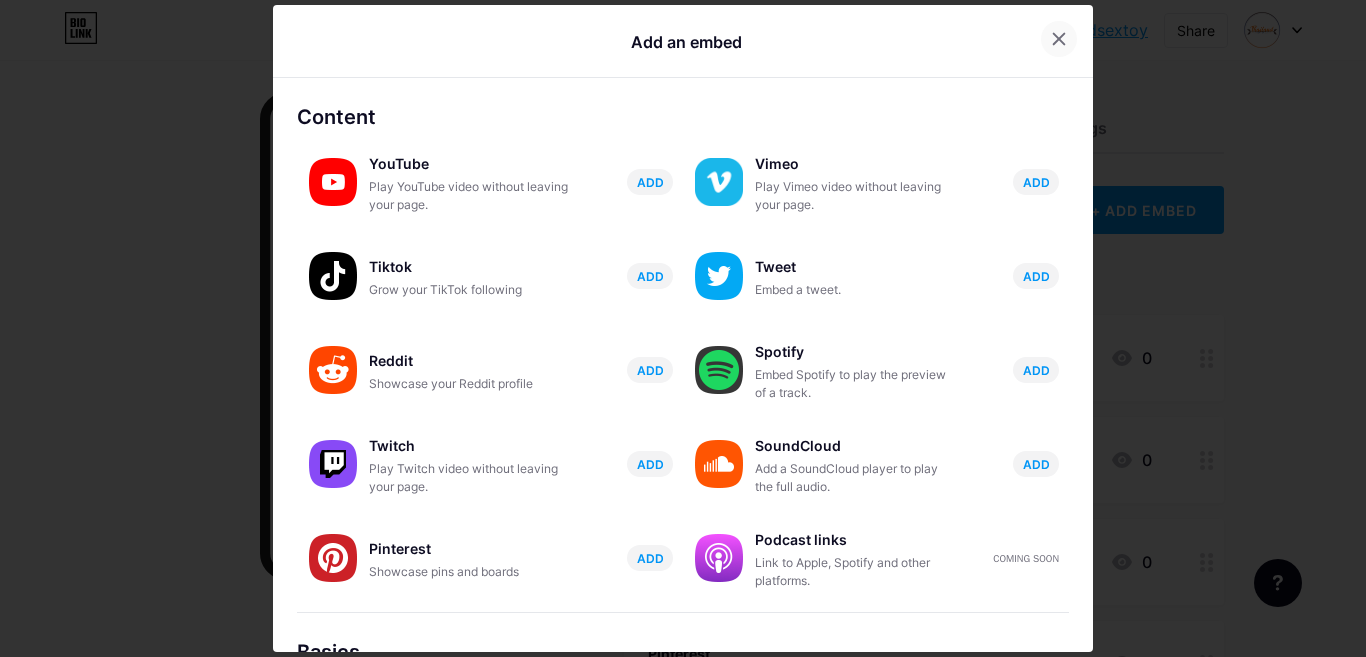 click 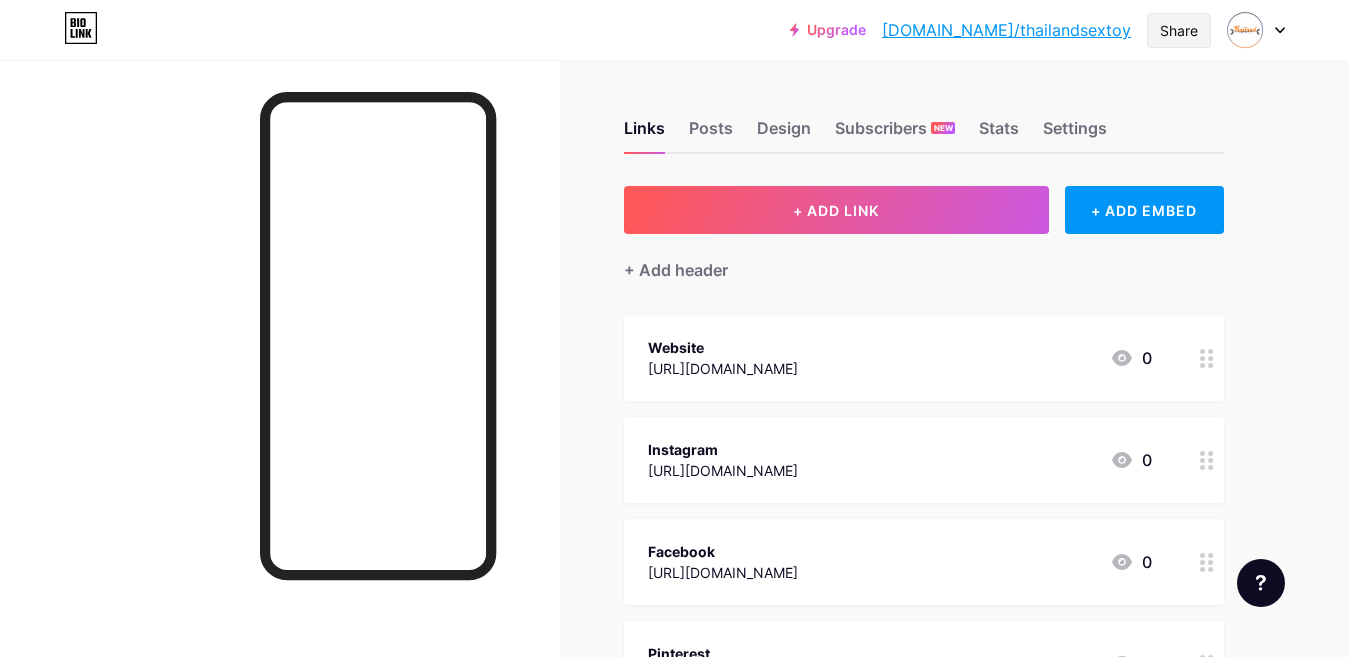 click on "Share" at bounding box center [1179, 30] 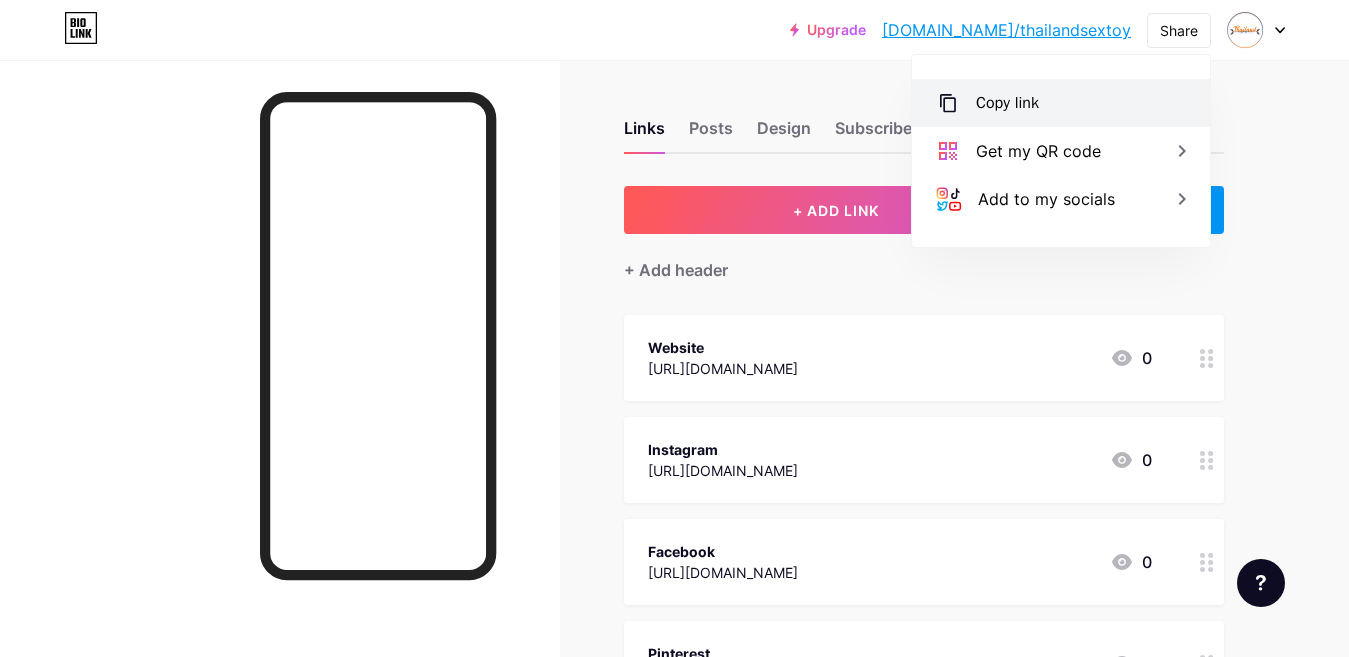 click on "Copy link" at bounding box center (1007, 103) 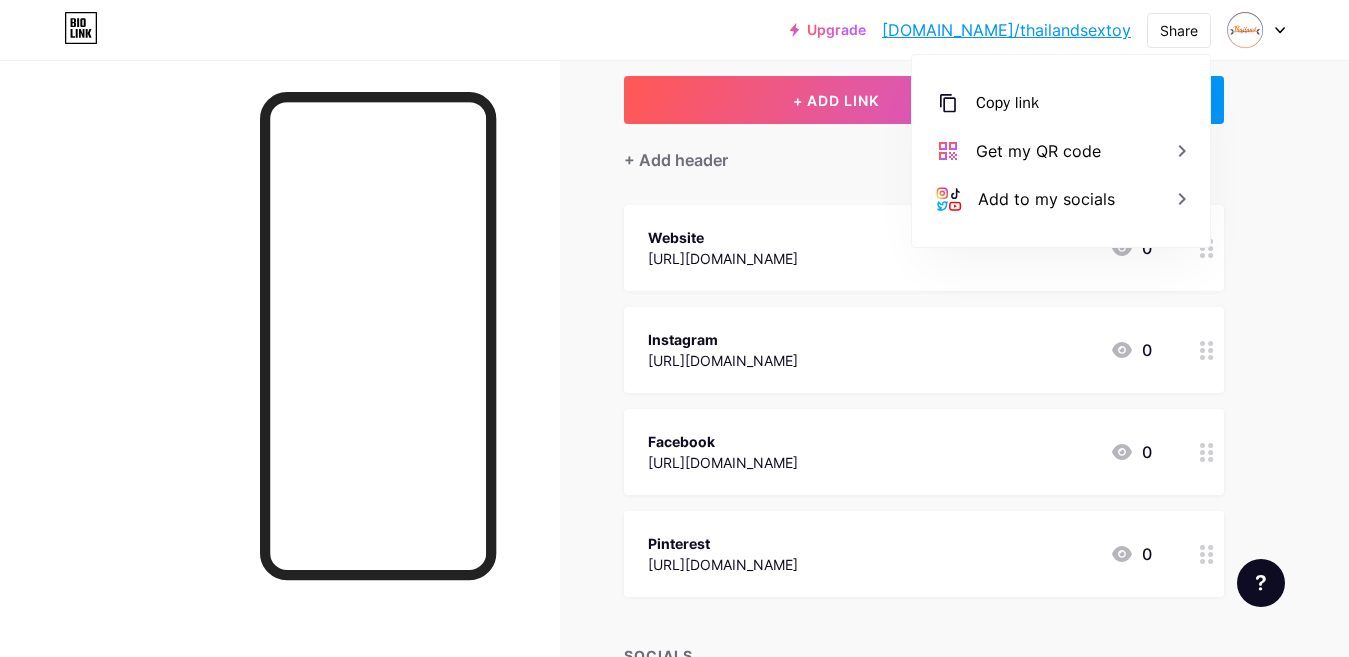 scroll, scrollTop: 300, scrollLeft: 0, axis: vertical 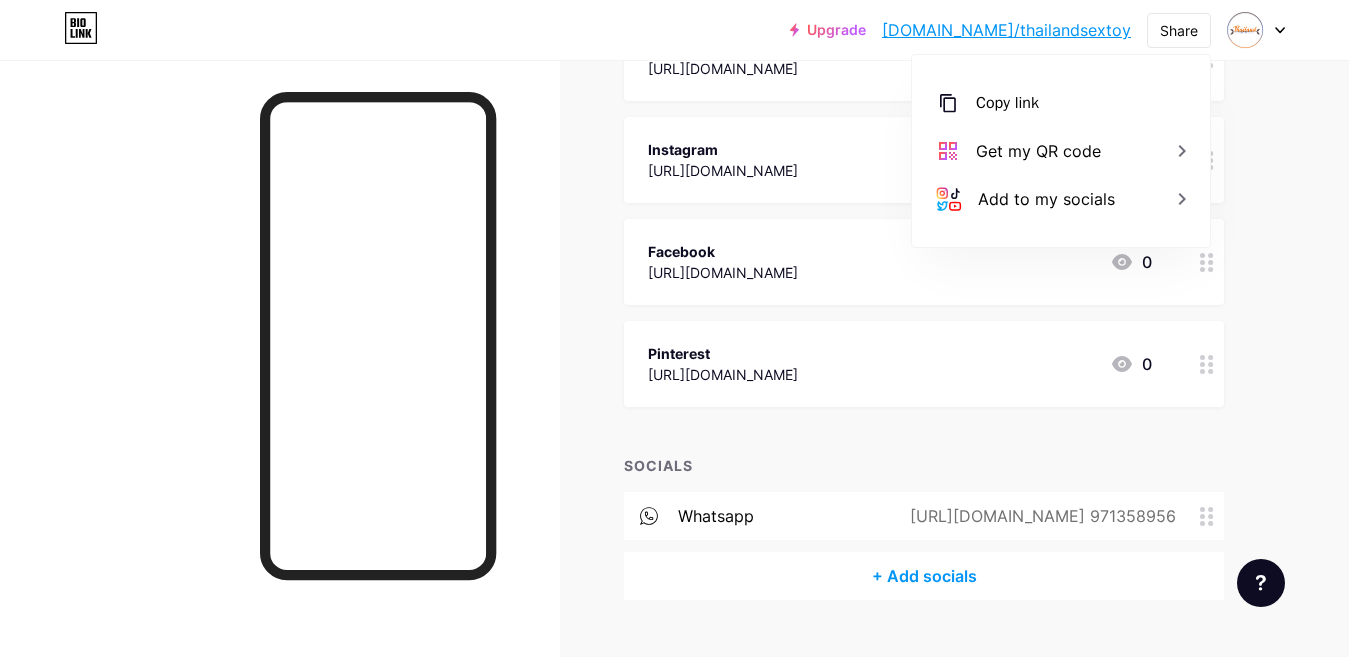 click on "+ Add socials" at bounding box center [924, 576] 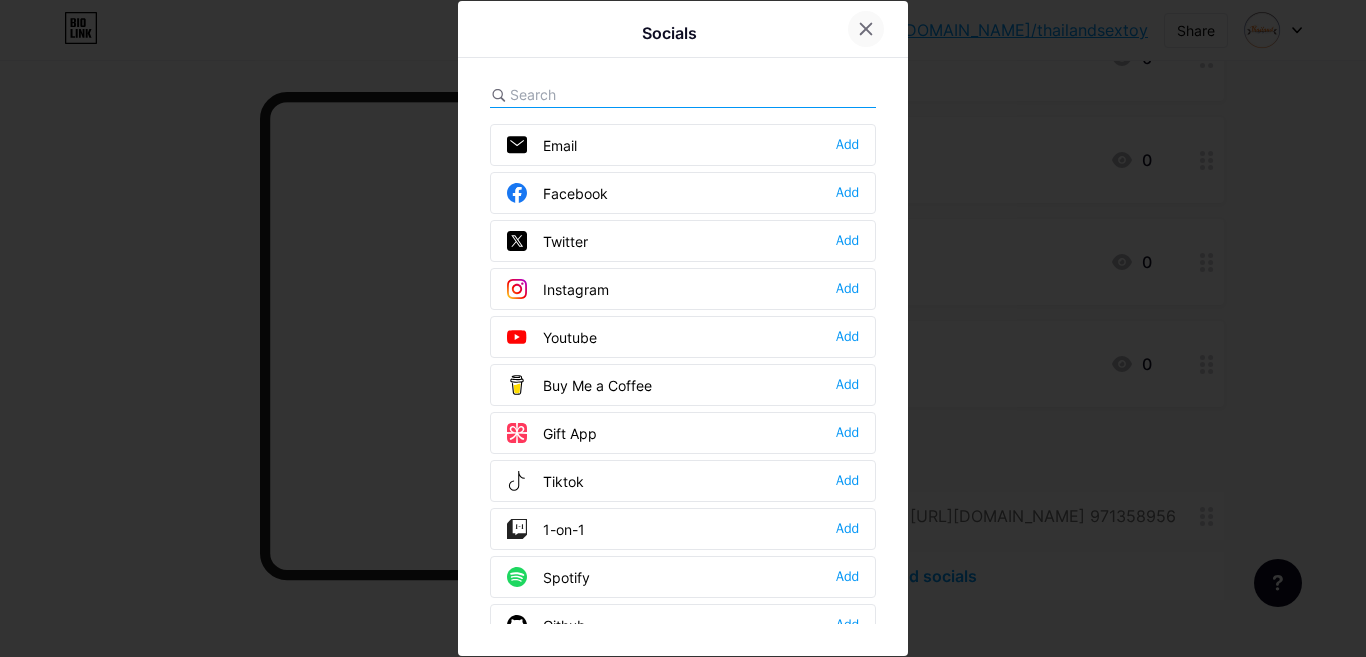 click 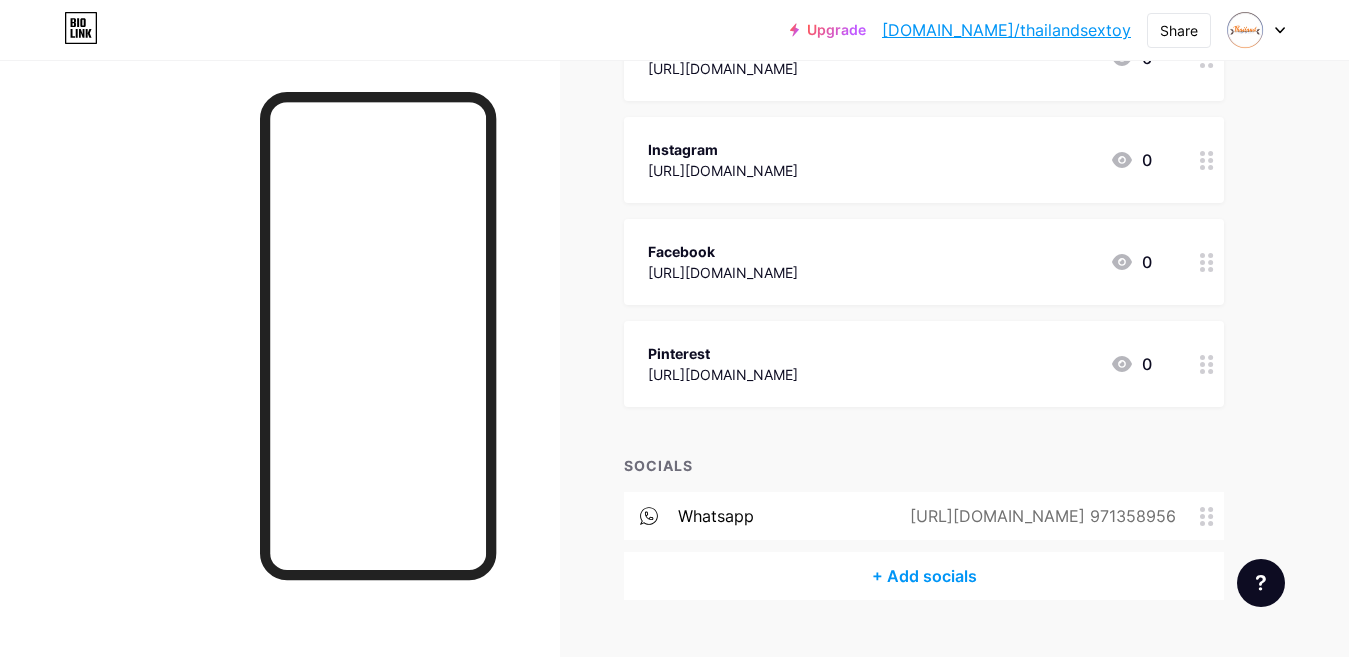 click on "+ Add socials" at bounding box center (924, 576) 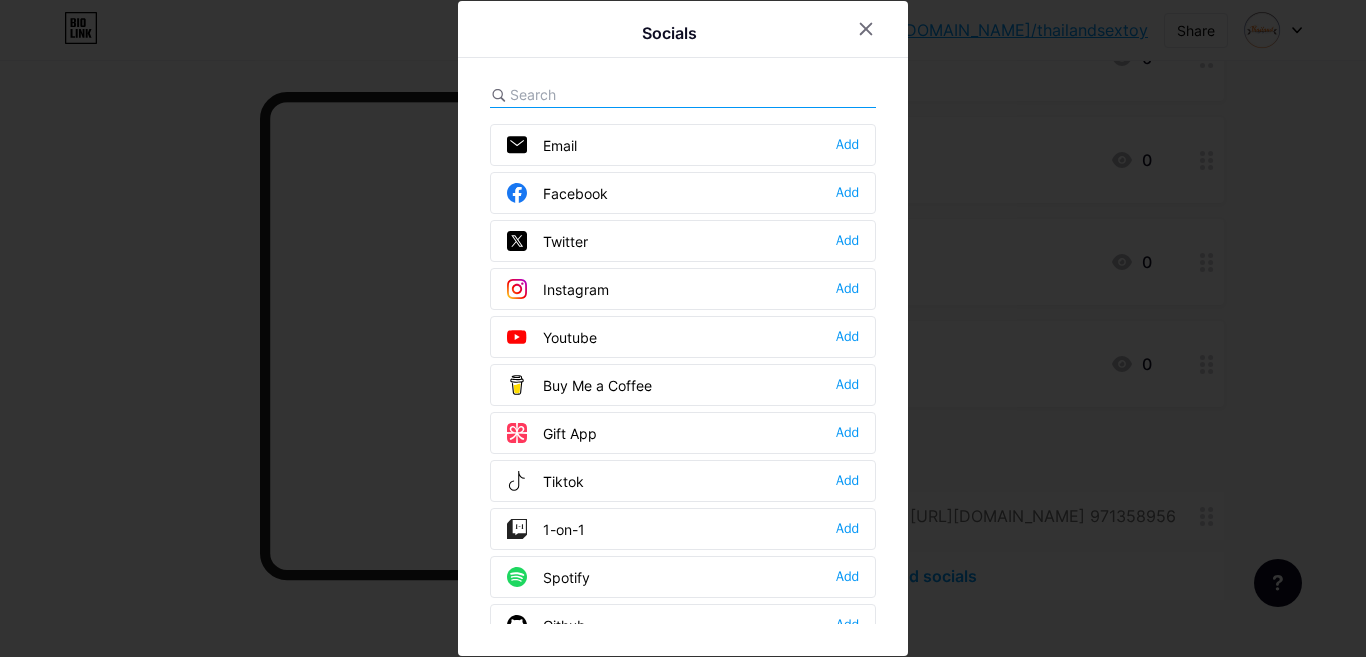 click at bounding box center (683, 328) 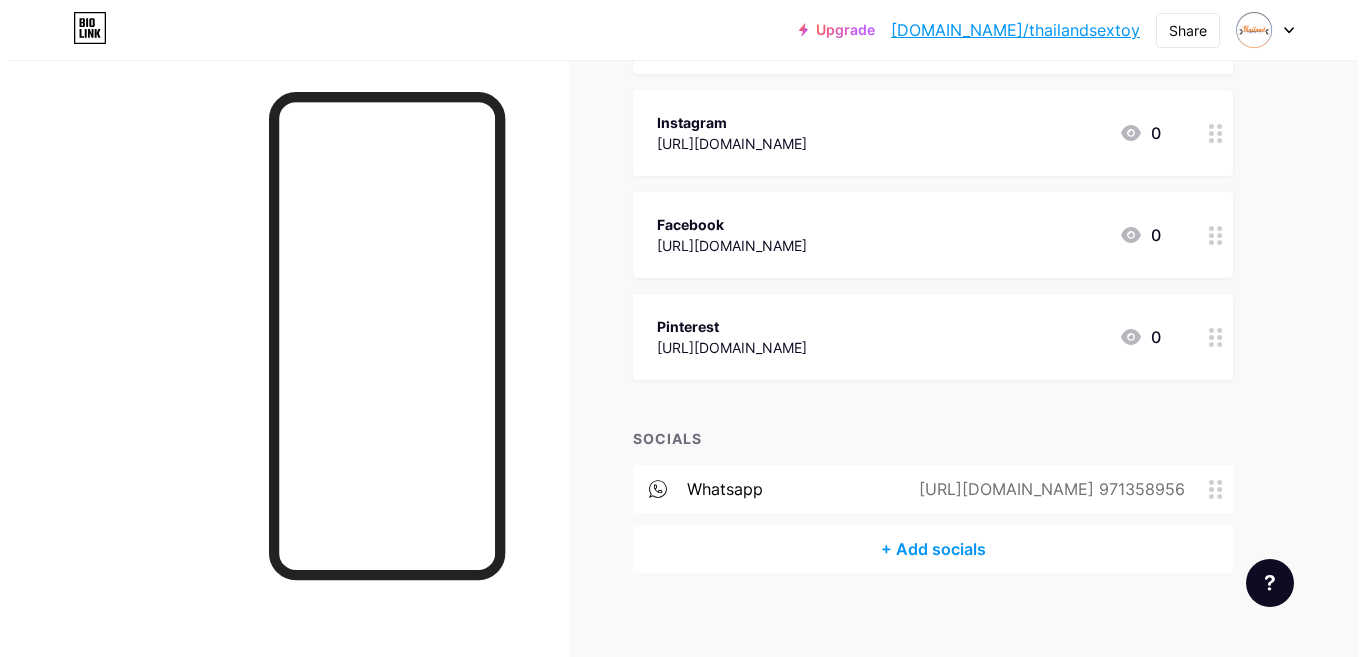 scroll, scrollTop: 342, scrollLeft: 0, axis: vertical 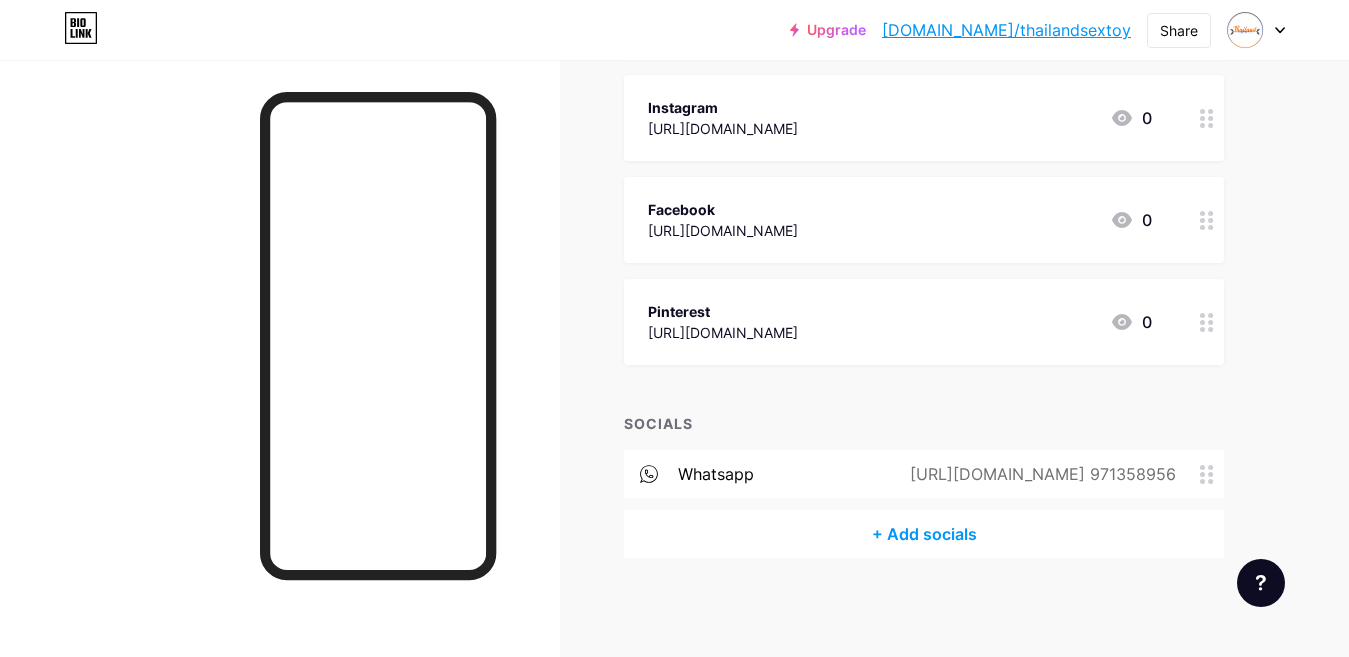 click on "+ Add socials" at bounding box center [924, 534] 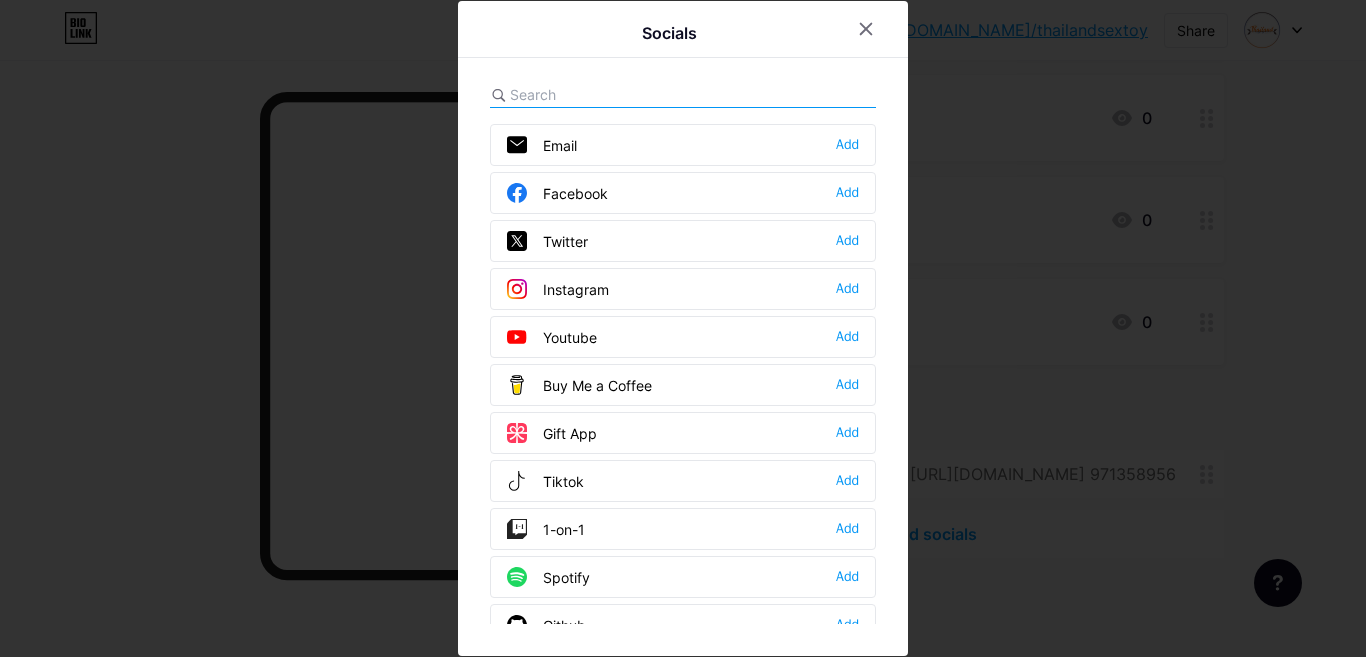 click on "Facebook
Add" at bounding box center [683, 193] 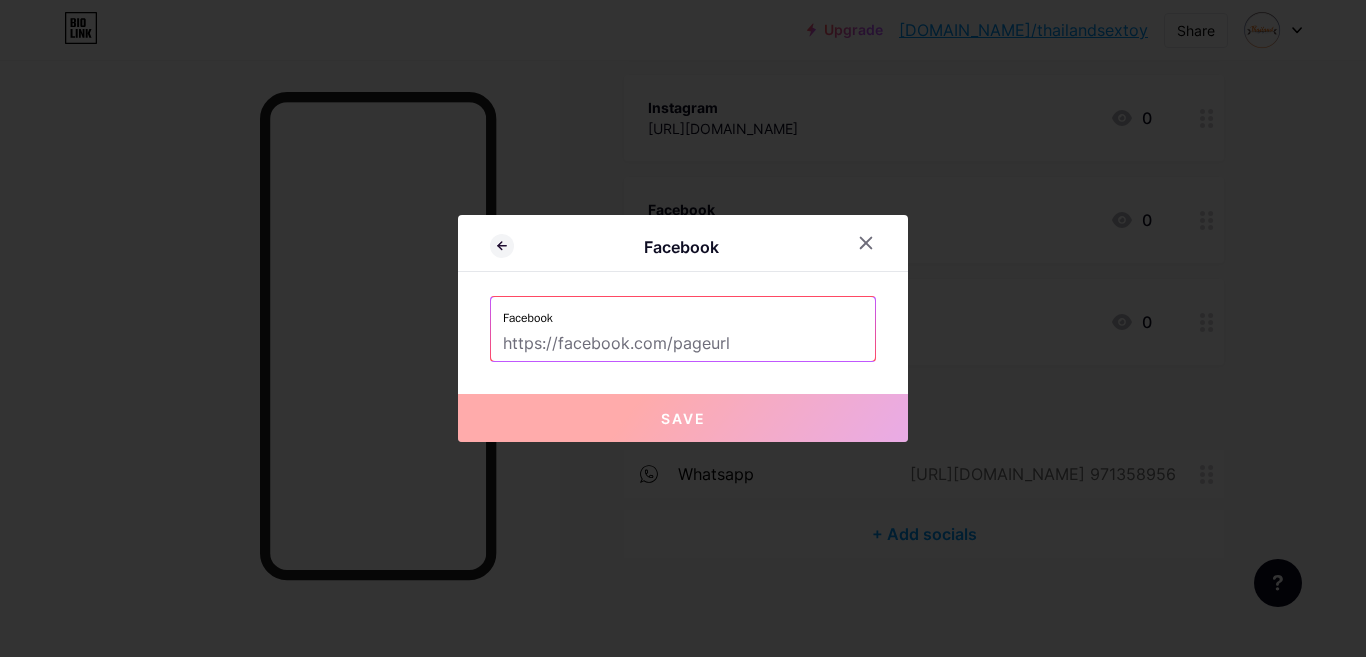 click at bounding box center (683, 344) 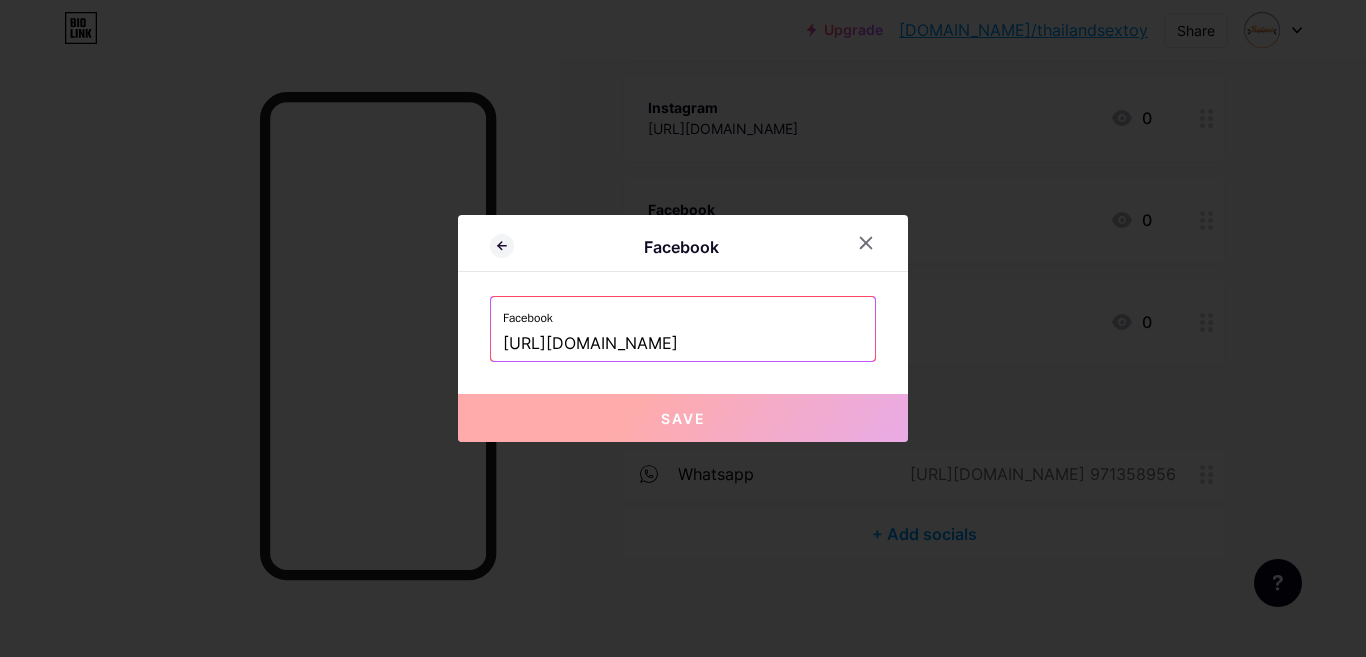scroll, scrollTop: 0, scrollLeft: 130, axis: horizontal 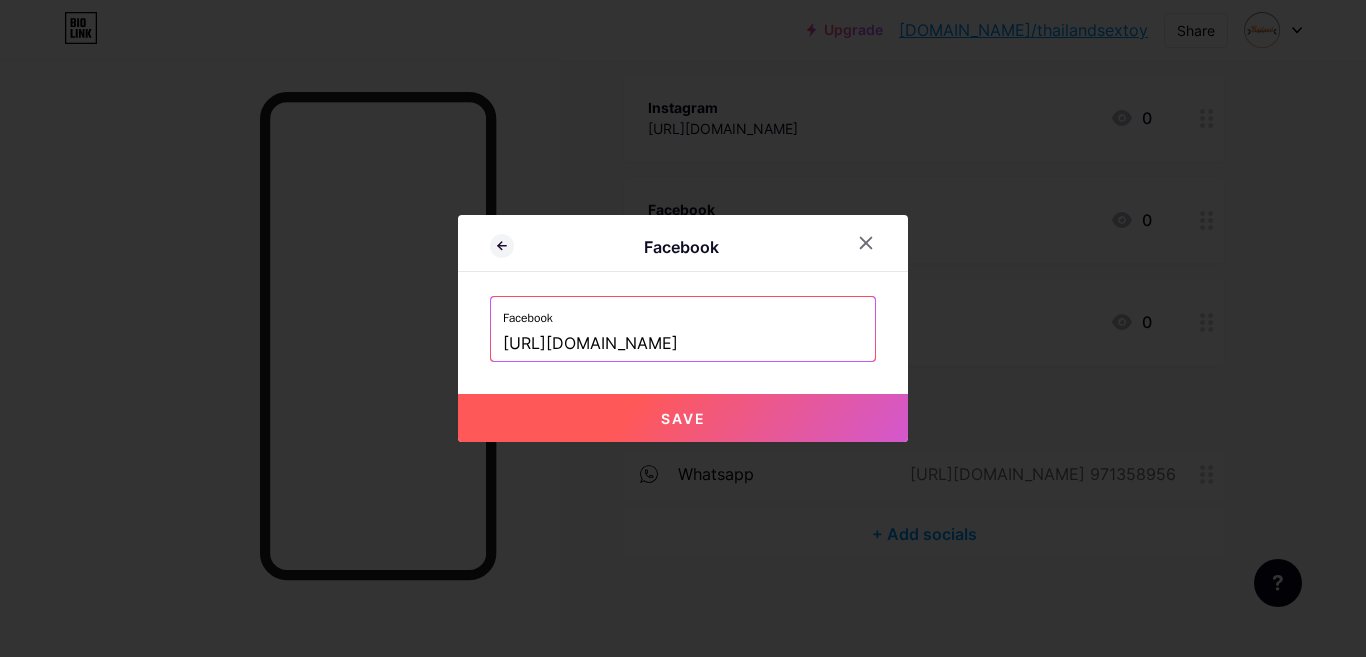 click on "Save" at bounding box center [683, 418] 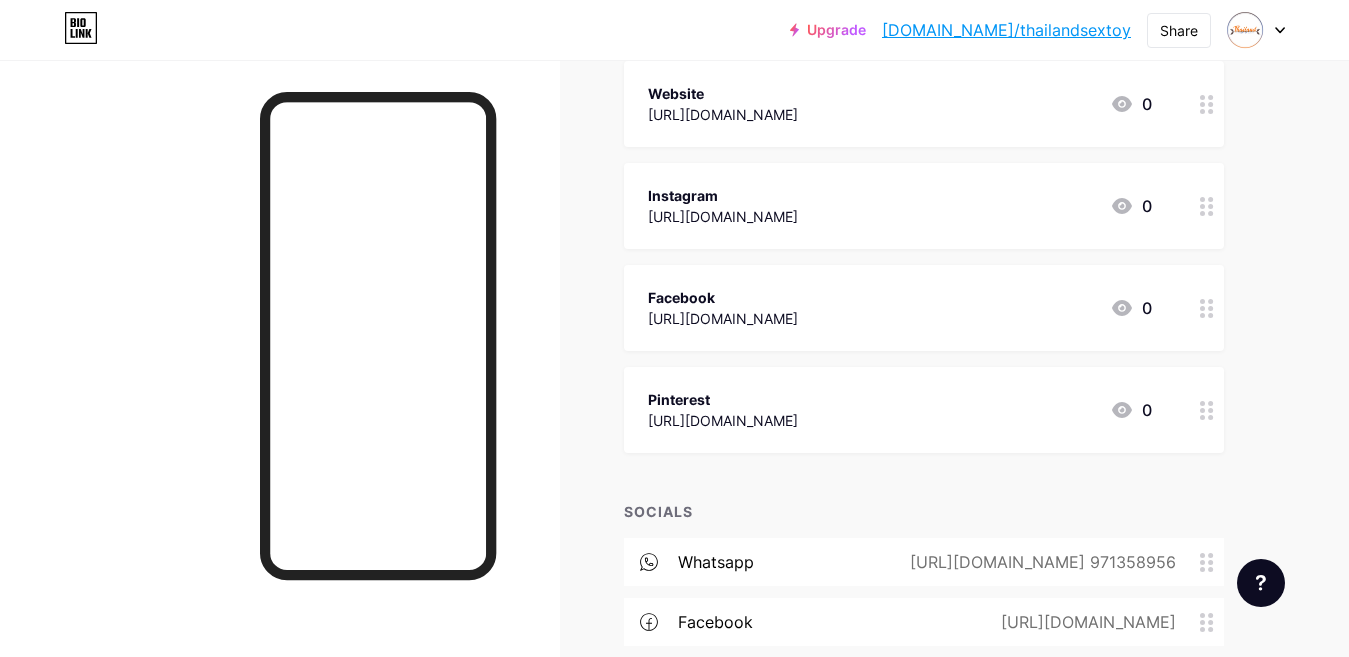 scroll, scrollTop: 402, scrollLeft: 0, axis: vertical 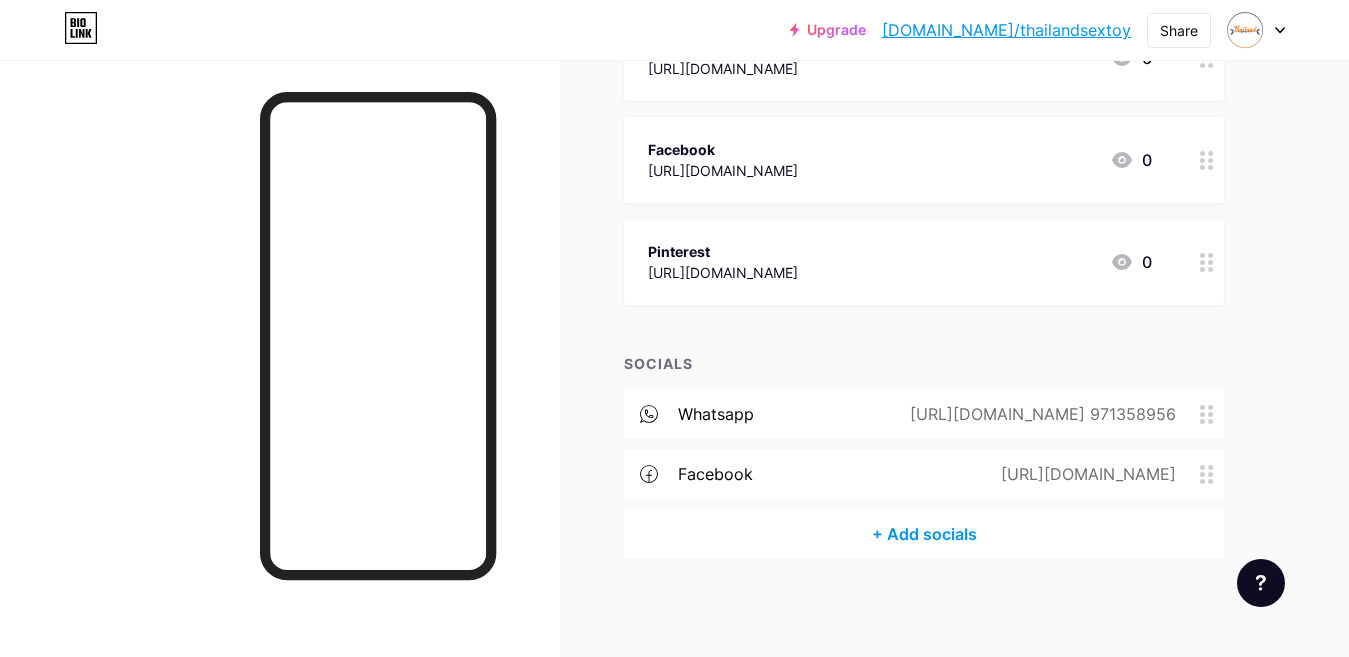 click on "+ Add socials" at bounding box center [924, 534] 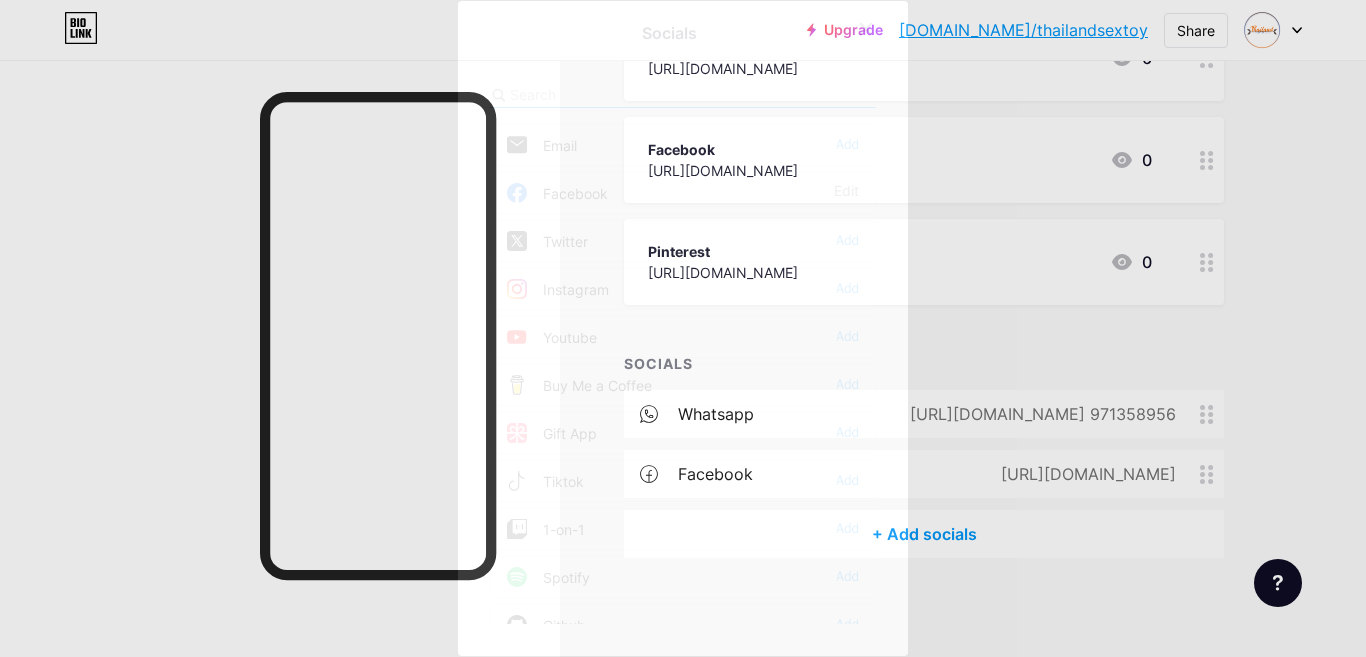 click on "Twitter" at bounding box center [547, 241] 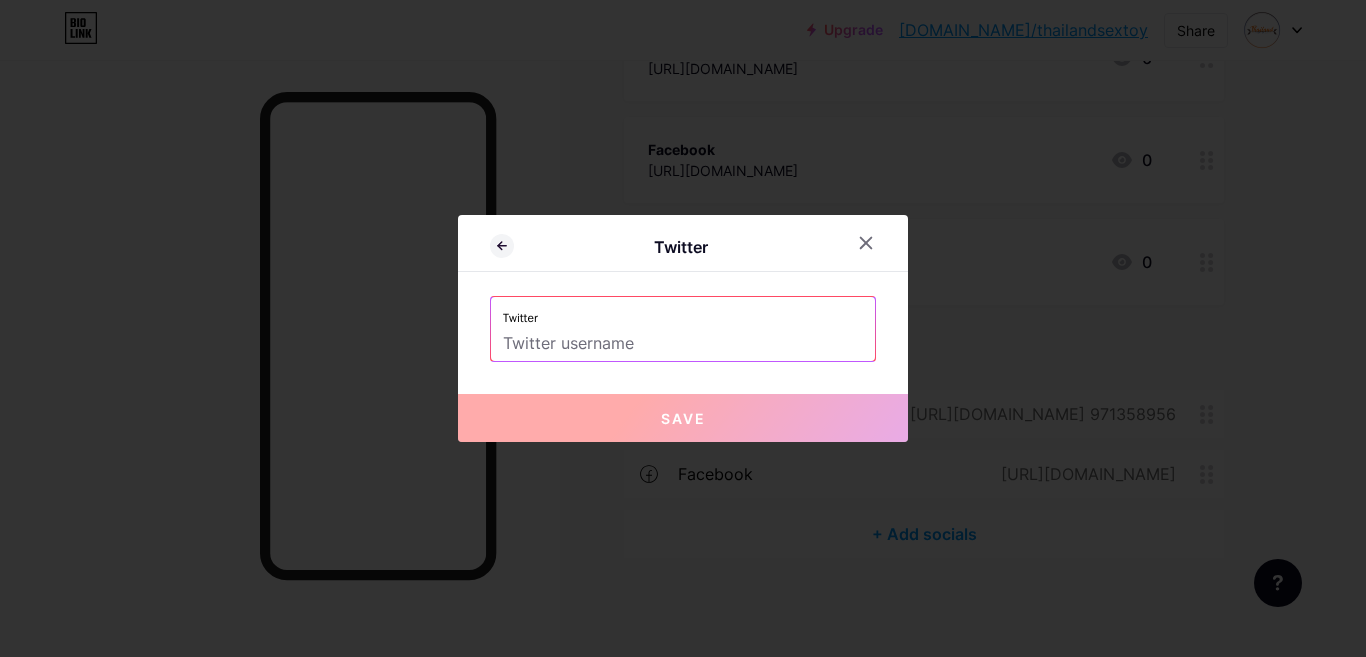click at bounding box center [683, 344] 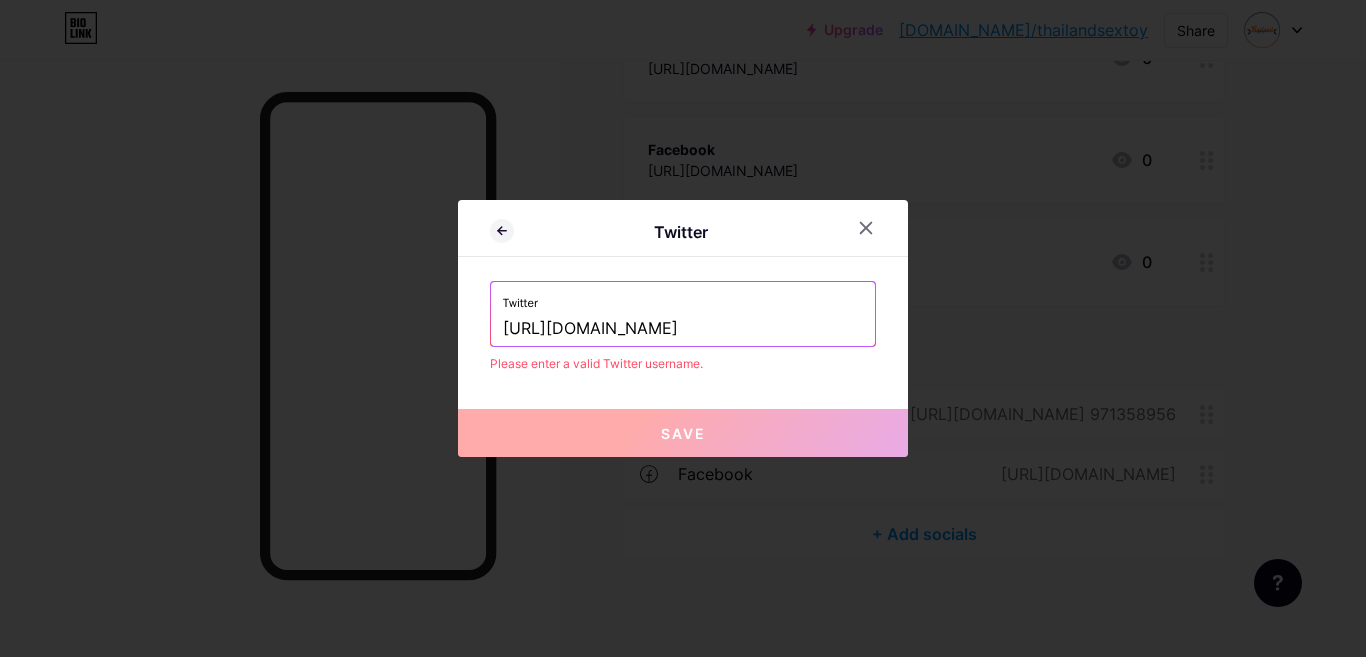 drag, startPoint x: 599, startPoint y: 324, endPoint x: 464, endPoint y: 321, distance: 135.03333 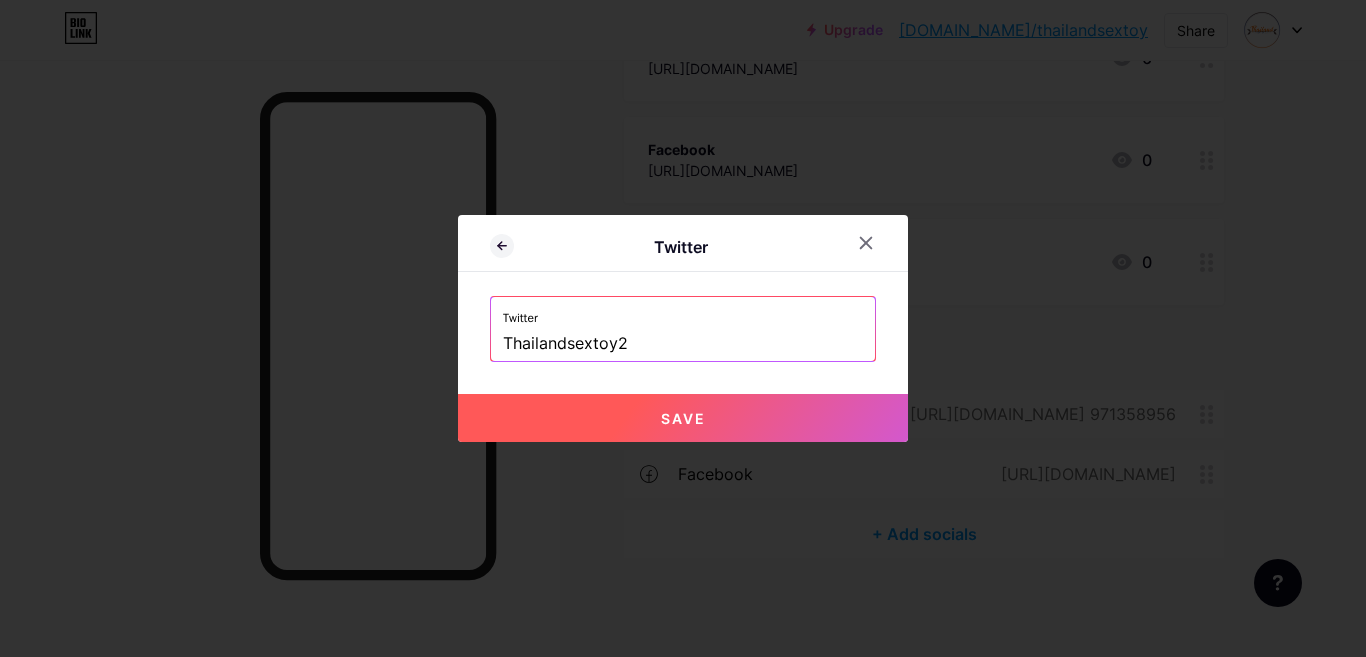 click on "Save" at bounding box center [683, 418] 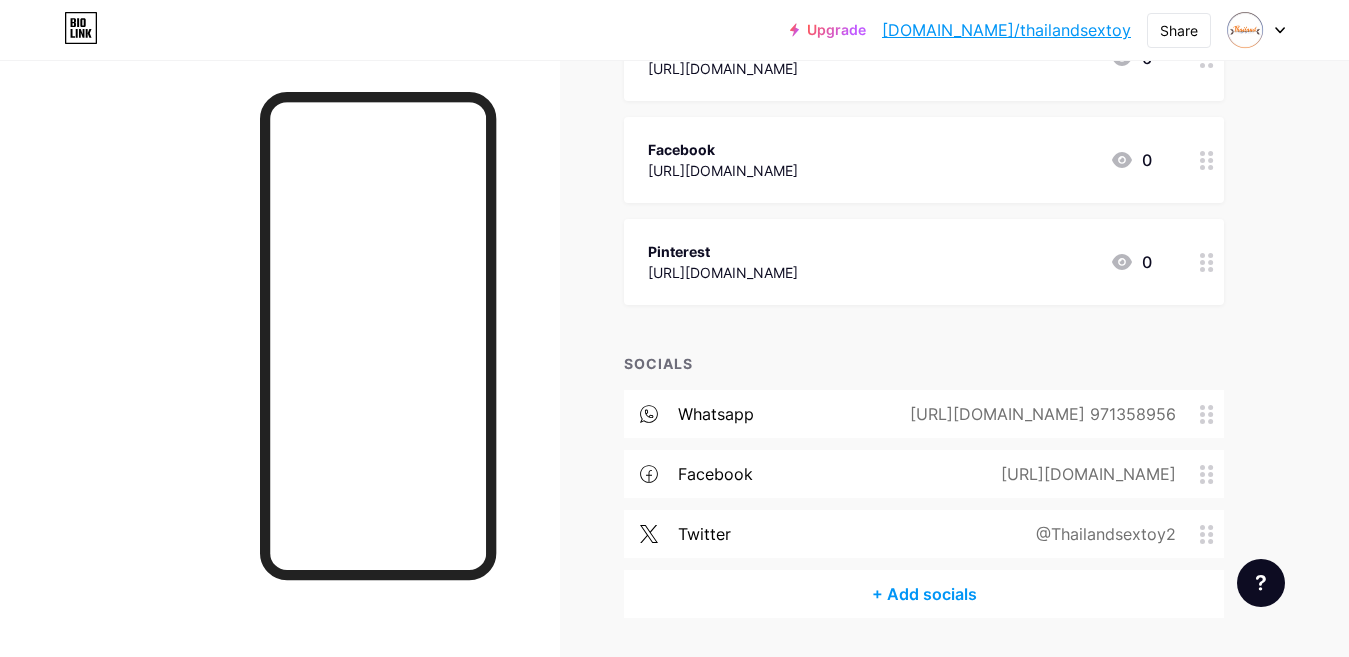 scroll, scrollTop: 462, scrollLeft: 0, axis: vertical 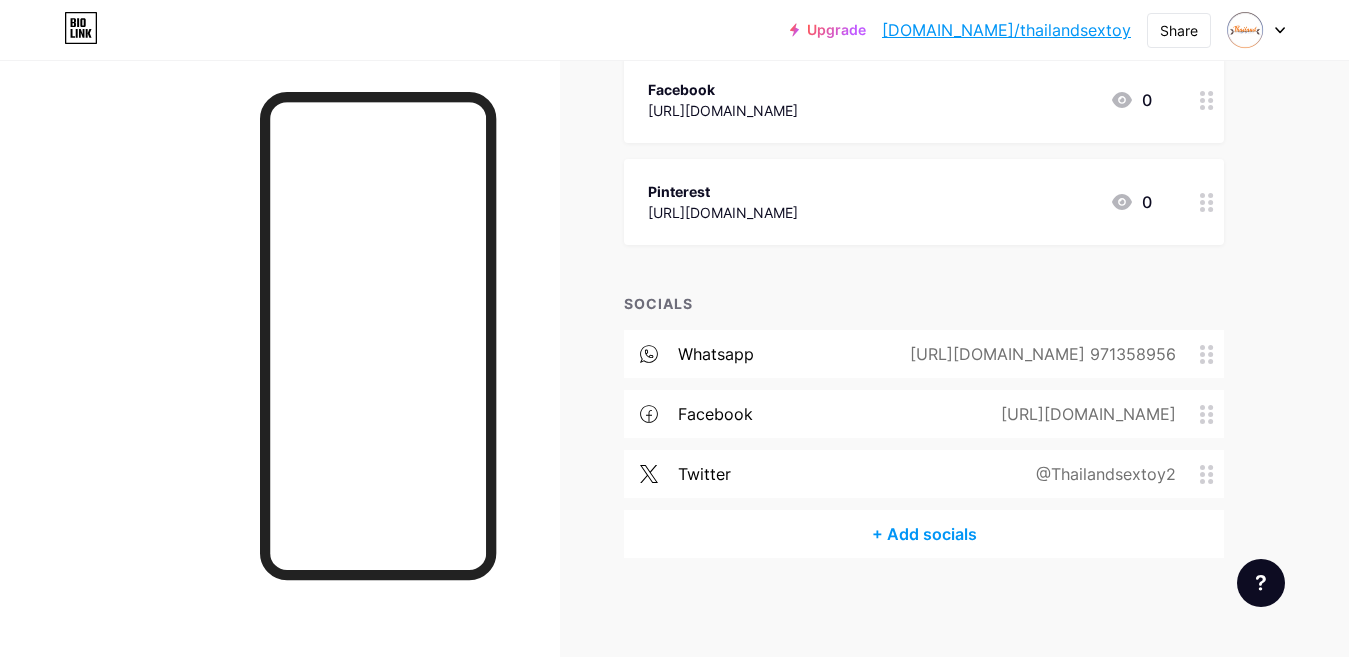click on "+ Add socials" at bounding box center [924, 534] 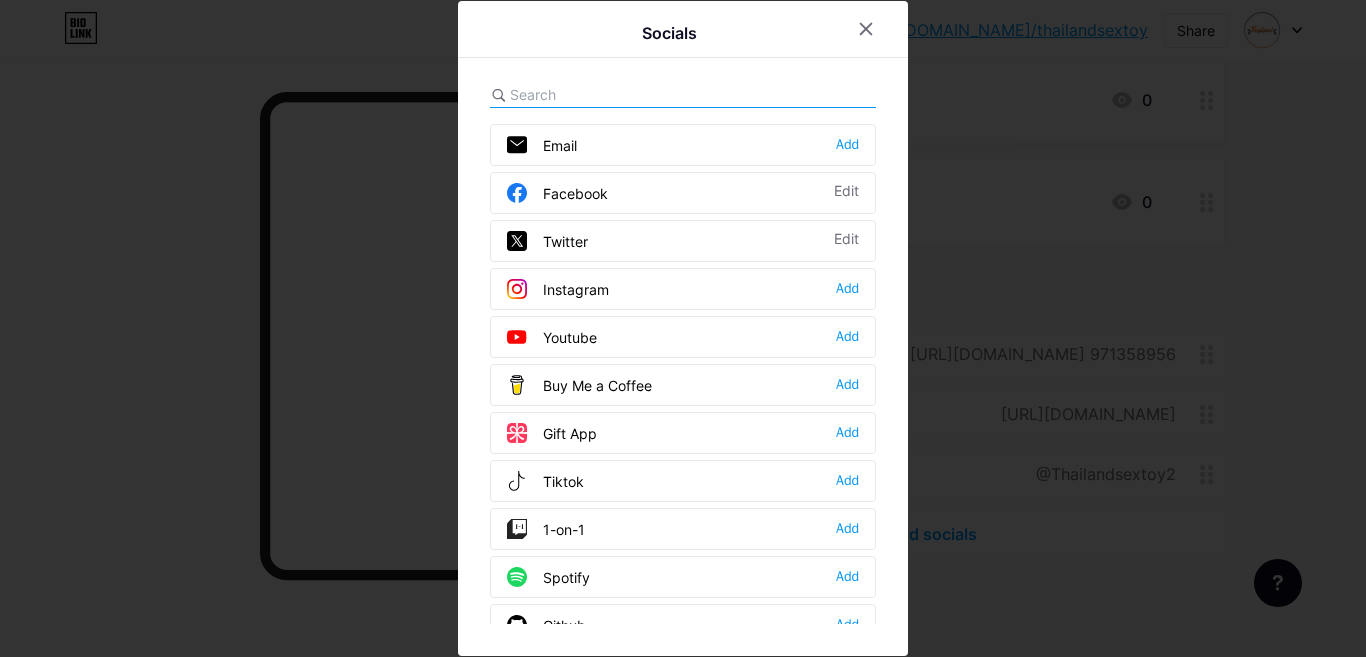 click on "Email
Add" at bounding box center (683, 145) 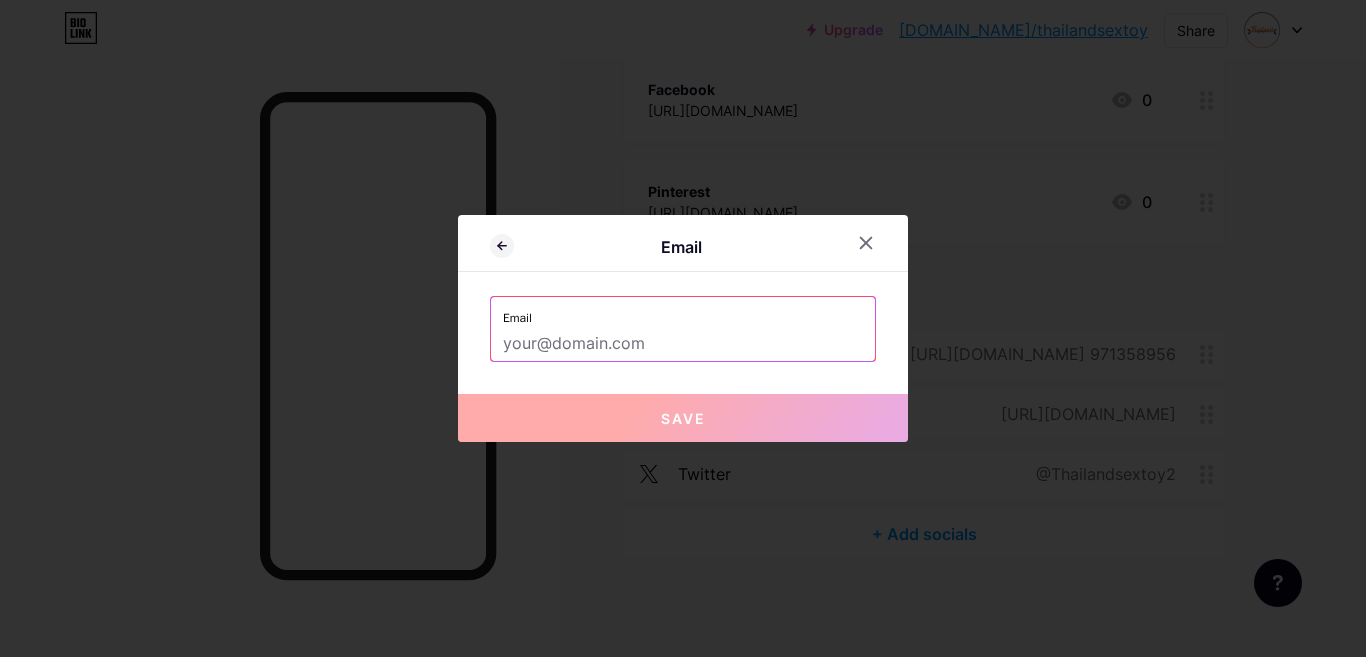 click at bounding box center [683, 344] 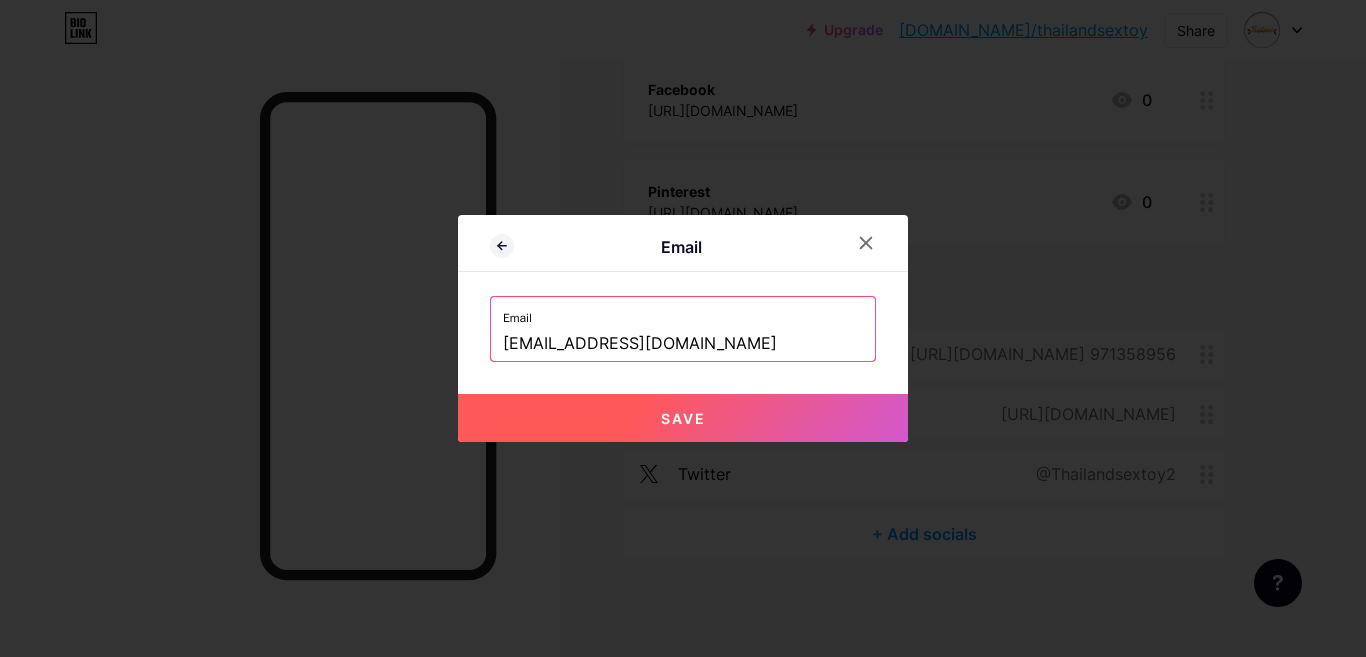 click on "Save" at bounding box center (683, 418) 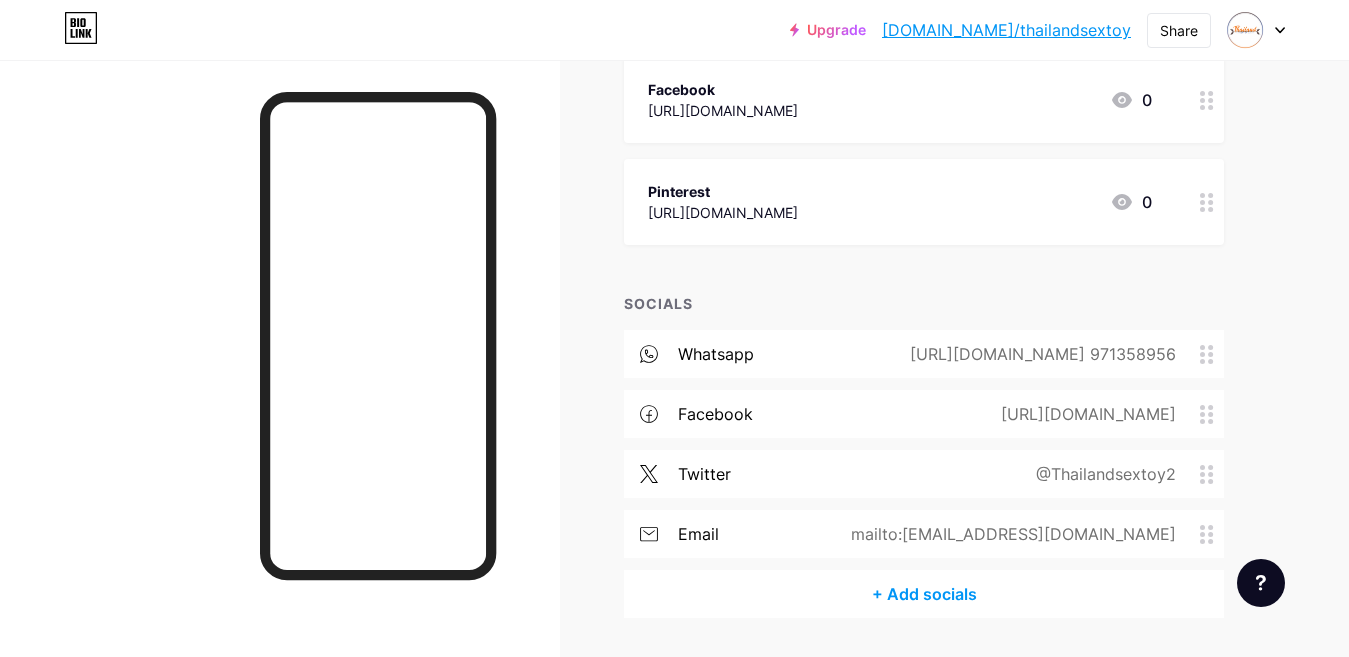 click on "mailto:[EMAIL_ADDRESS][DOMAIN_NAME]" at bounding box center [1009, 534] 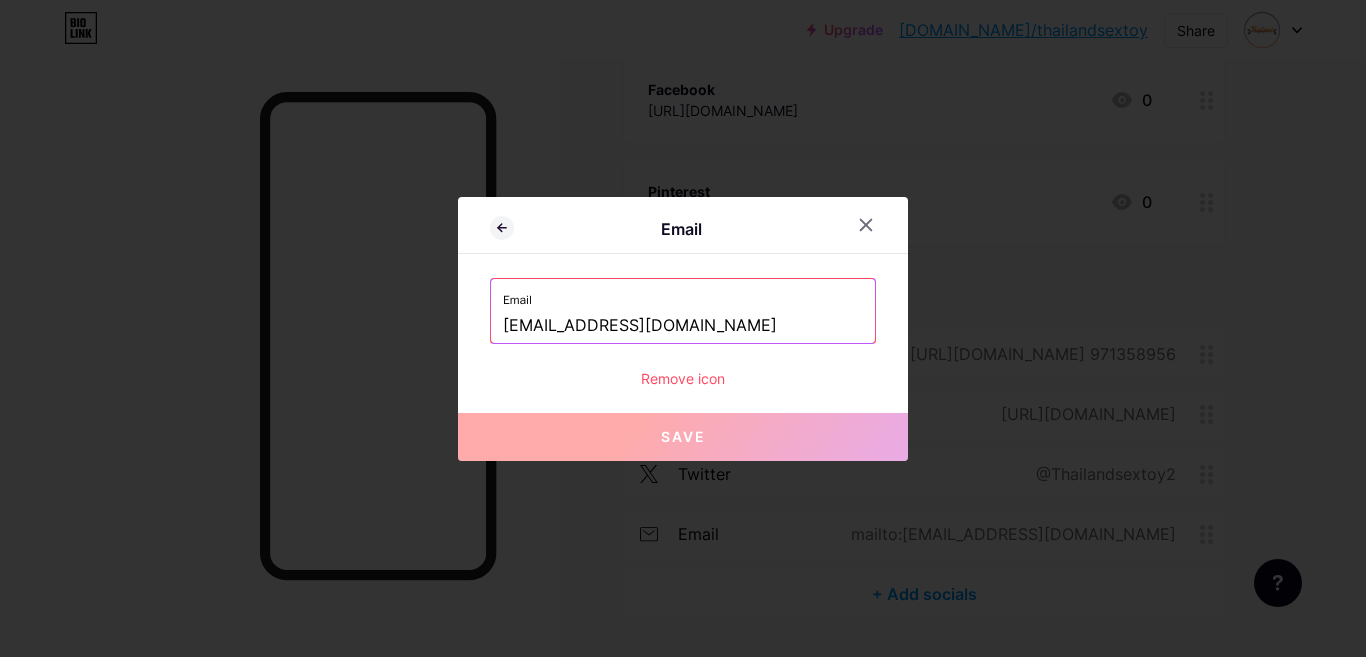 click on "[EMAIL_ADDRESS][DOMAIN_NAME]" at bounding box center [683, 326] 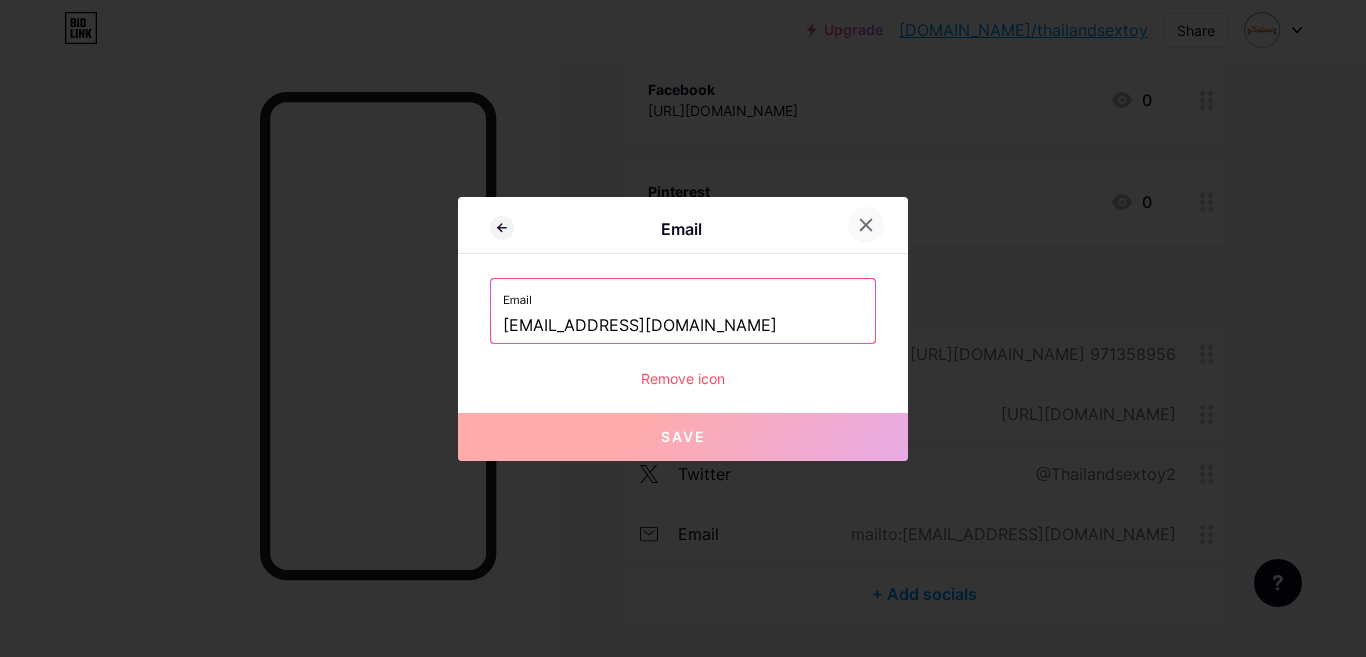 click 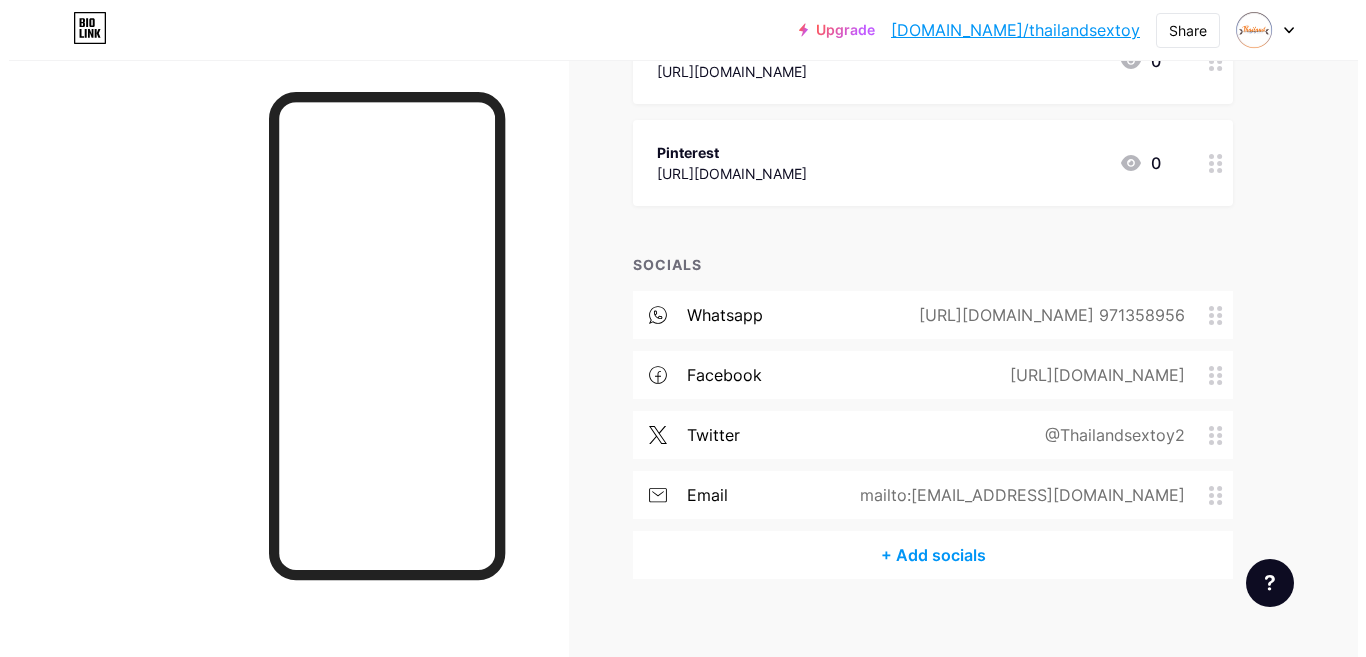 scroll, scrollTop: 522, scrollLeft: 0, axis: vertical 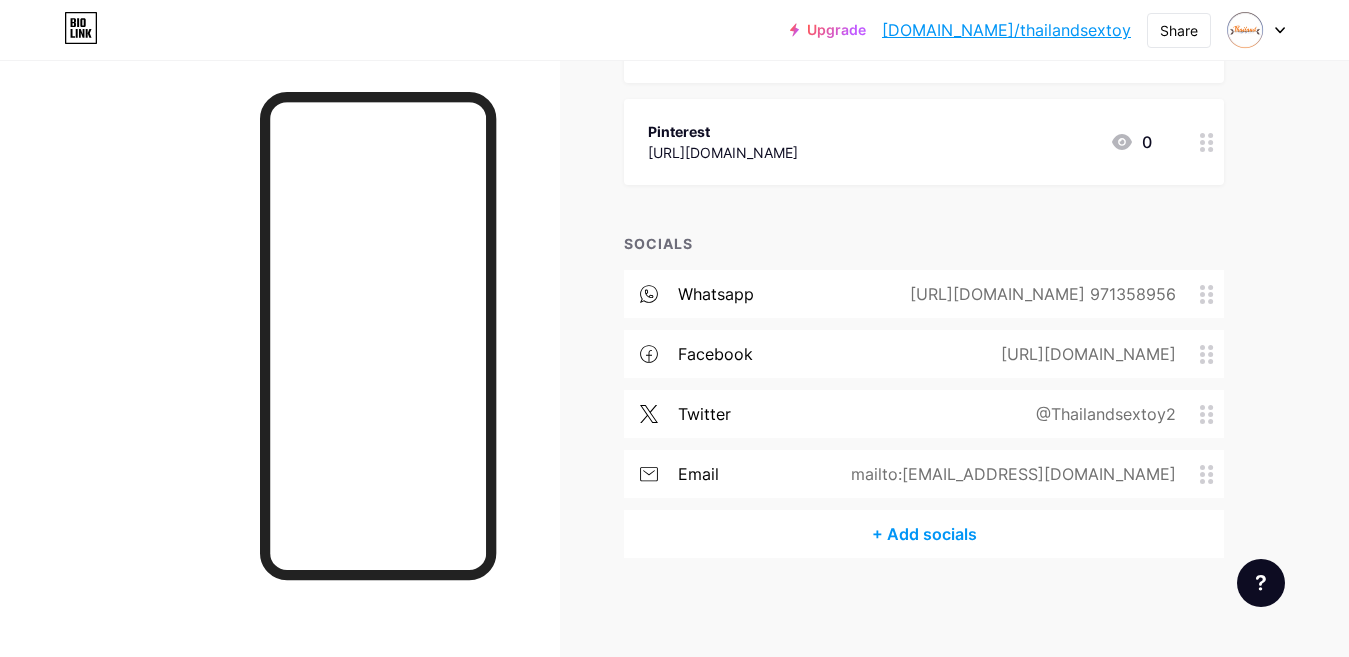 click on "+ Add socials" at bounding box center (924, 534) 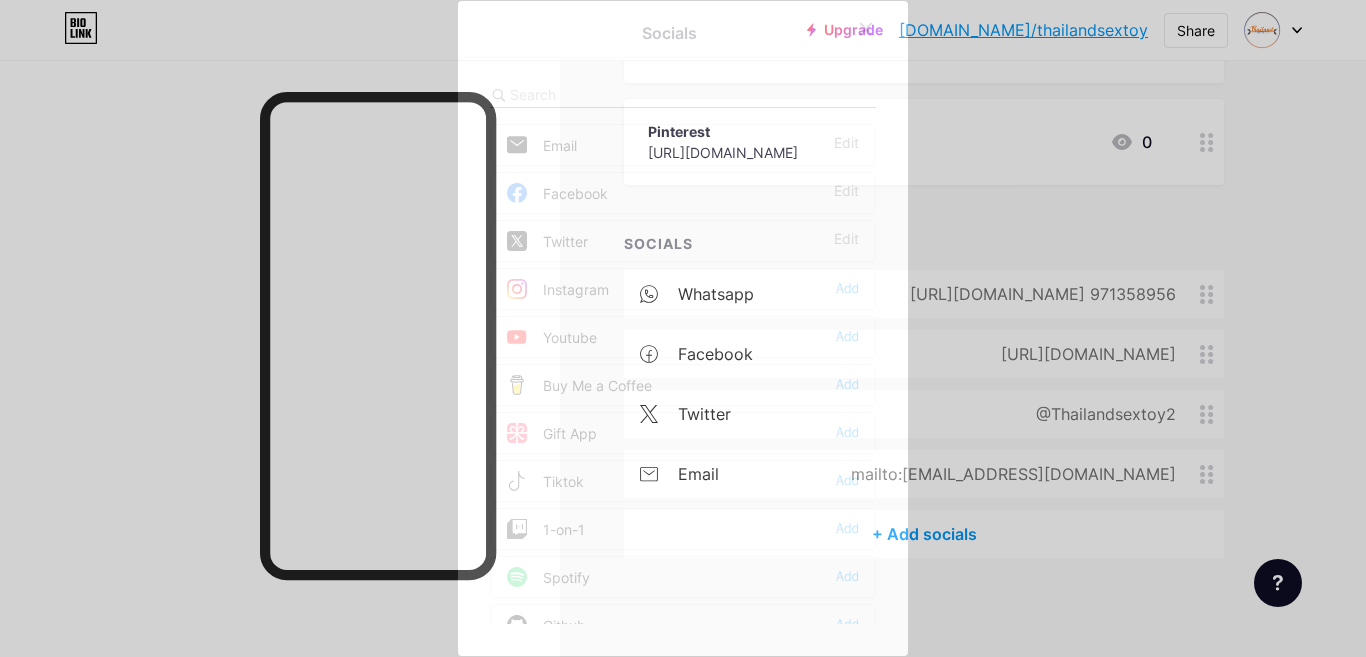 click on "Socials
Email
Edit
Facebook
Edit
Twitter
Edit
Instagram
Add
Youtube
Add
Buy Me a Coffee
Add
Gift App
Add
Tiktok
Add
1-on-1
Add
Spotify
Add
Github
Add
[GEOGRAPHIC_DATA]
Add
Dribbble
Add
Discord
Add
Medium
Add
Reddit
Add
Sound Cloud
Add
[GEOGRAPHIC_DATA]
Add
Linkedin
Add
[GEOGRAPHIC_DATA]
Add
Substack
Add
Telegram
Add
Signal
Add" at bounding box center [683, 328] 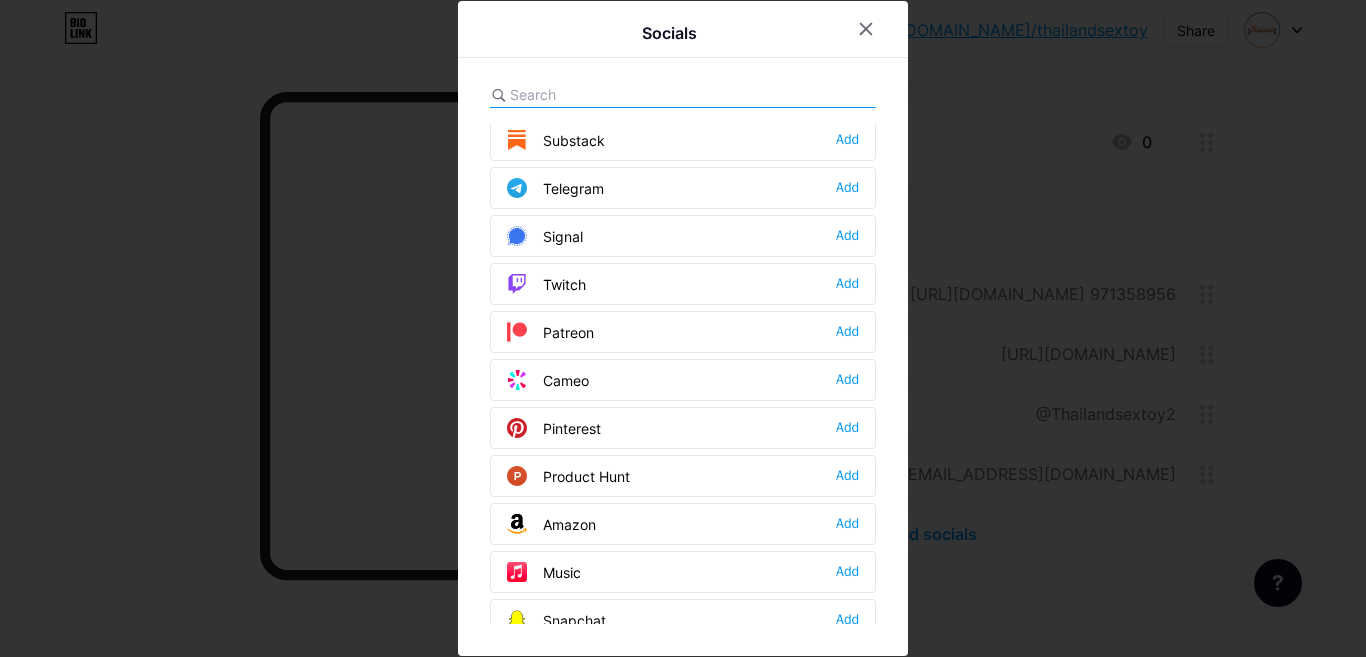 scroll, scrollTop: 1000, scrollLeft: 0, axis: vertical 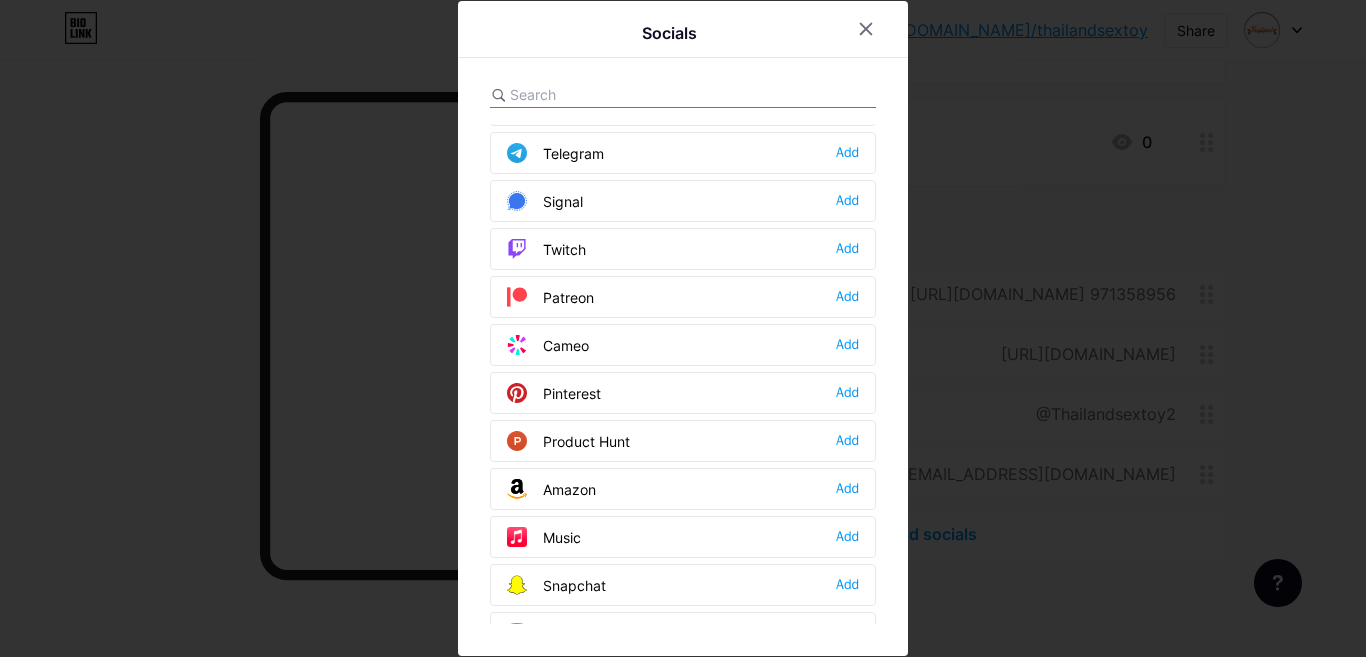 click on "Pinterest" at bounding box center (554, 393) 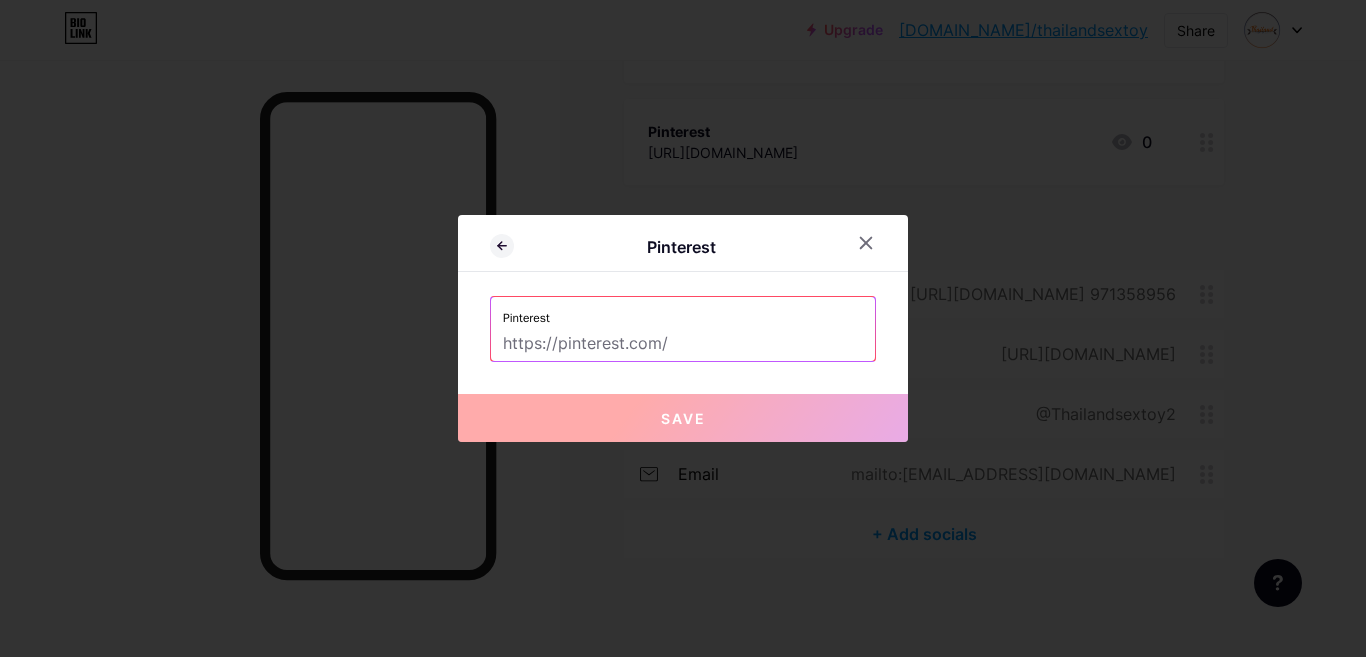click at bounding box center (683, 344) 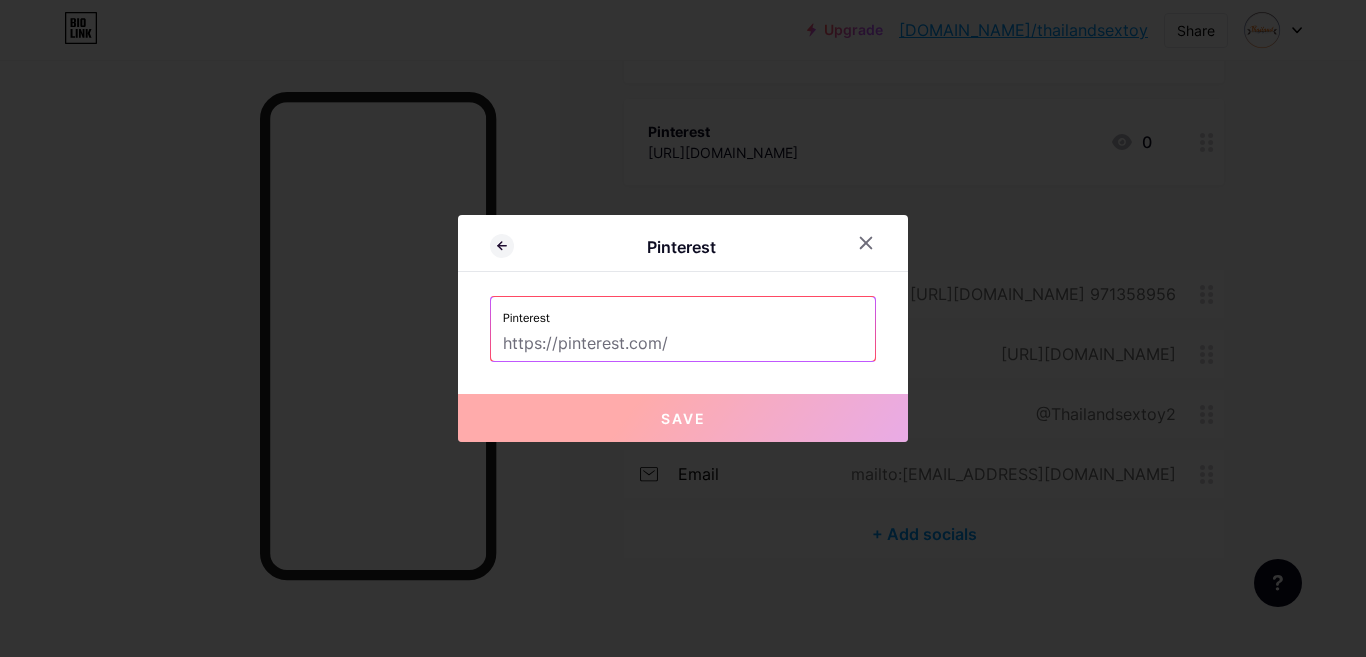 paste on "[URL][DOMAIN_NAME]" 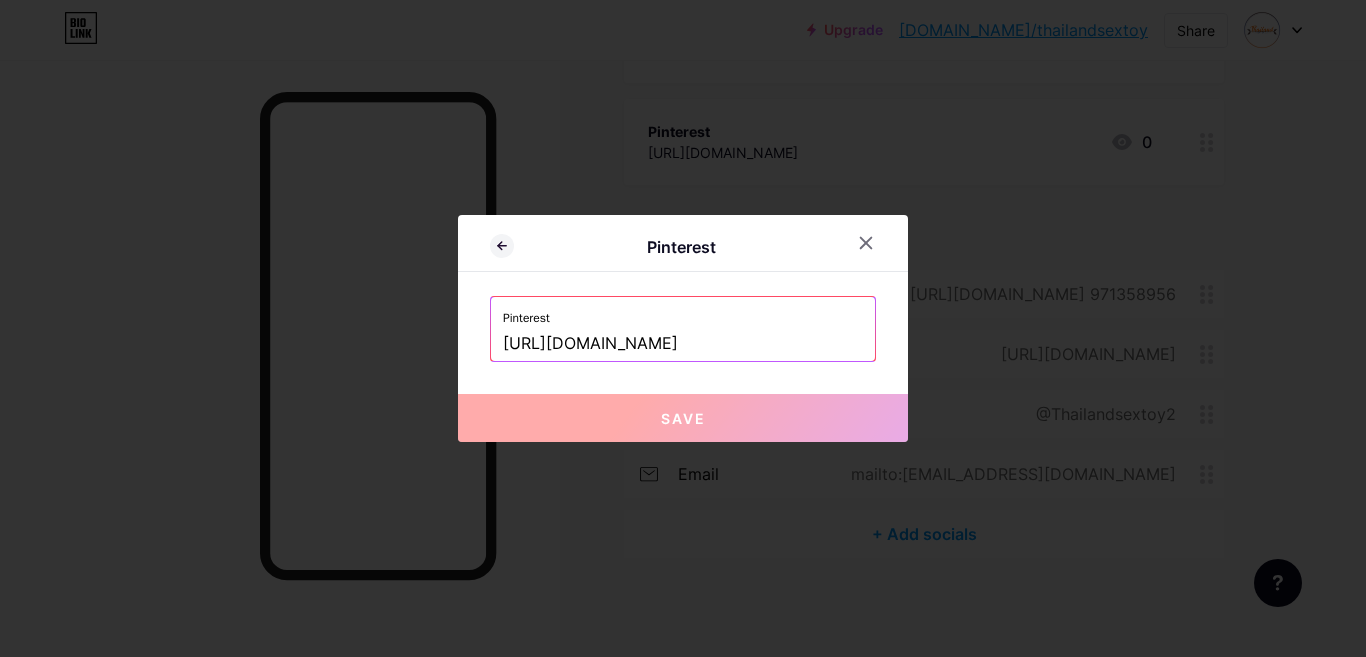 scroll, scrollTop: 0, scrollLeft: 22, axis: horizontal 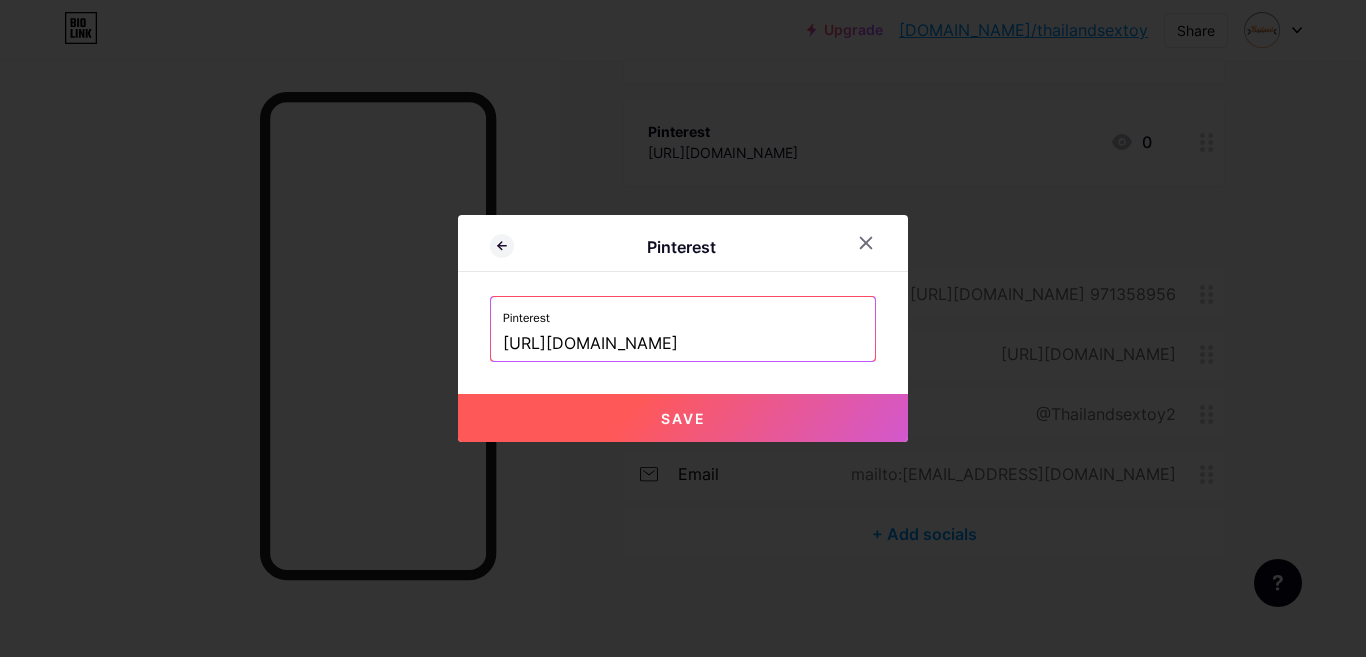 type on "[URL][DOMAIN_NAME]" 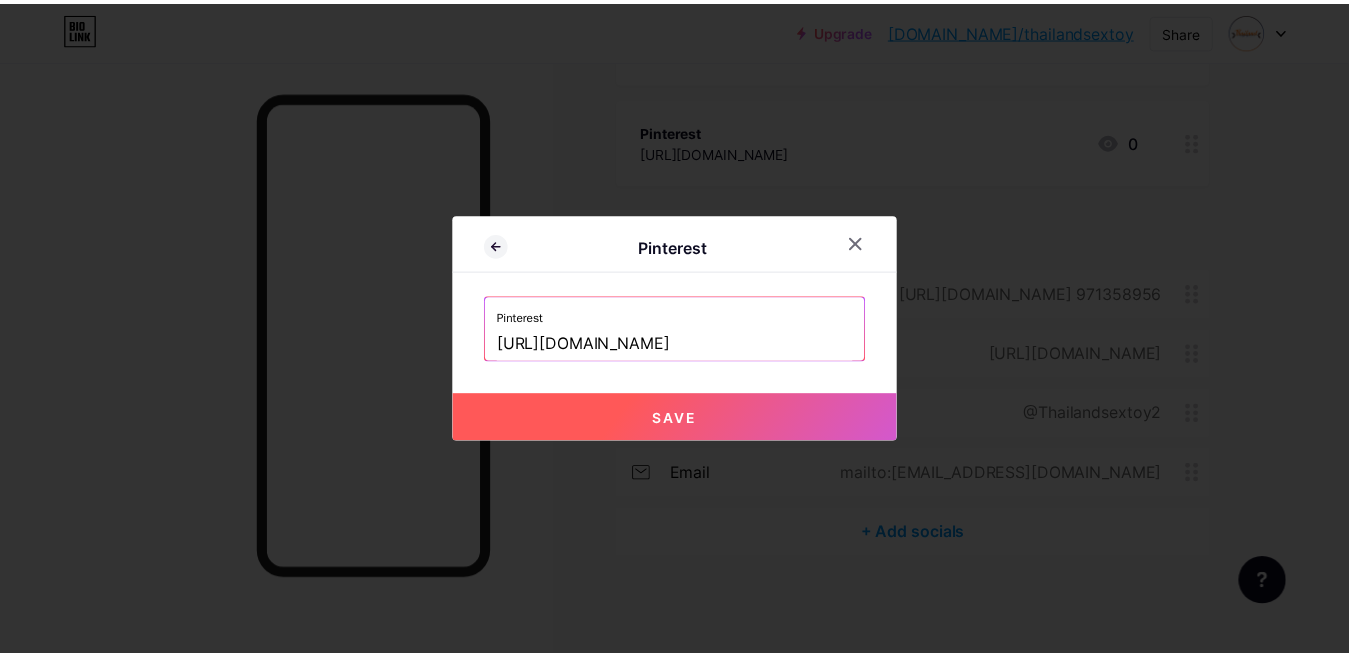 scroll, scrollTop: 0, scrollLeft: 0, axis: both 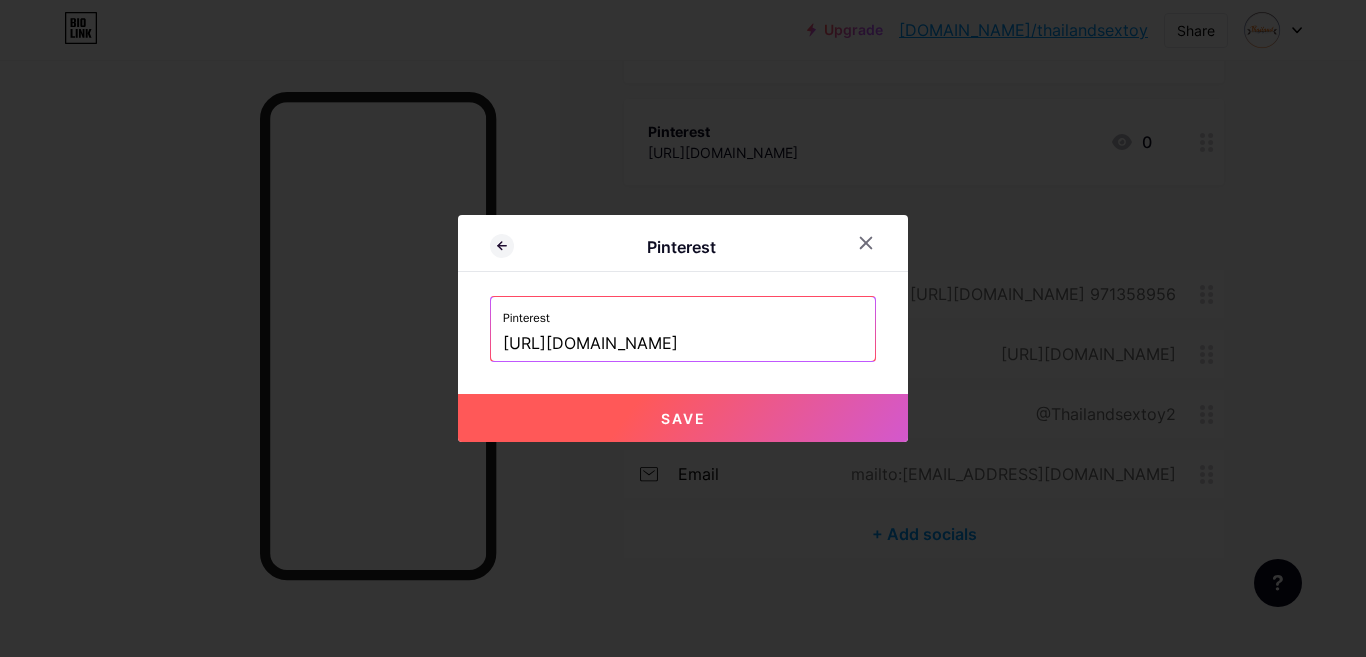 click on "Save" at bounding box center (683, 418) 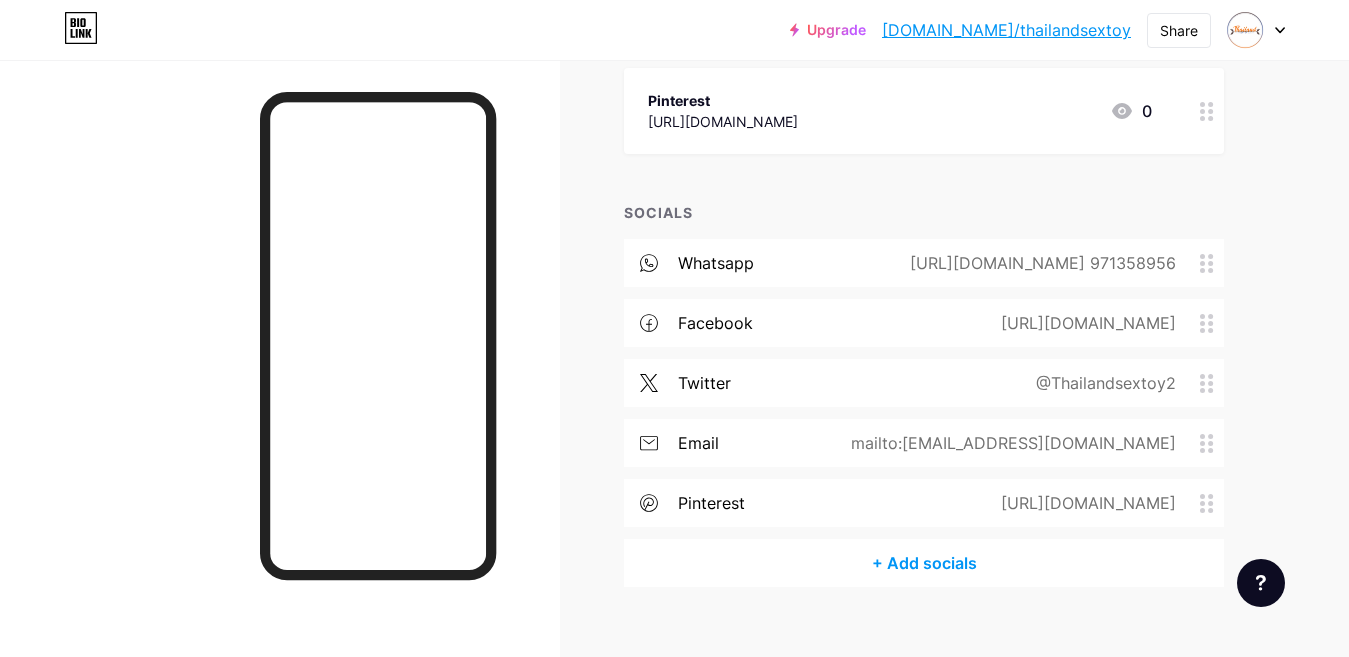 scroll, scrollTop: 582, scrollLeft: 0, axis: vertical 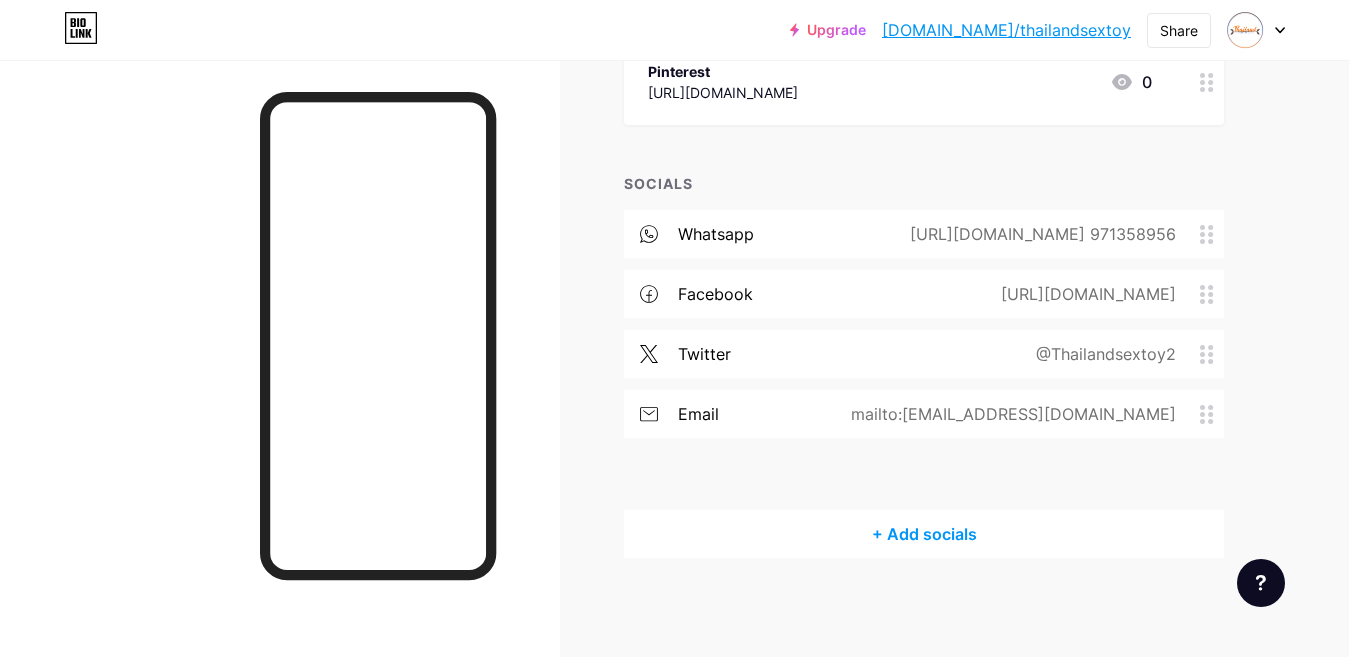 type 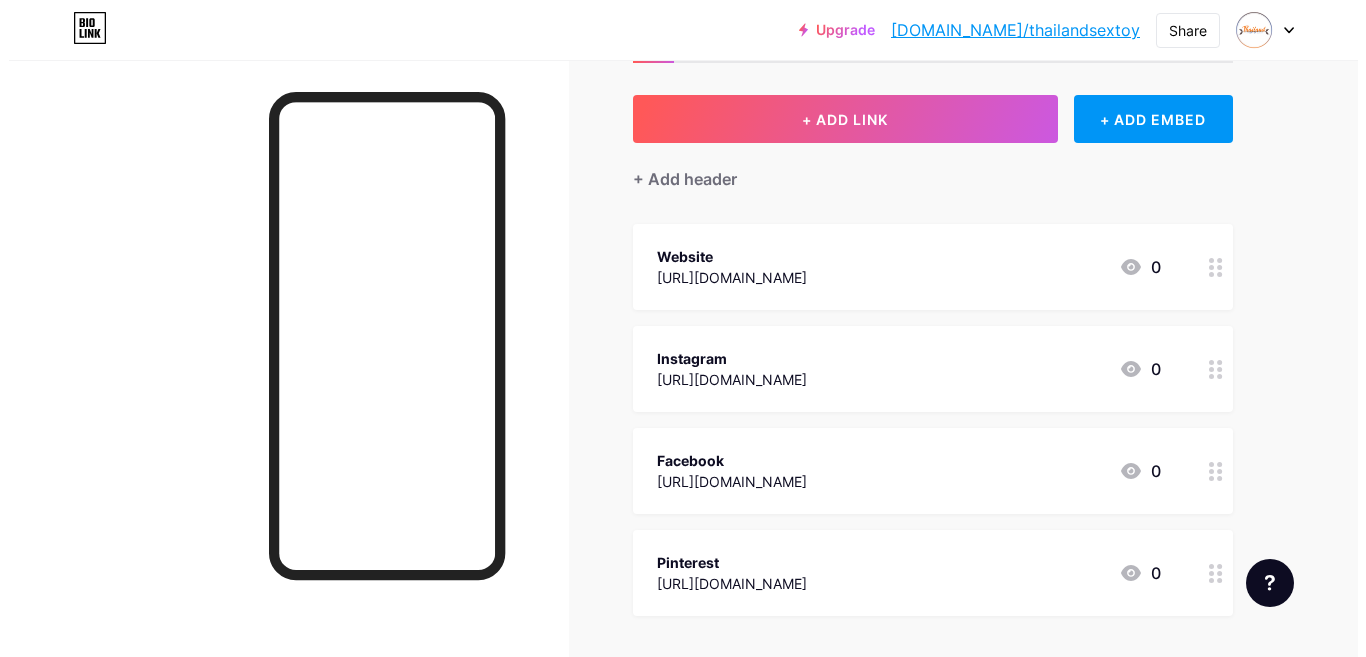 scroll, scrollTop: 200, scrollLeft: 0, axis: vertical 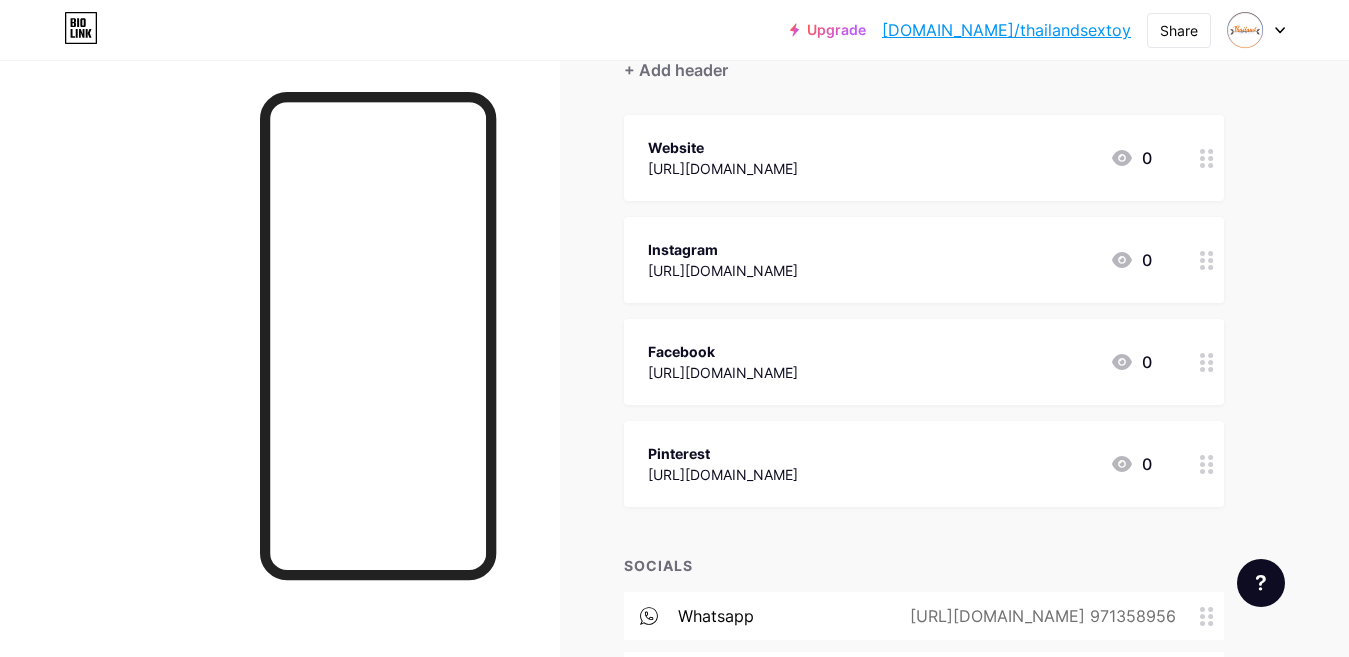 click on "Instagram" at bounding box center [723, 249] 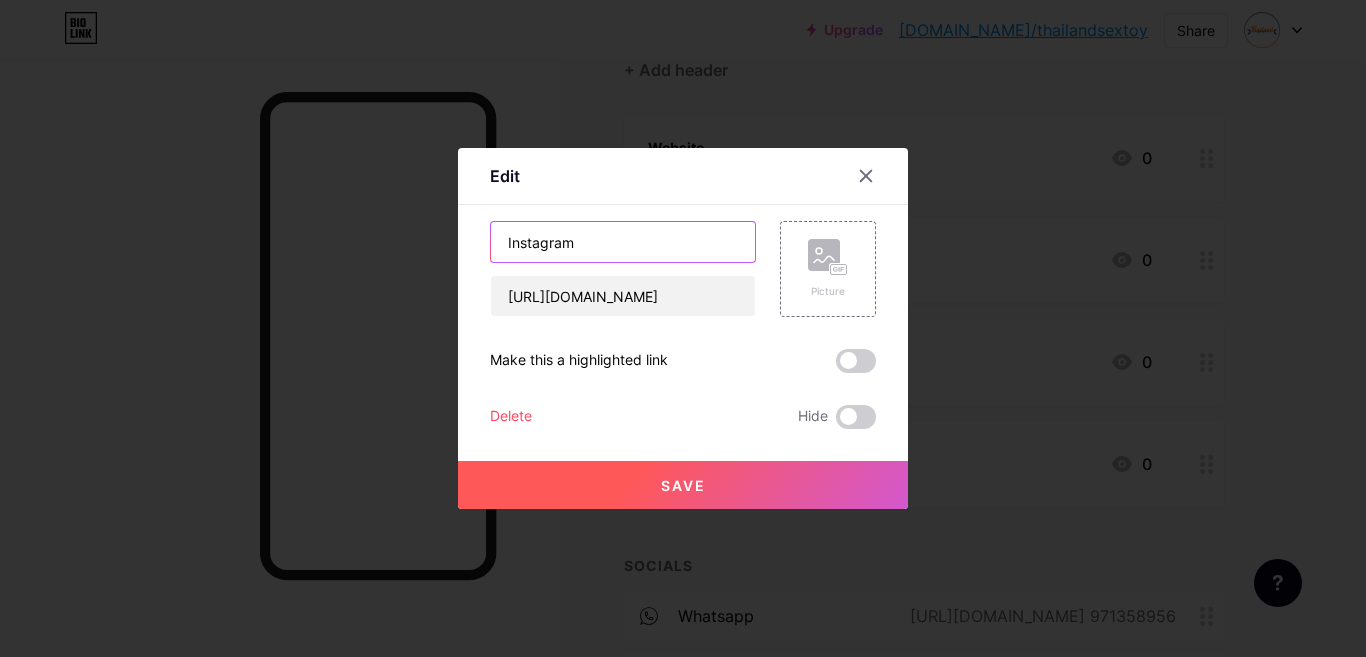 click on "Instagram" at bounding box center [623, 242] 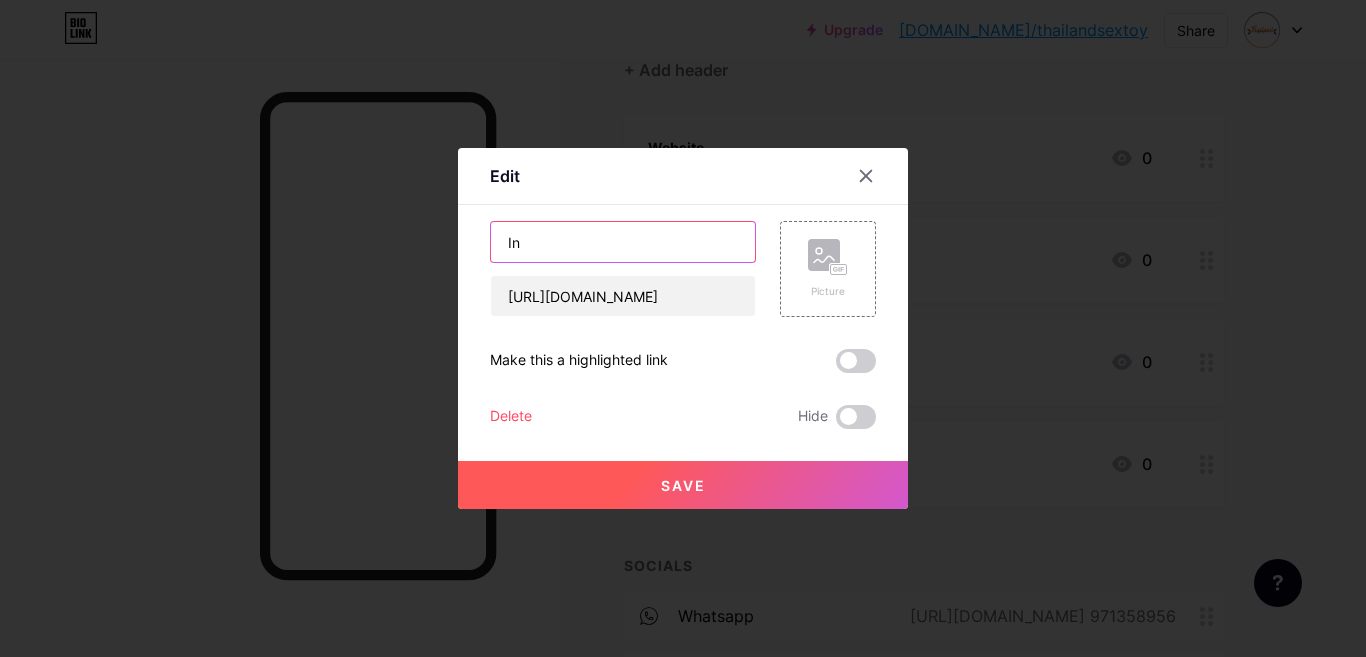 type on "I" 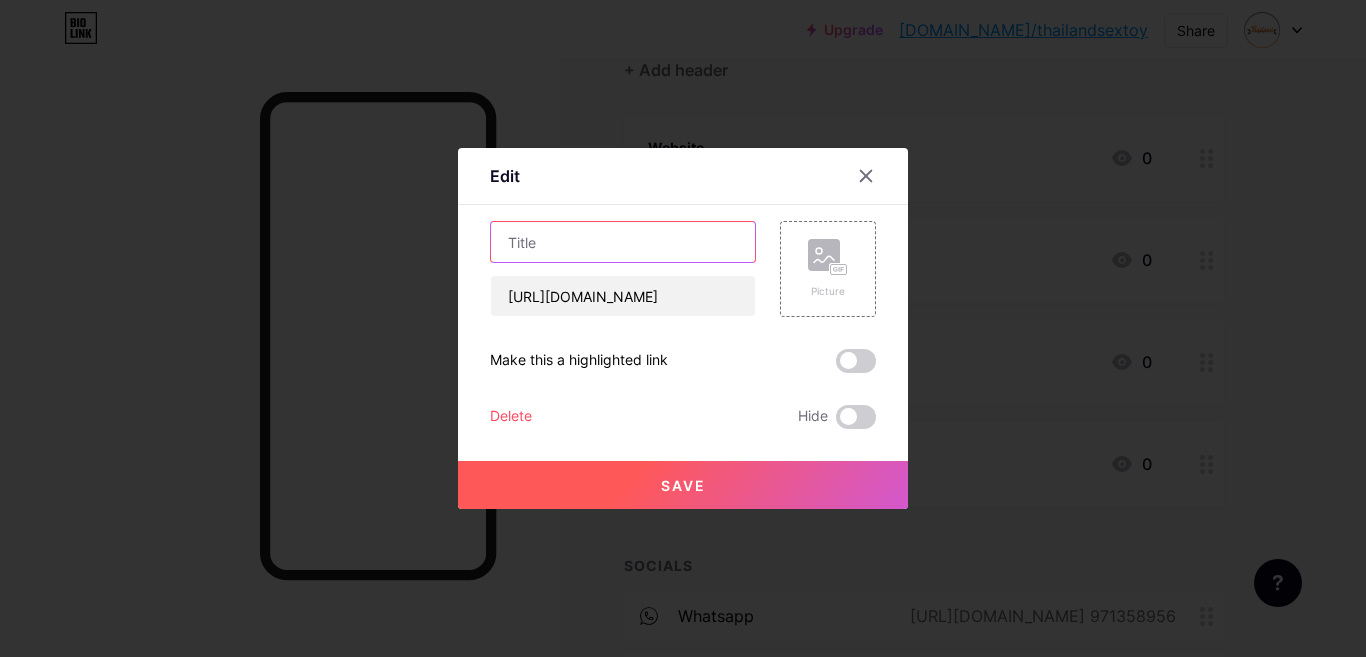 click at bounding box center [623, 242] 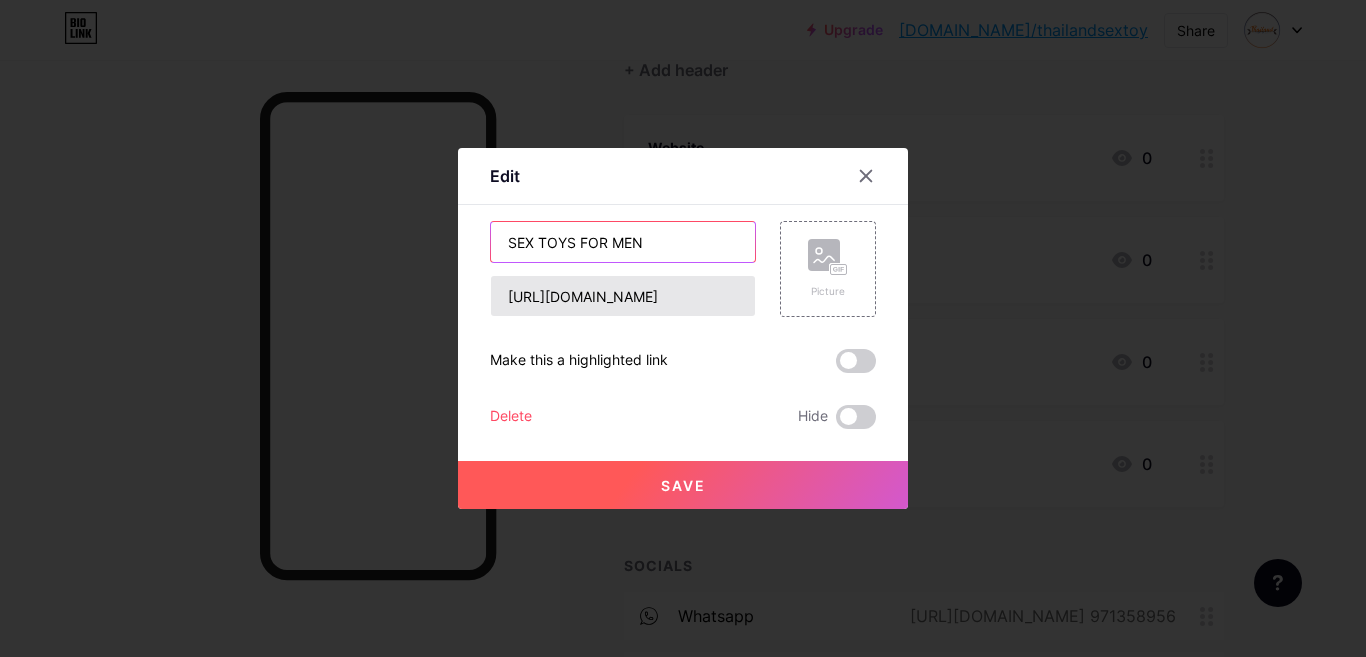 type on "SEX TOYS FOR MEN" 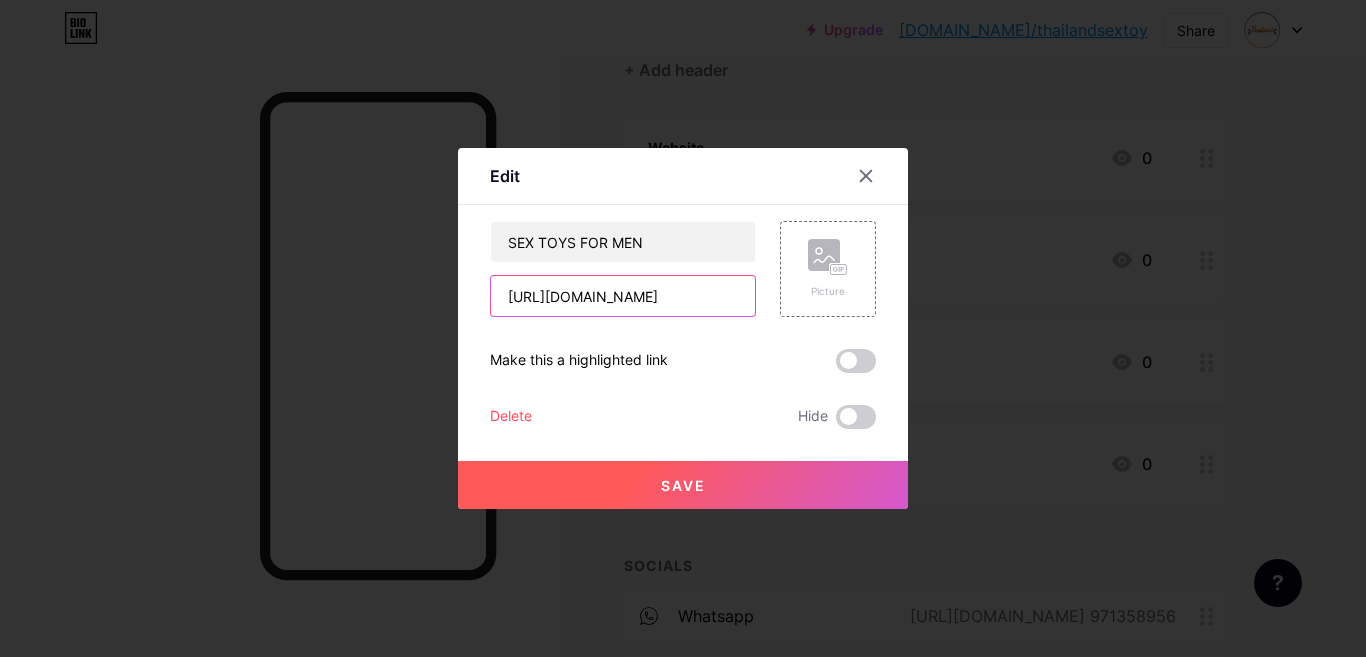 click on "[URL][DOMAIN_NAME]" at bounding box center (623, 296) 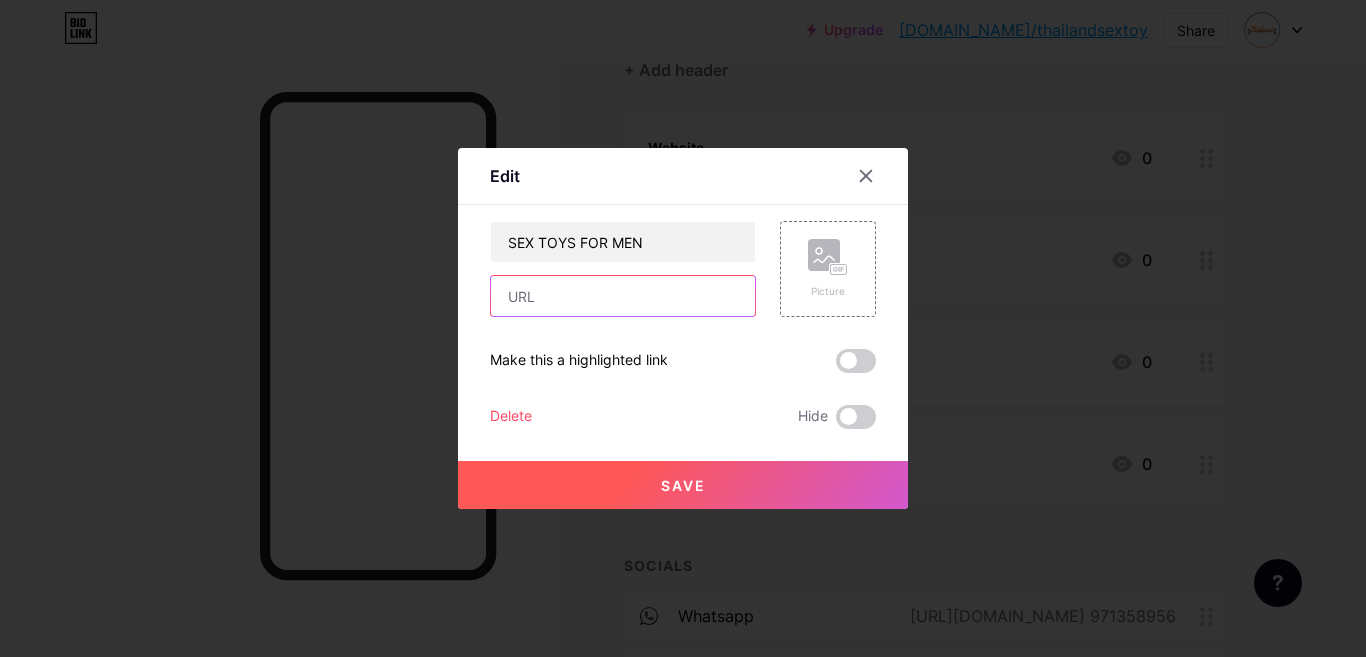paste on "[URL][DOMAIN_NAME]" 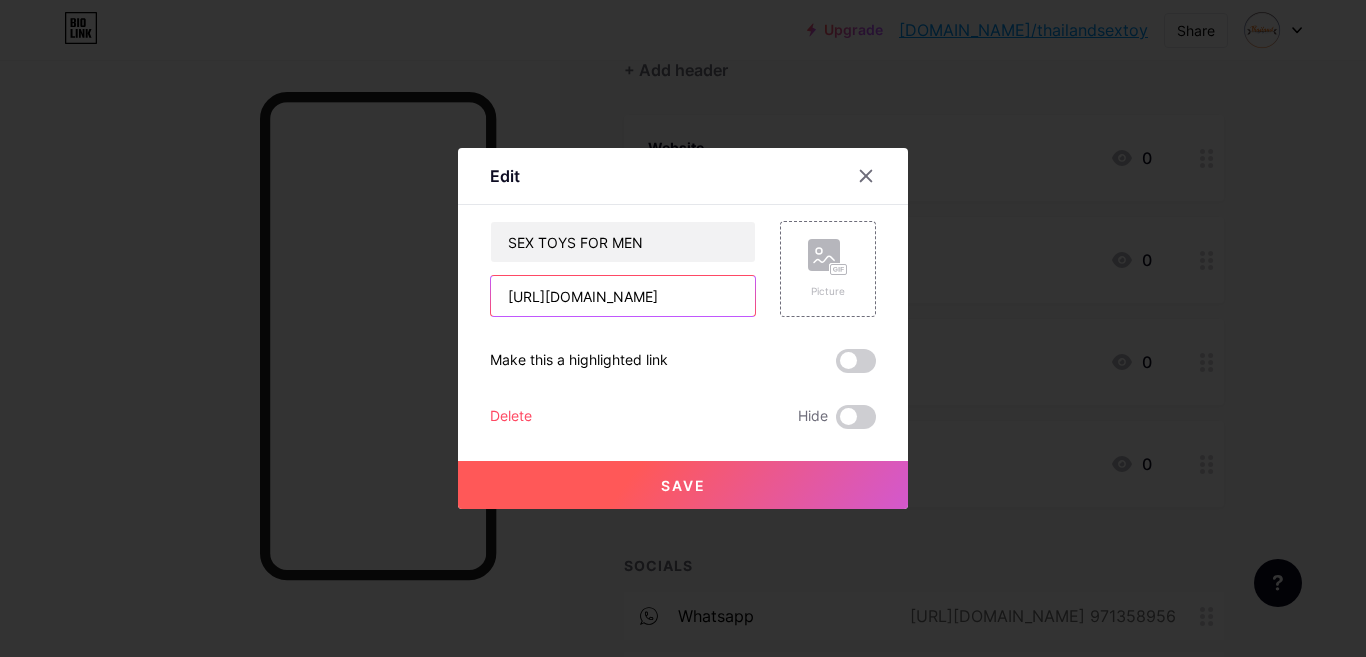 scroll, scrollTop: 0, scrollLeft: 59, axis: horizontal 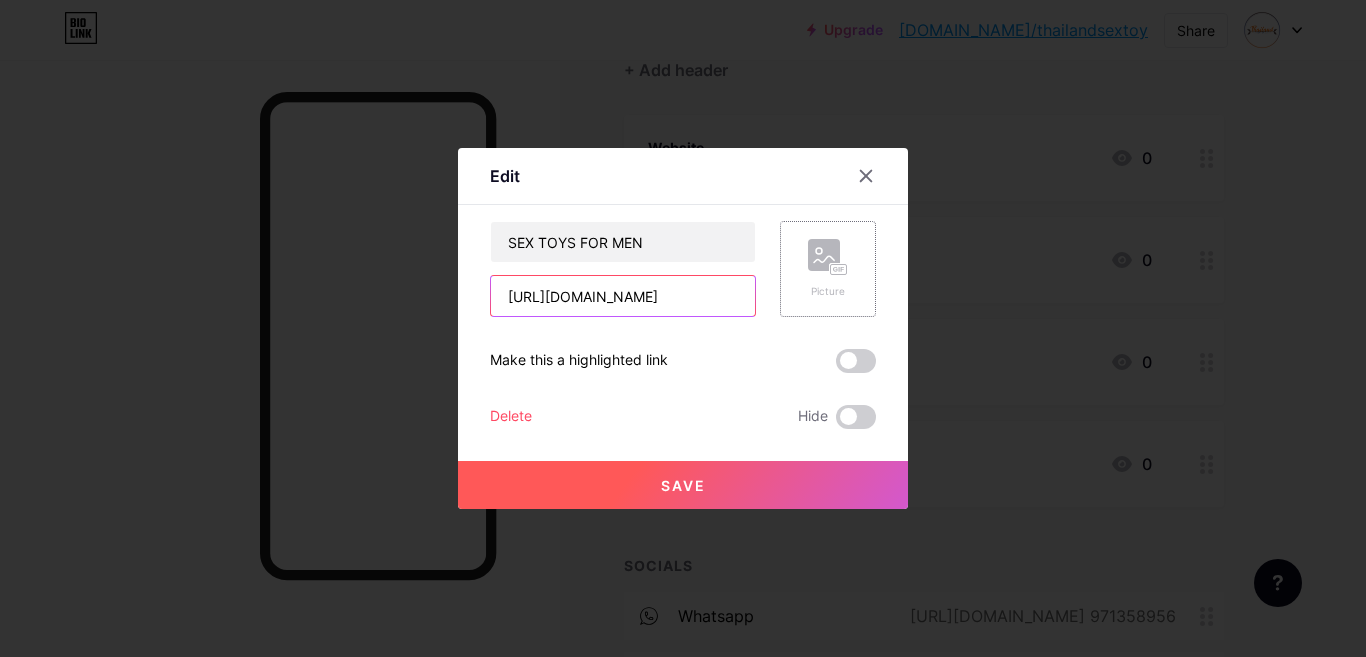 type on "[URL][DOMAIN_NAME]" 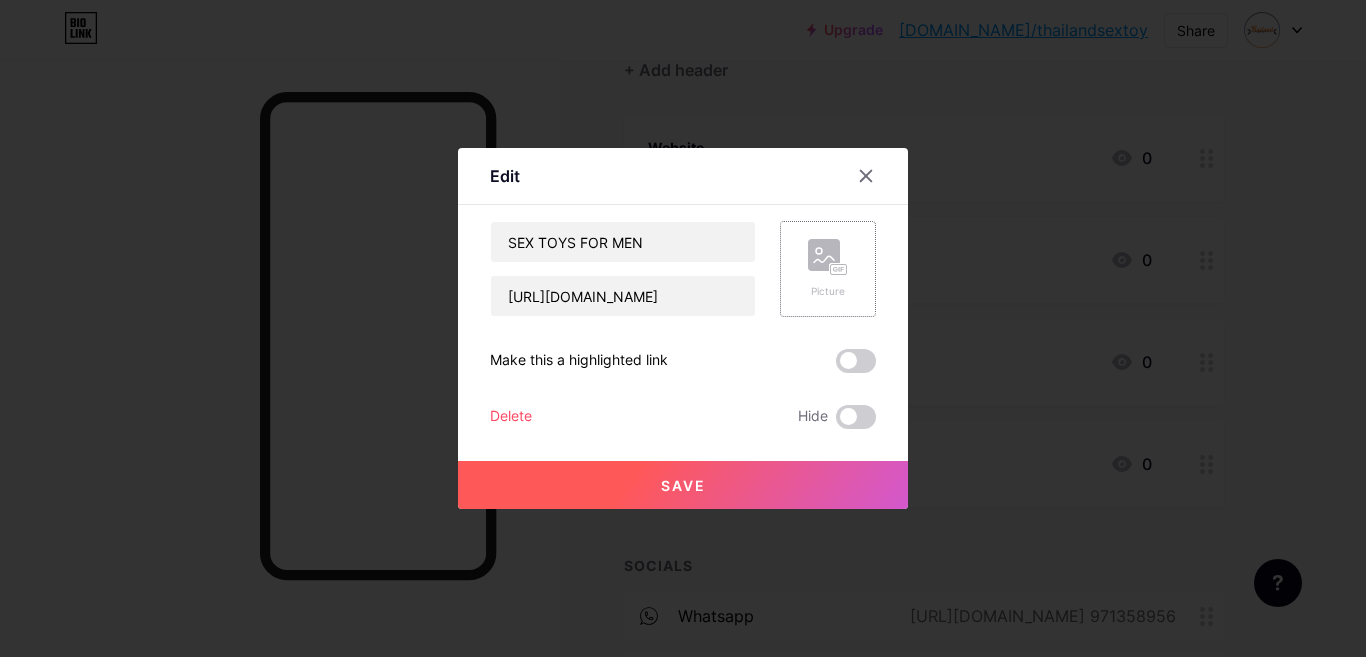 scroll, scrollTop: 0, scrollLeft: 0, axis: both 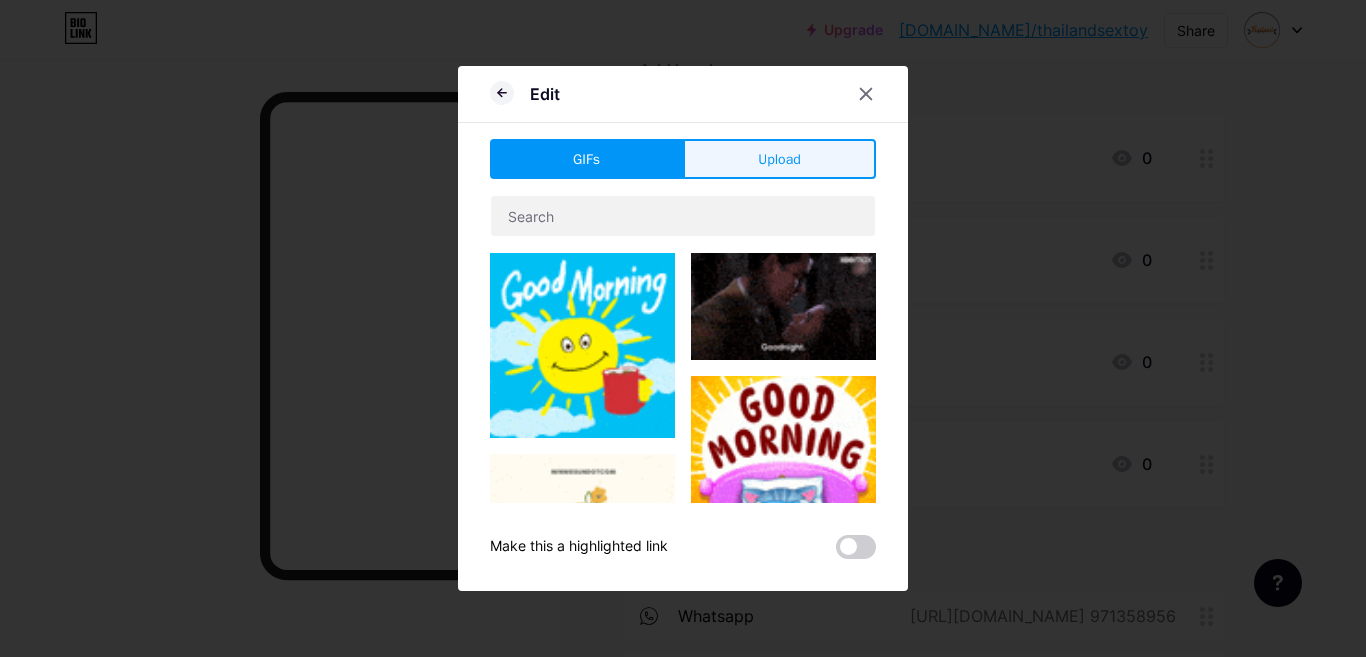 click on "Upload" at bounding box center [779, 159] 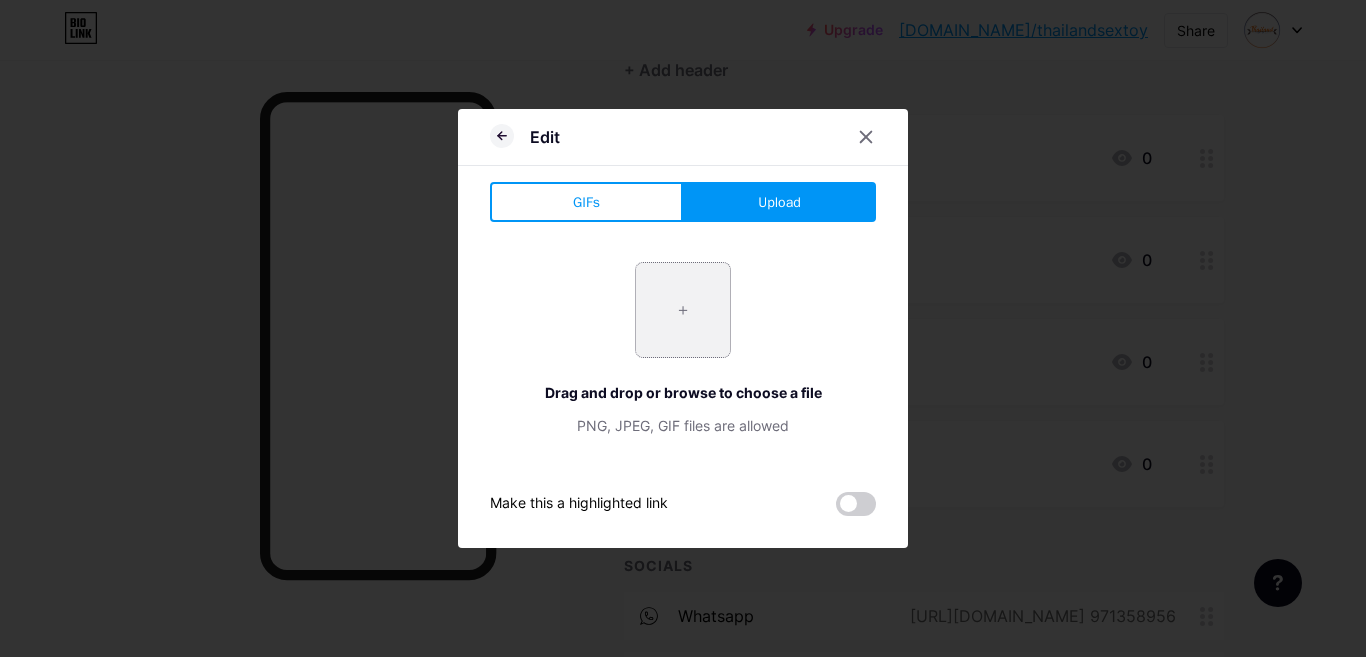 click at bounding box center [683, 310] 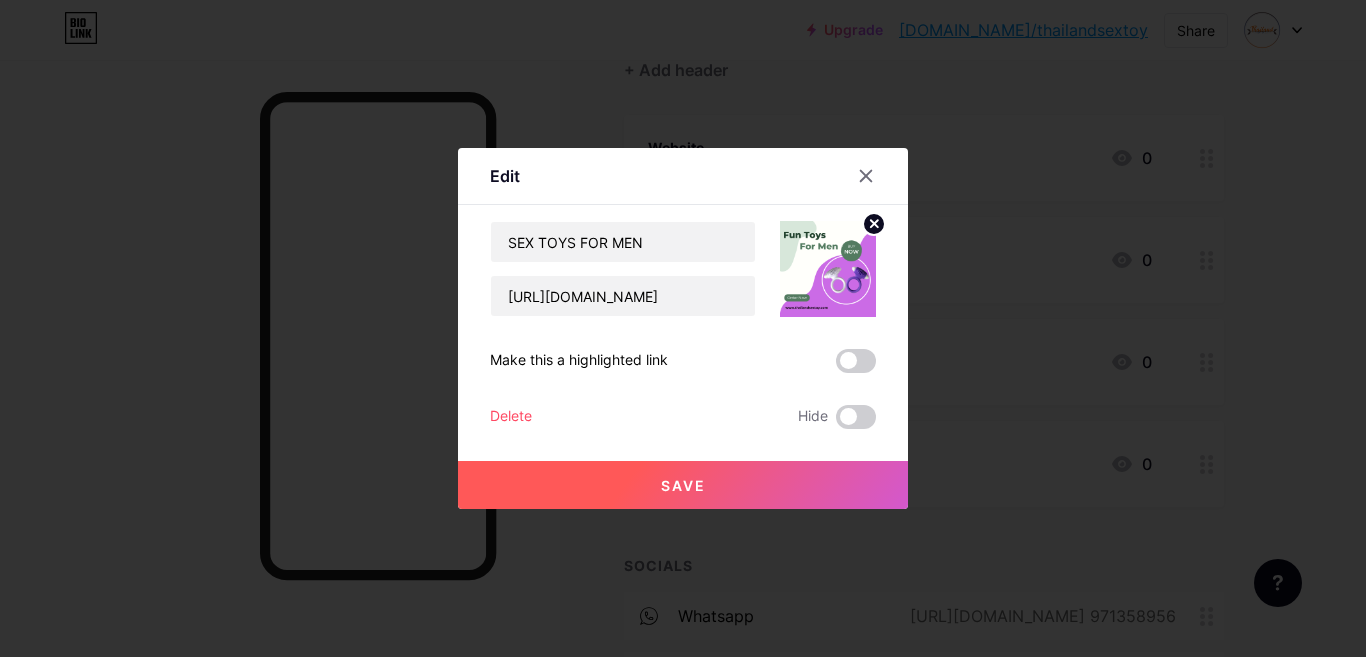 click on "Save" at bounding box center (683, 485) 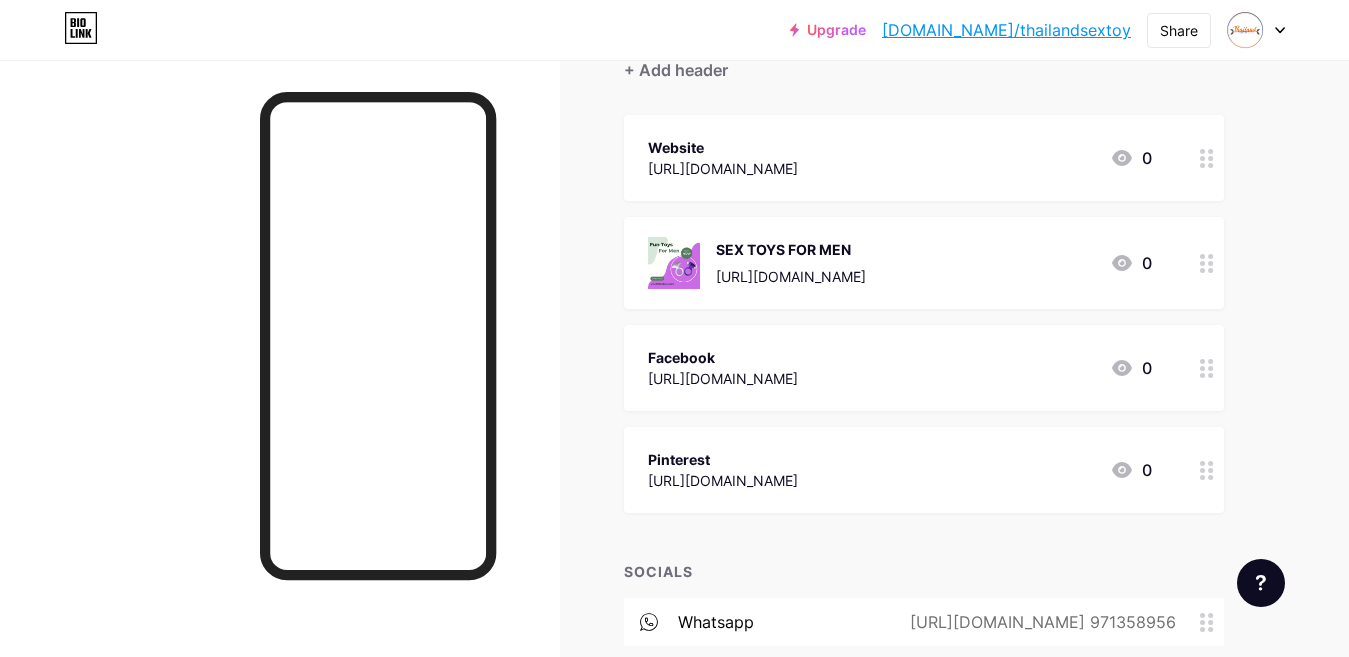 click on "Facebook" at bounding box center (723, 357) 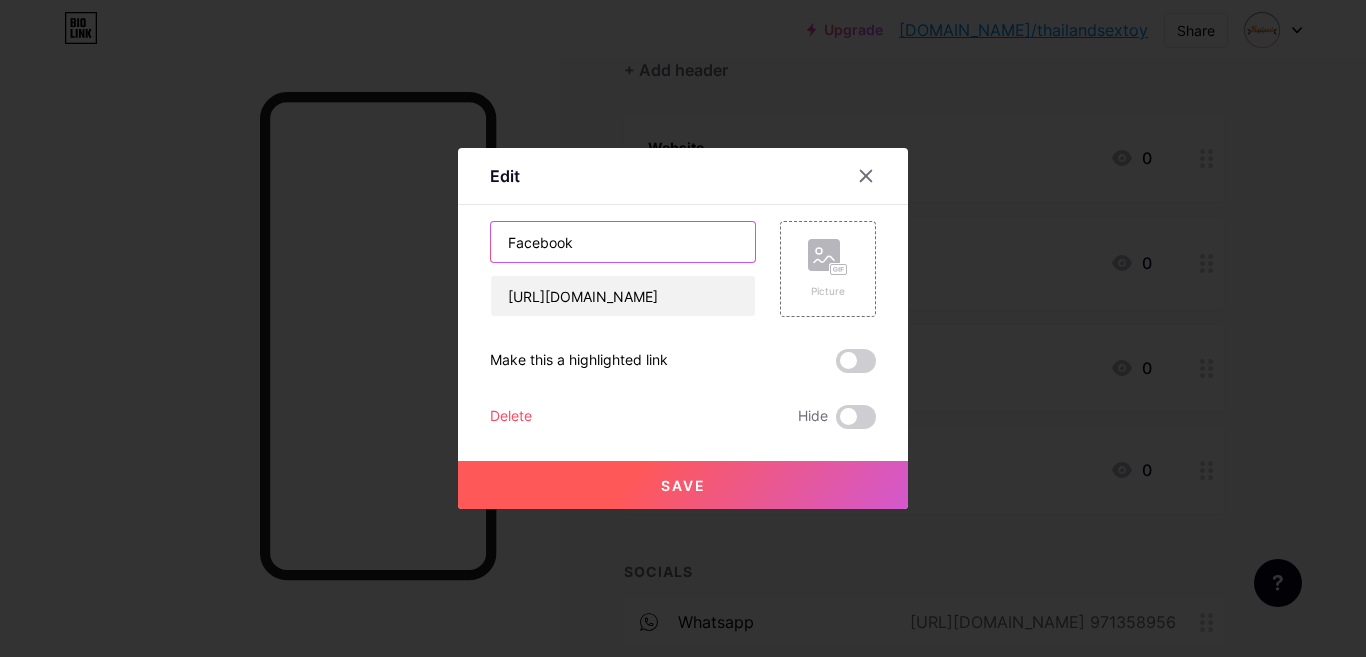 click on "Facebook" at bounding box center (623, 242) 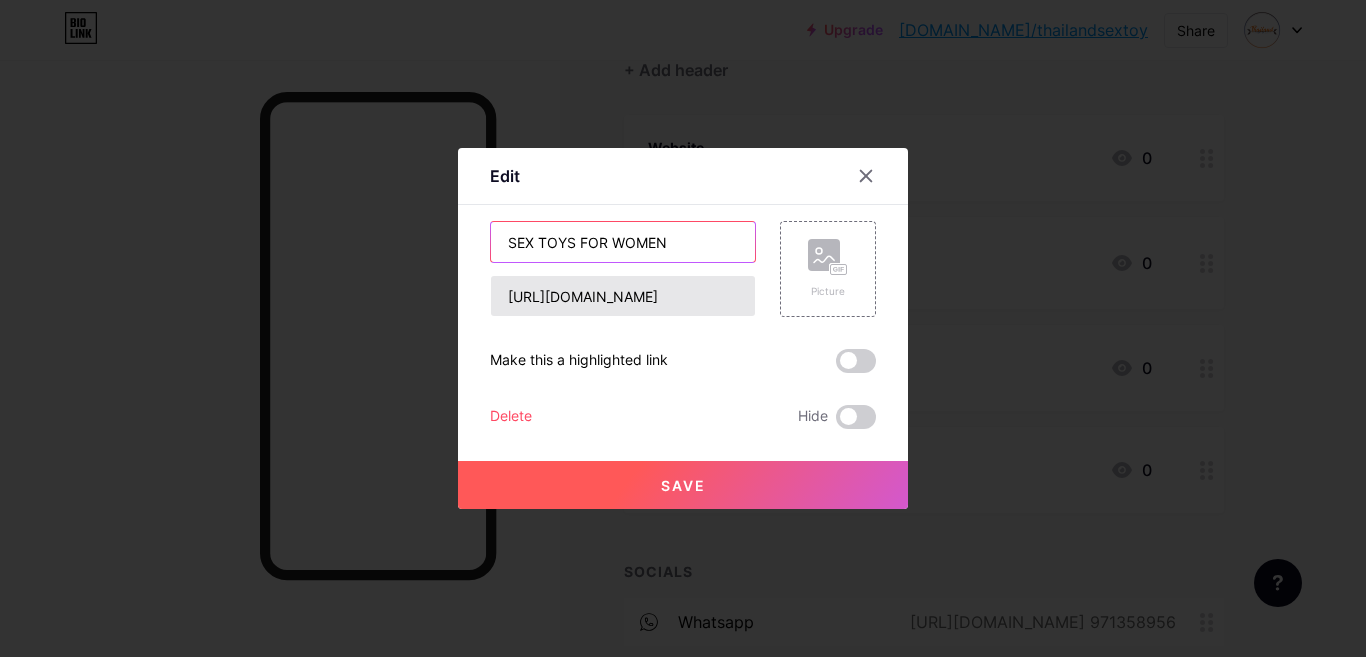 type on "SEX TOYS FOR WOMEN" 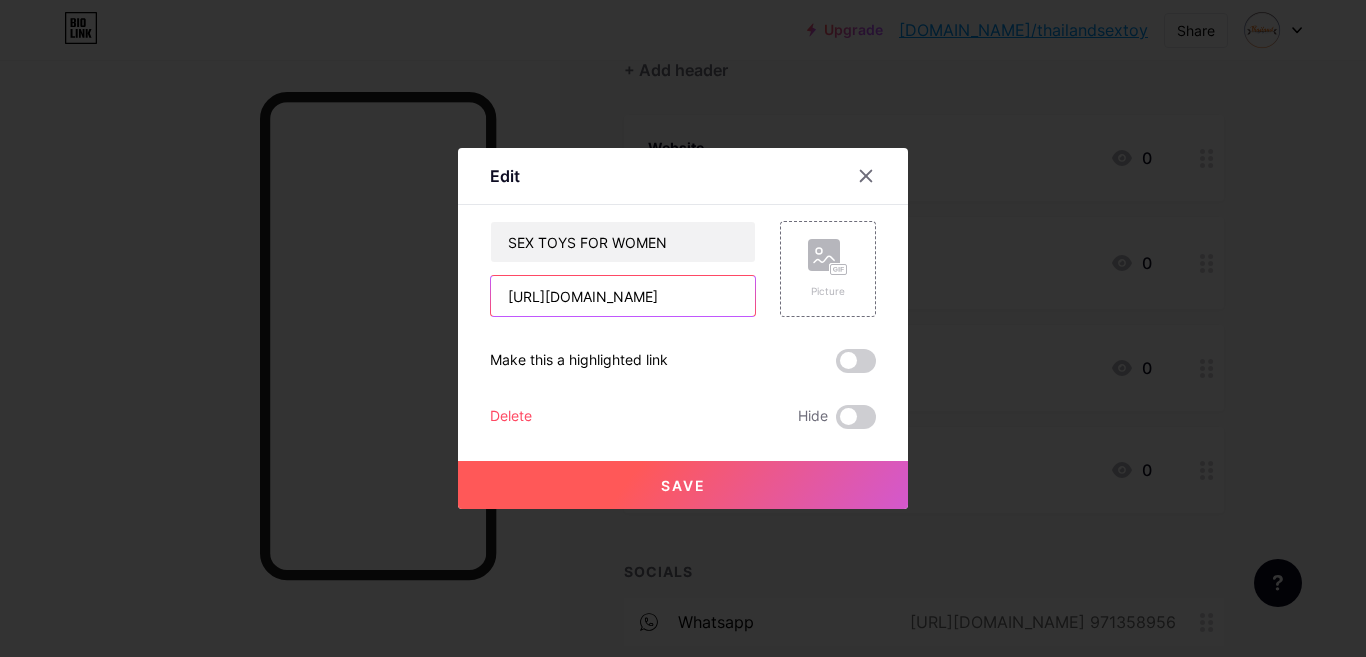 click on "[URL][DOMAIN_NAME]" at bounding box center (623, 296) 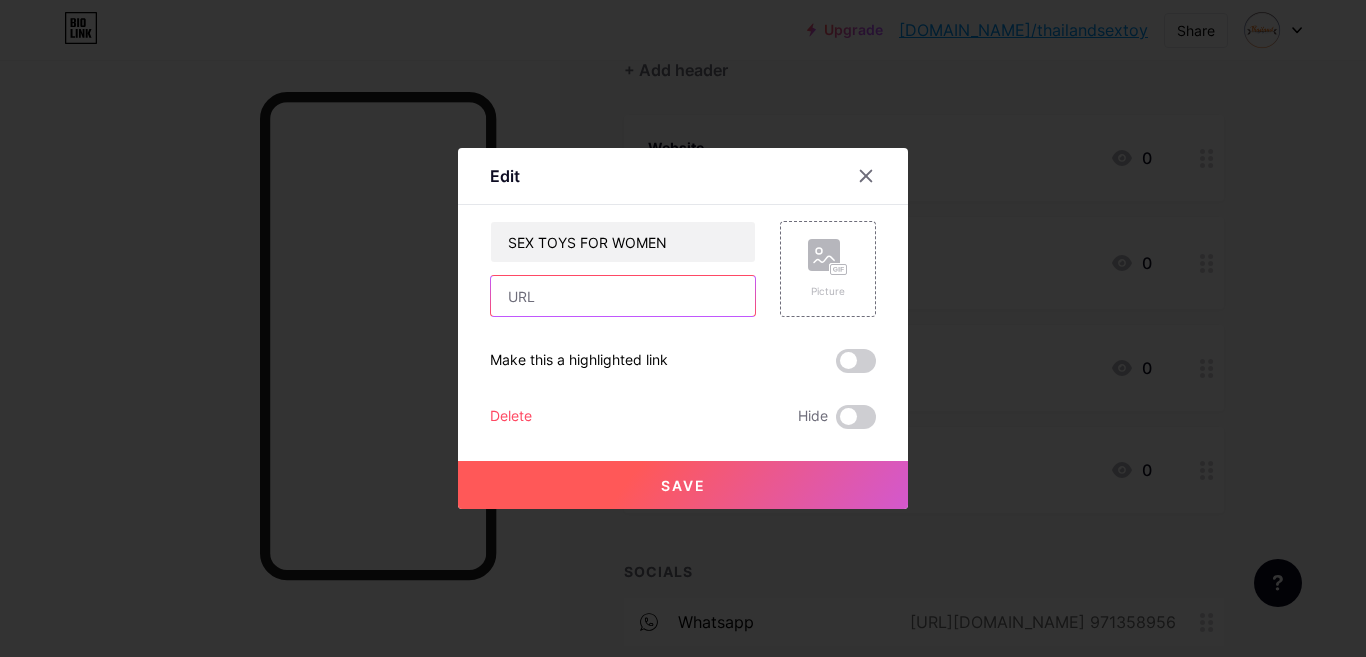 paste on "[URL][DOMAIN_NAME]" 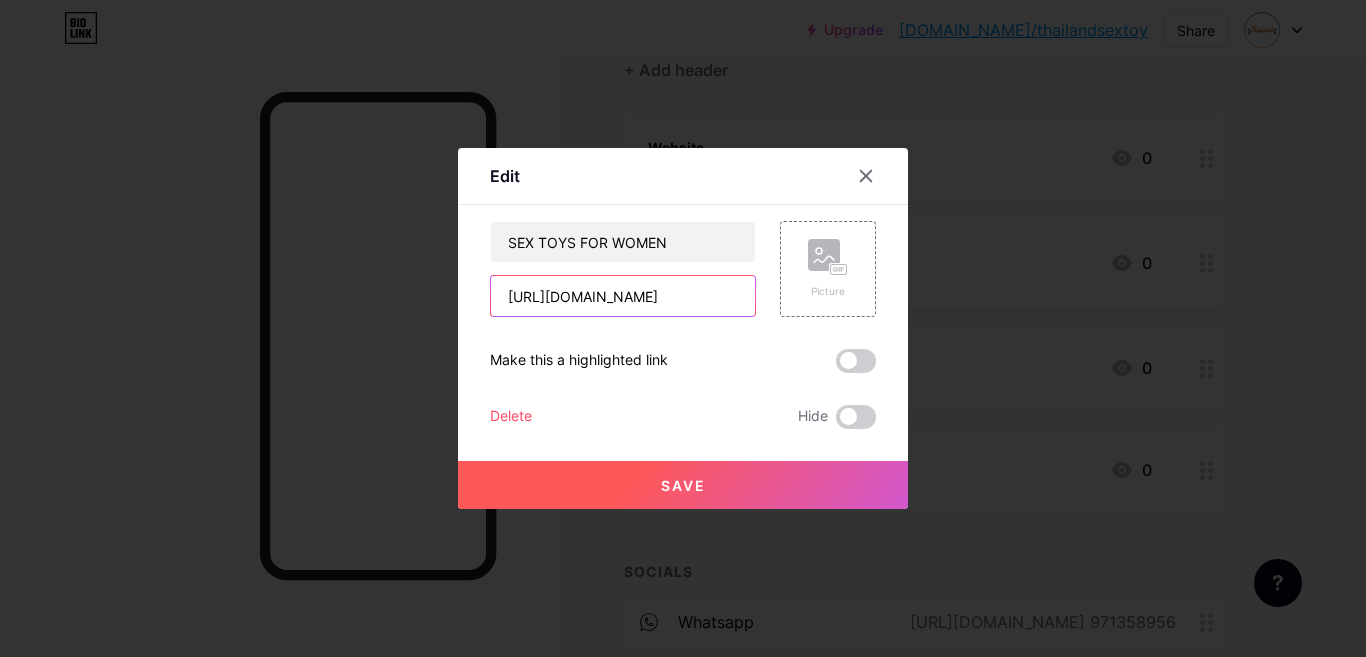 scroll, scrollTop: 0, scrollLeft: 57, axis: horizontal 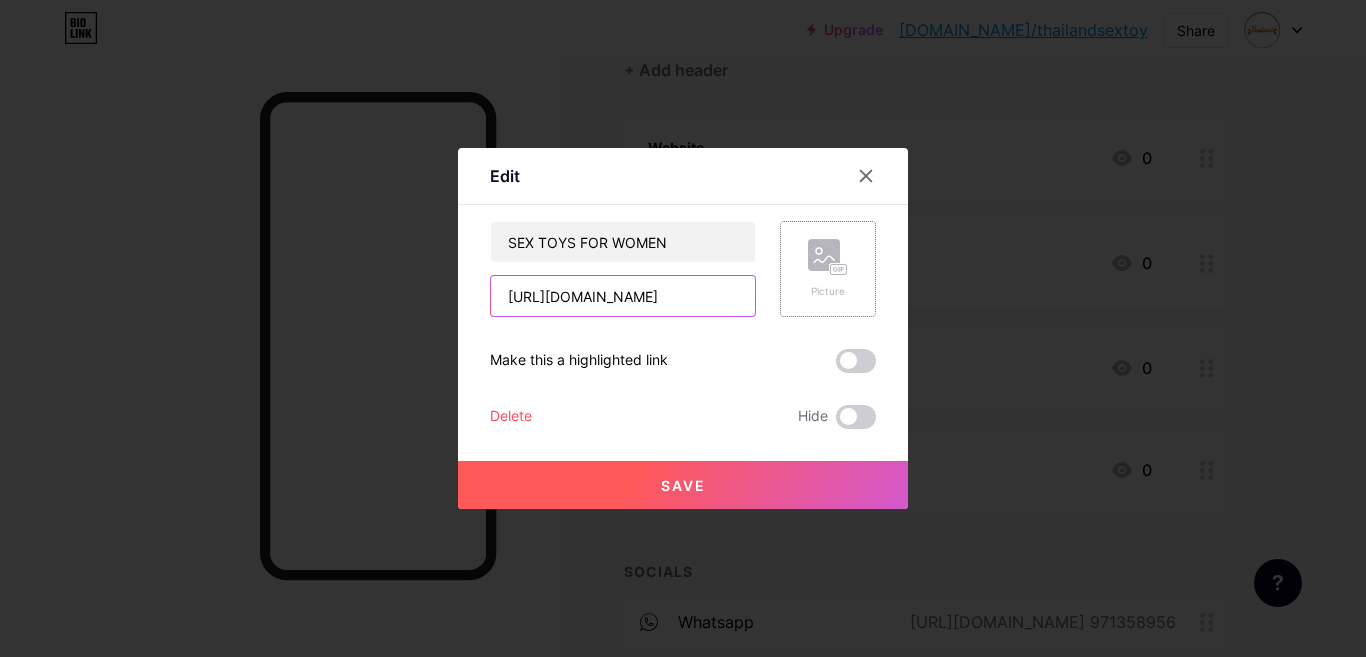 type on "[URL][DOMAIN_NAME]" 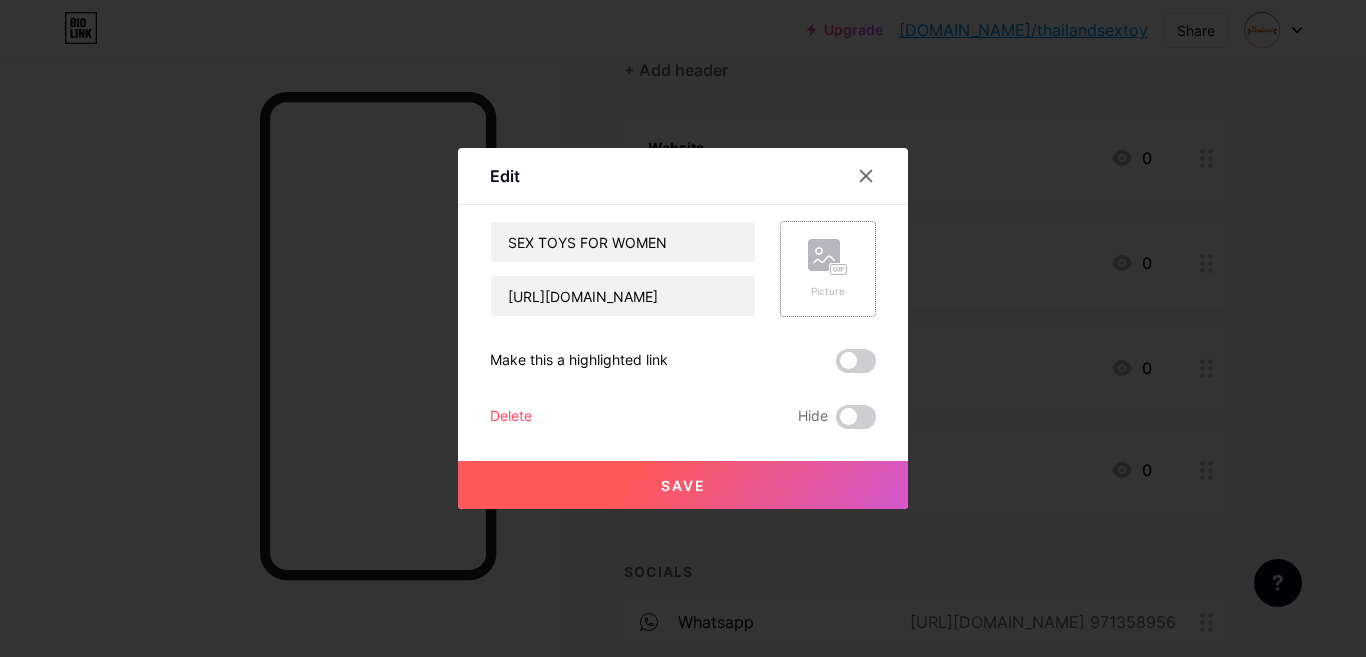 scroll, scrollTop: 0, scrollLeft: 0, axis: both 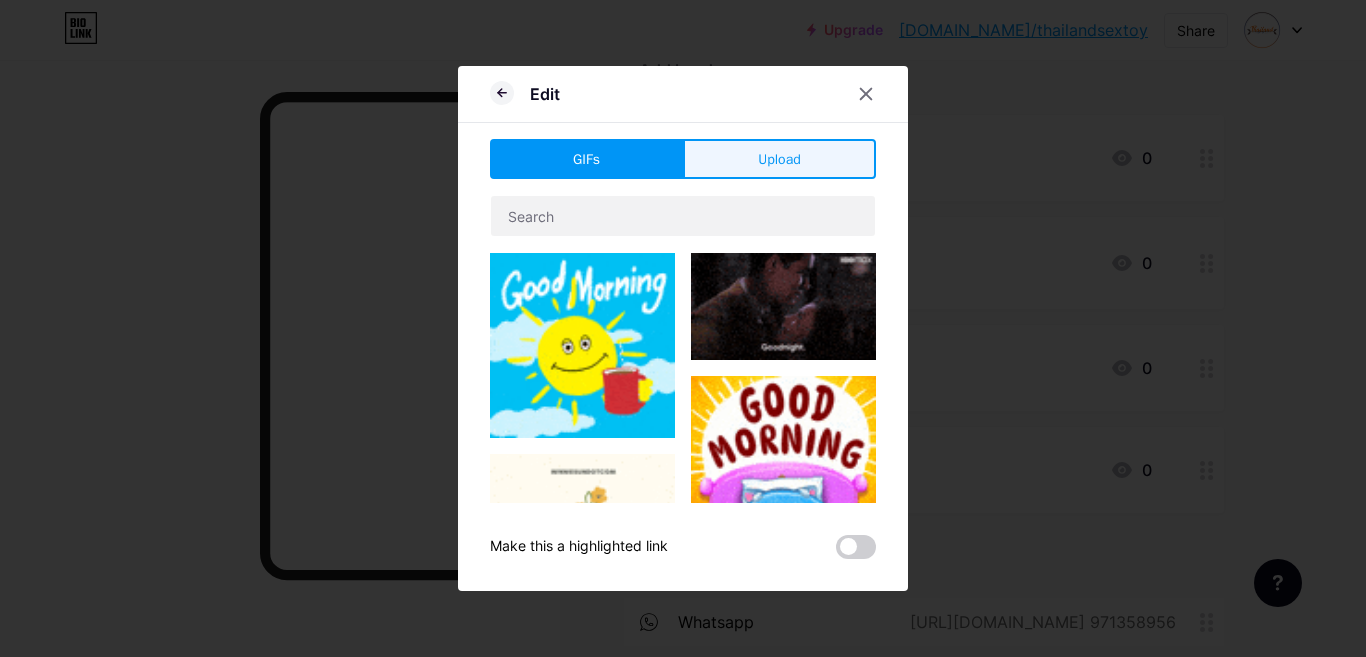 click on "Upload" at bounding box center (779, 159) 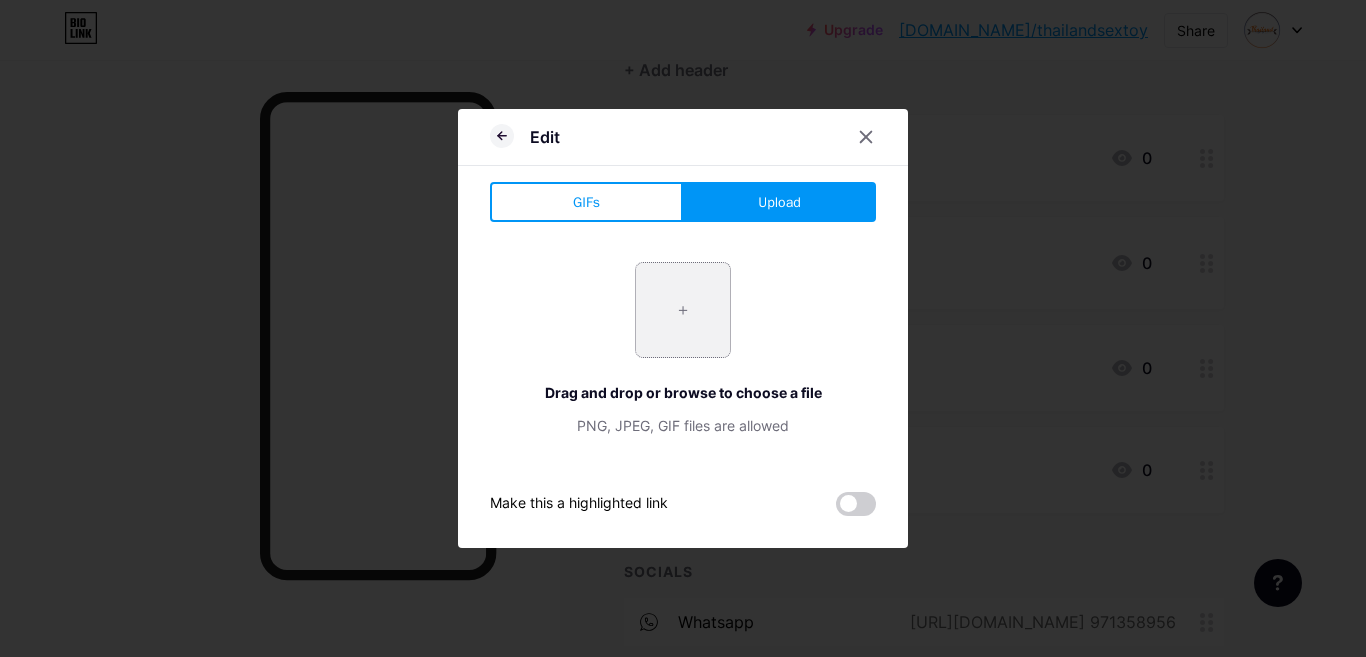 click at bounding box center (683, 310) 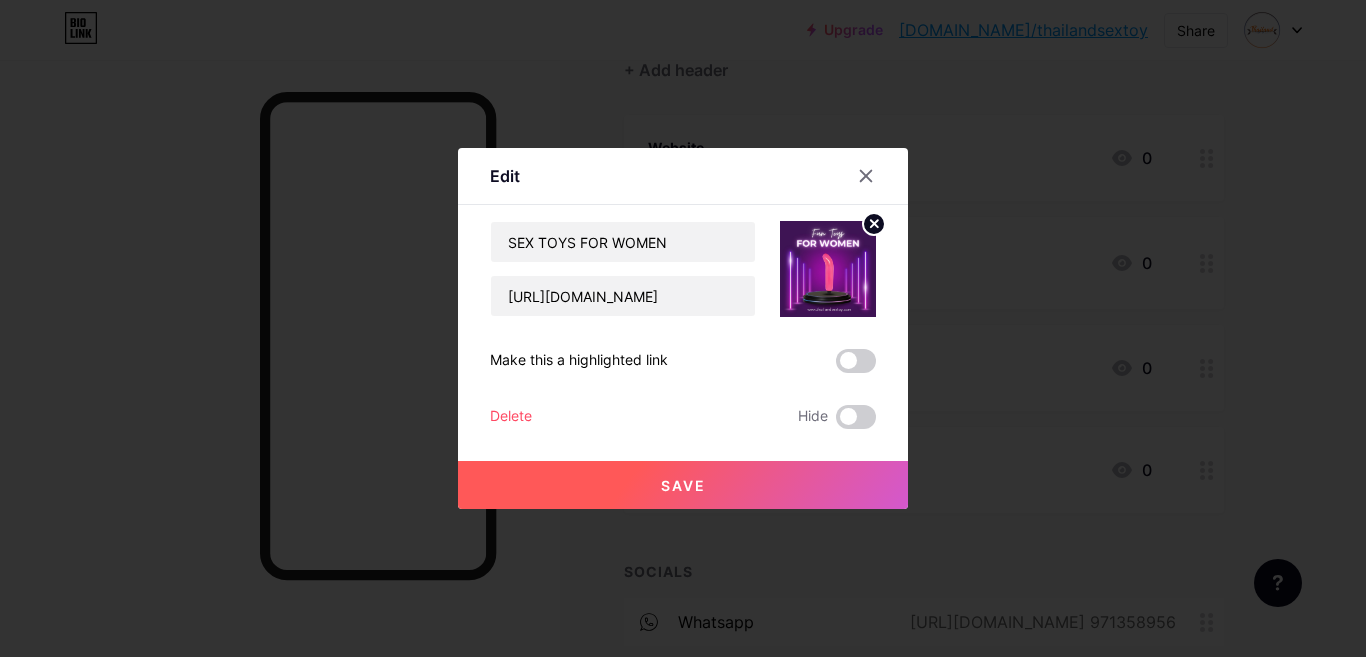 click on "Save" at bounding box center (683, 485) 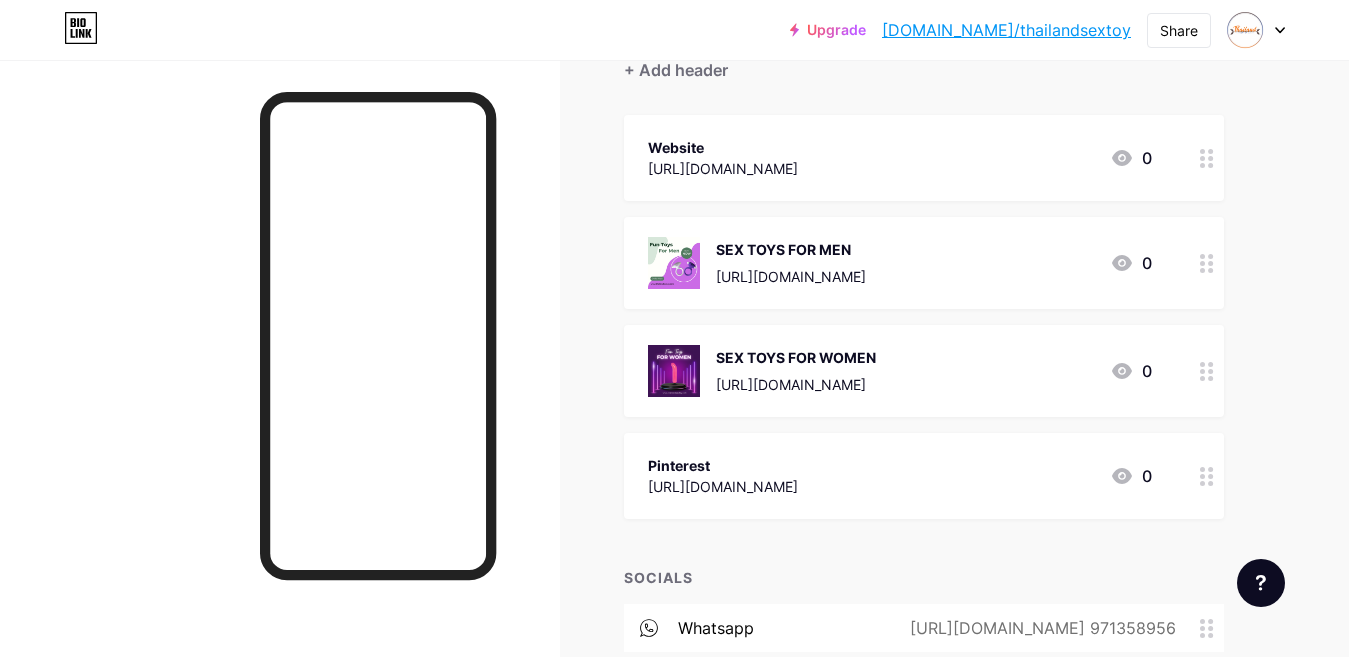 click on "Pinterest" at bounding box center (723, 465) 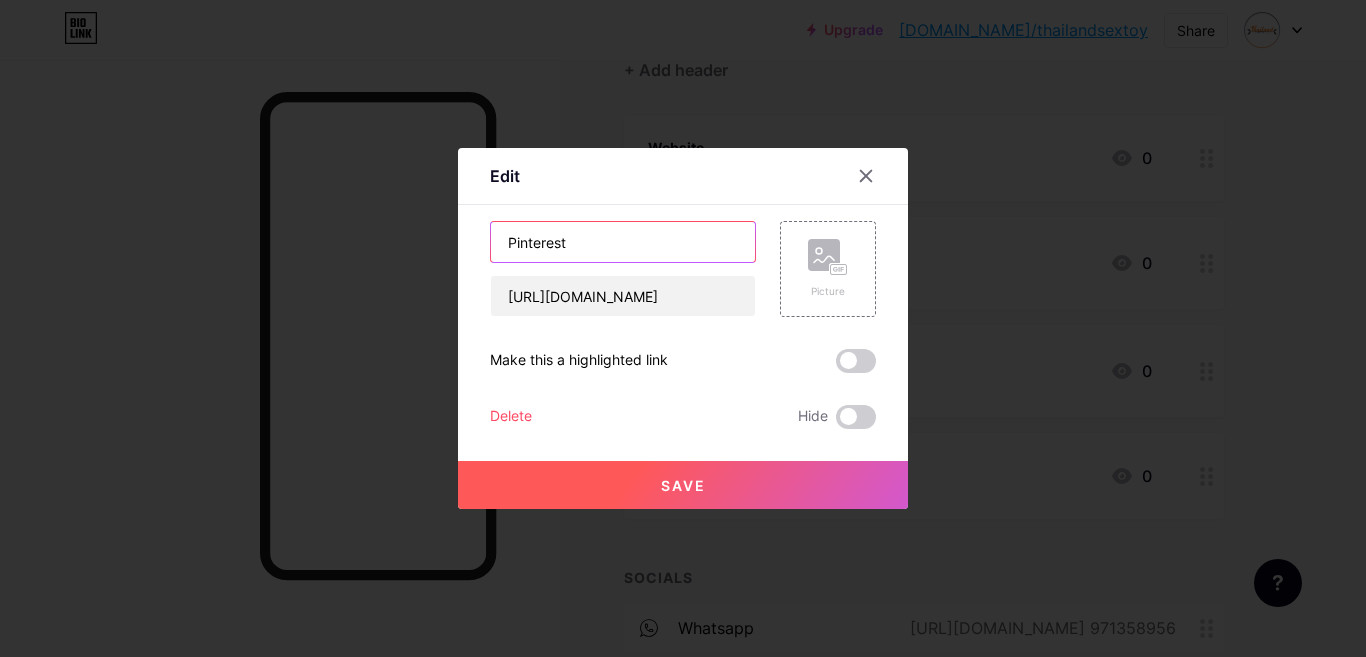 drag, startPoint x: 575, startPoint y: 235, endPoint x: 480, endPoint y: 223, distance: 95.7549 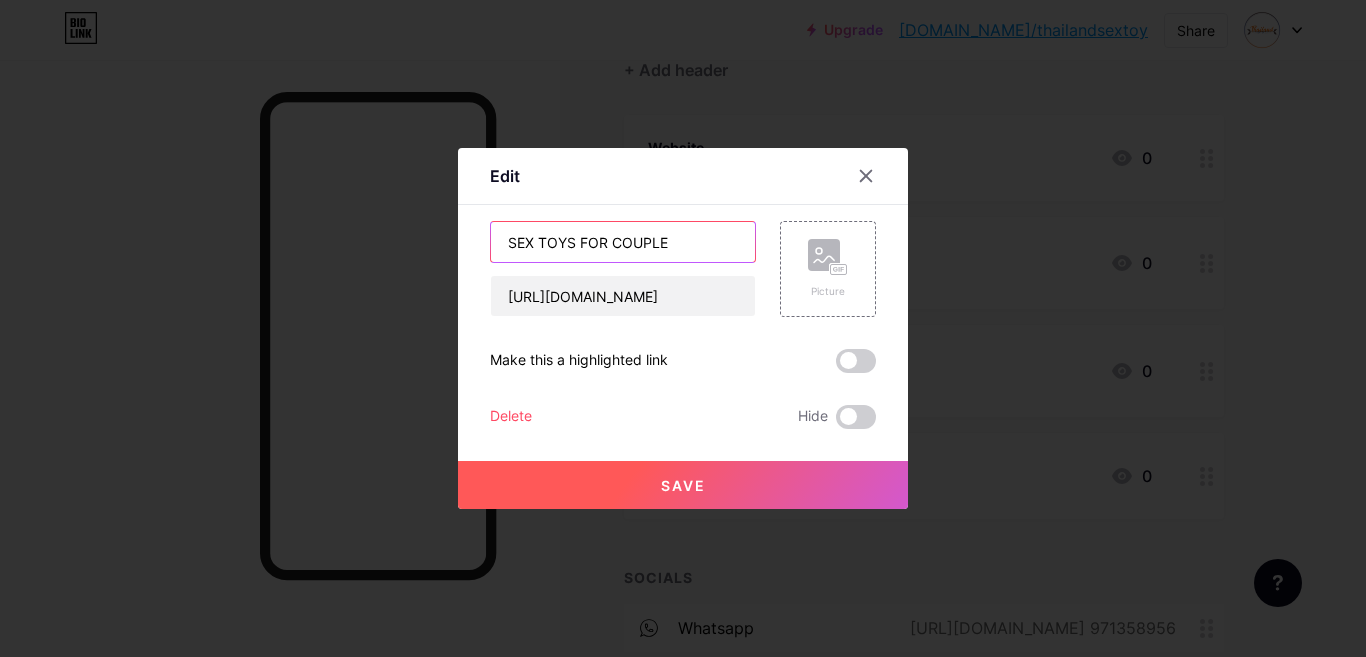 type on "SEX TOYS FOR COUPLE" 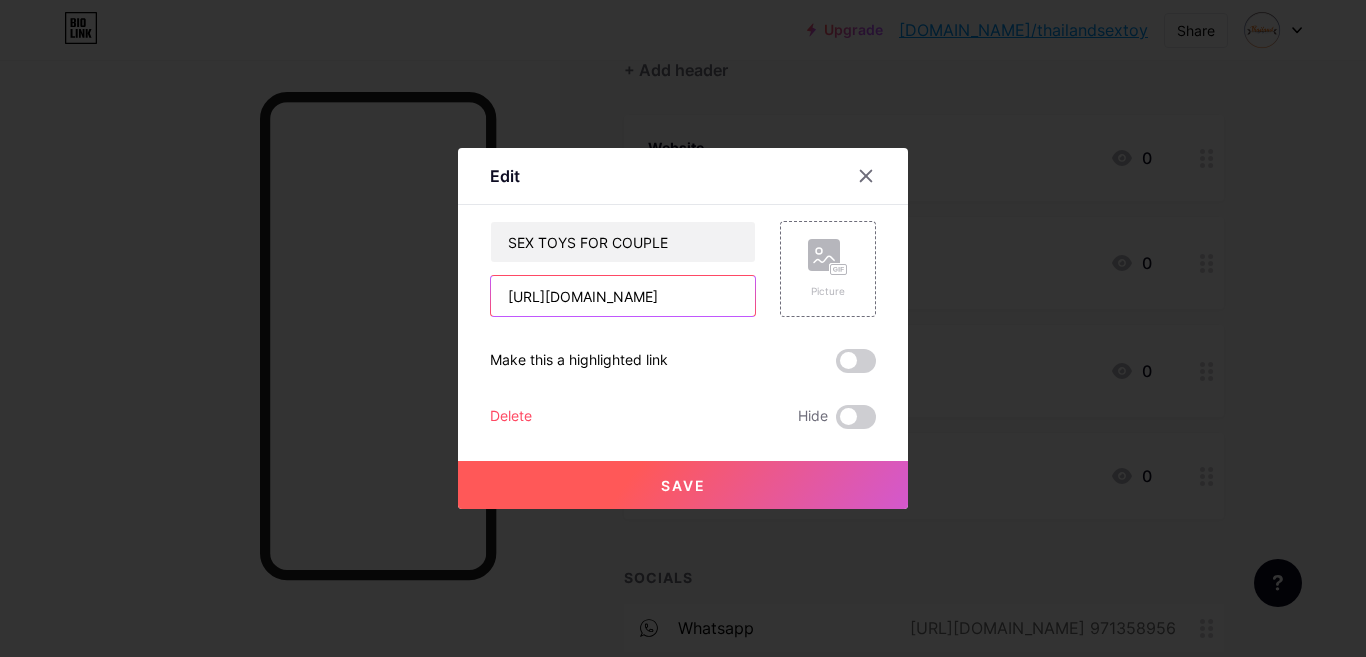 click on "[URL][DOMAIN_NAME]" at bounding box center [623, 296] 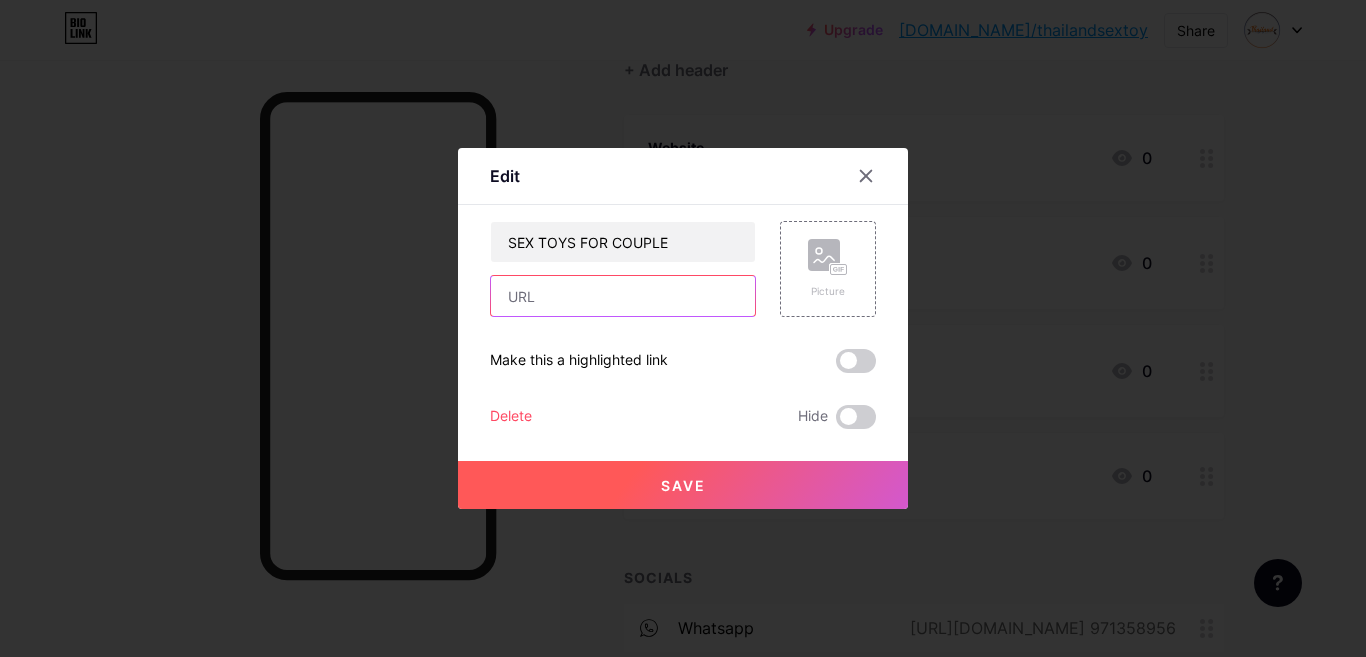 paste on "[URL][DOMAIN_NAME]" 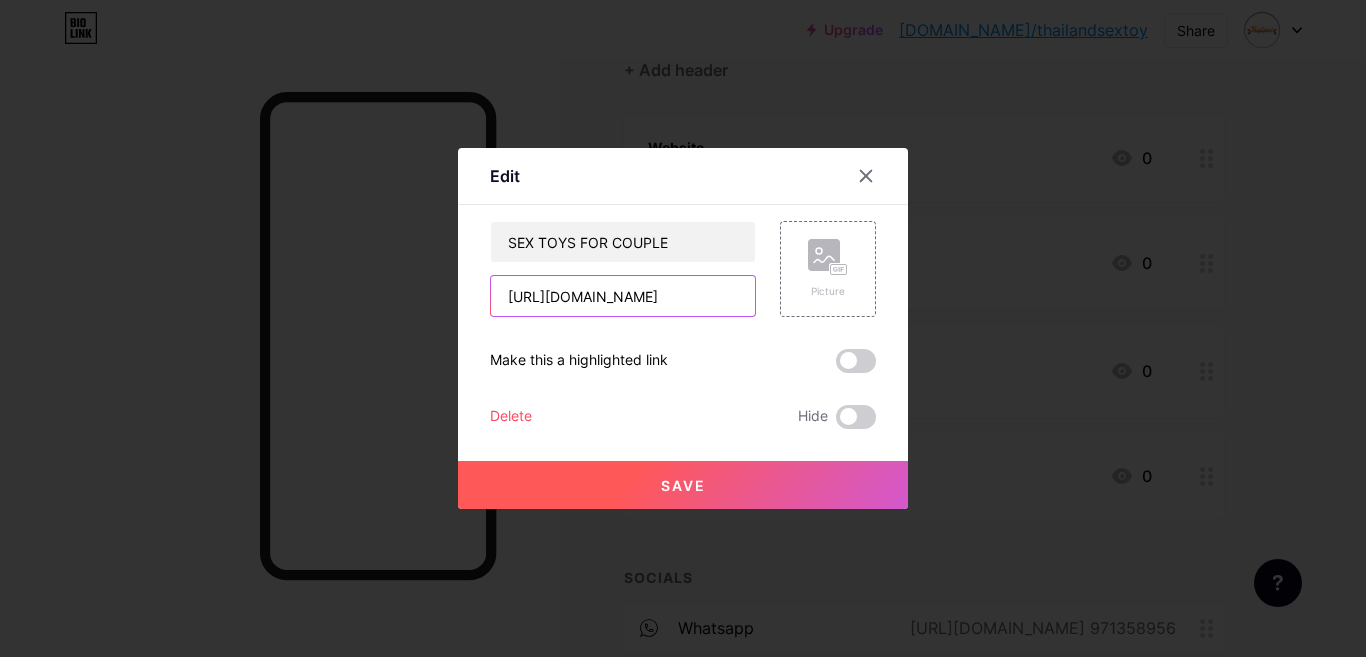scroll, scrollTop: 0, scrollLeft: 79, axis: horizontal 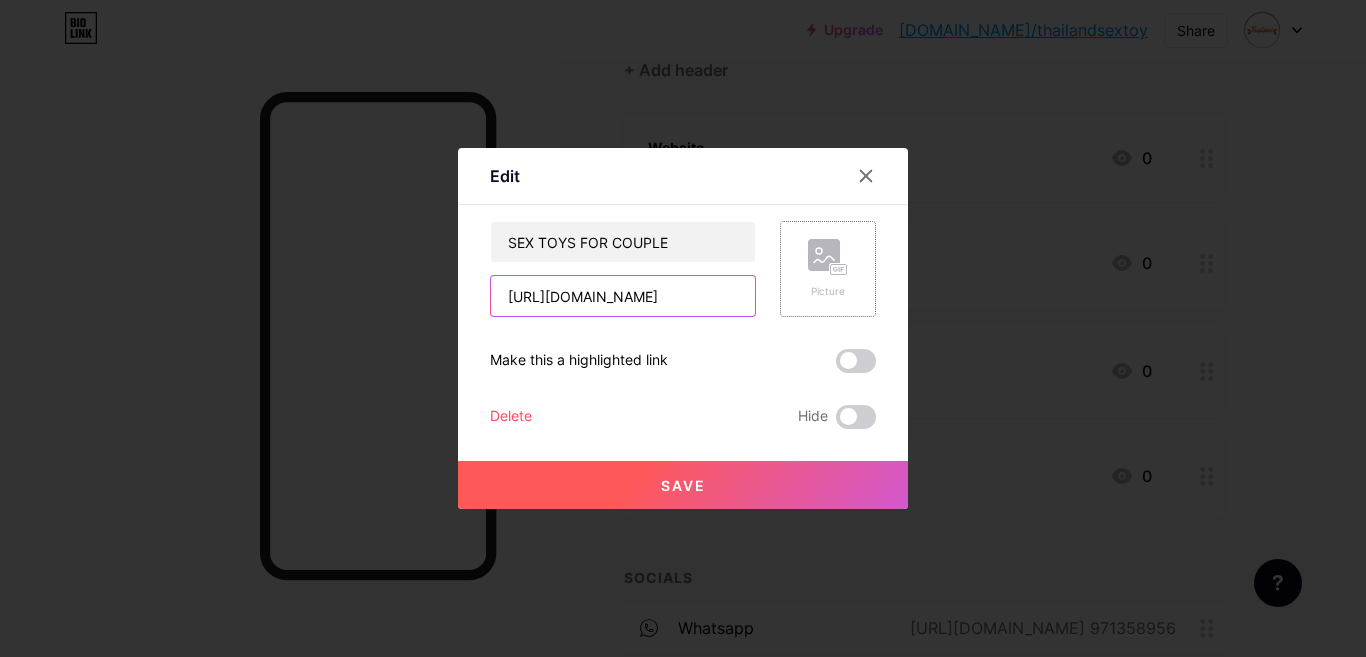 type on "[URL][DOMAIN_NAME]" 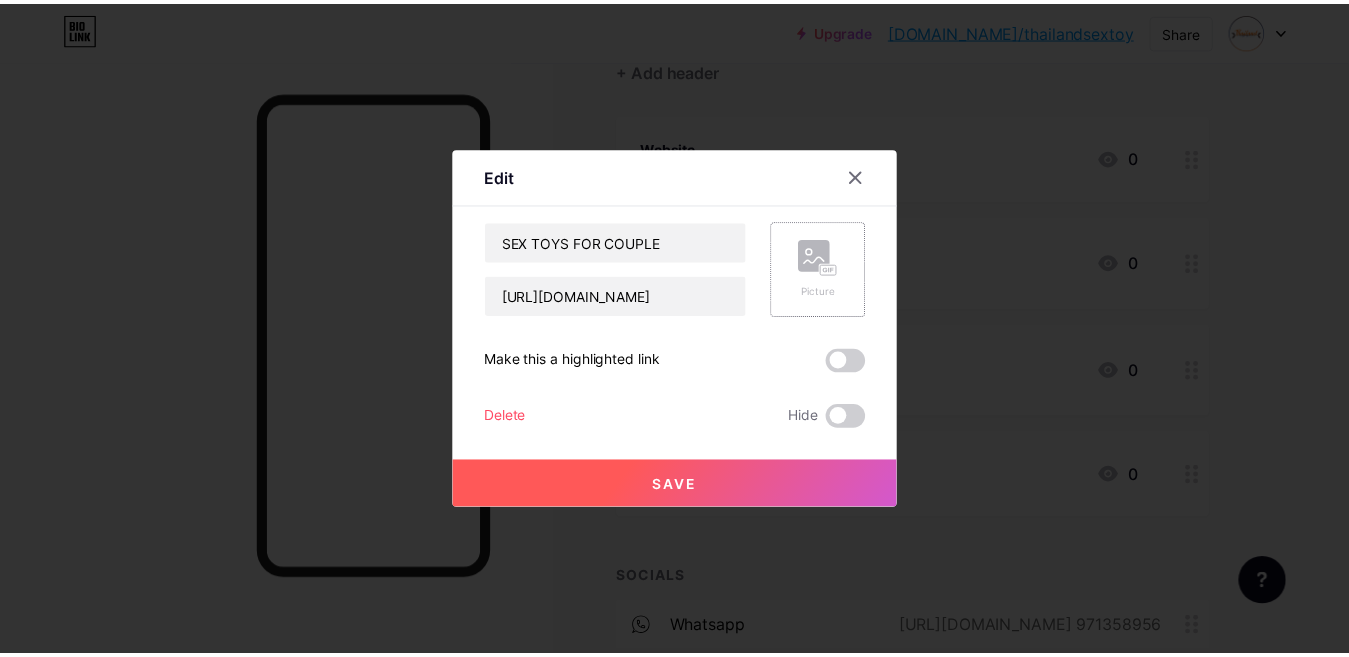 scroll, scrollTop: 0, scrollLeft: 0, axis: both 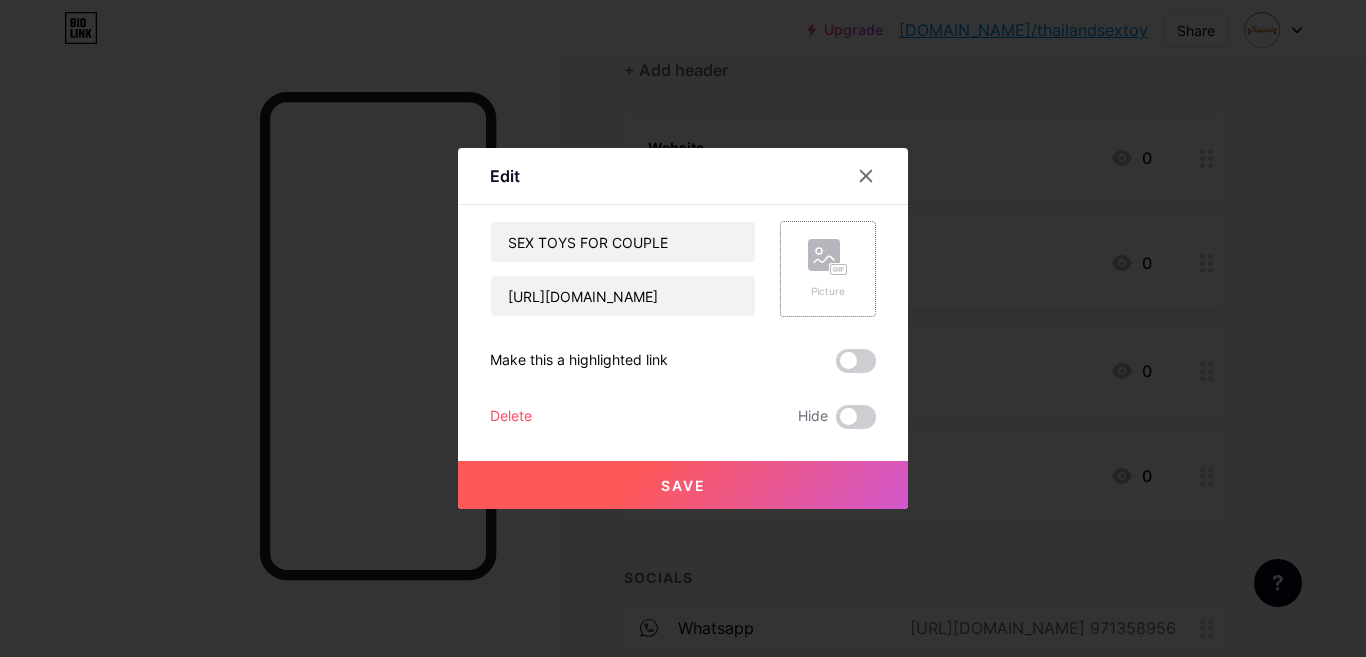 click on "Picture" at bounding box center (828, 269) 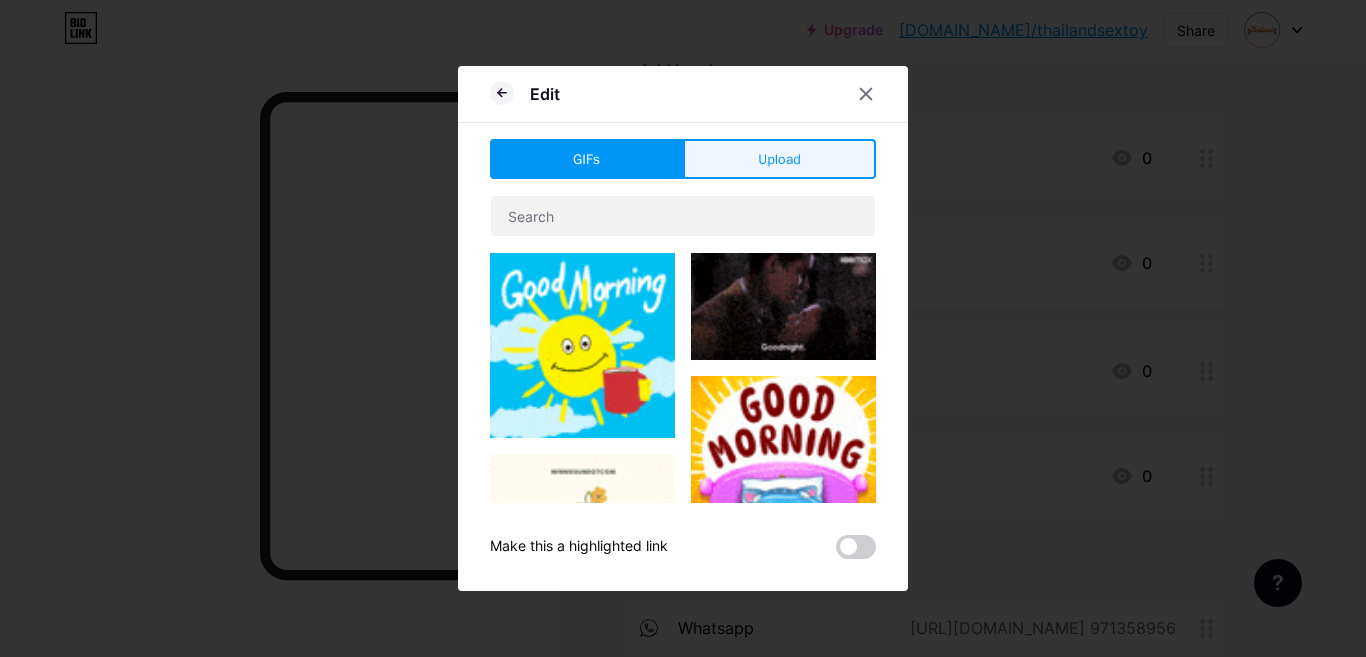 click on "Upload" at bounding box center [779, 159] 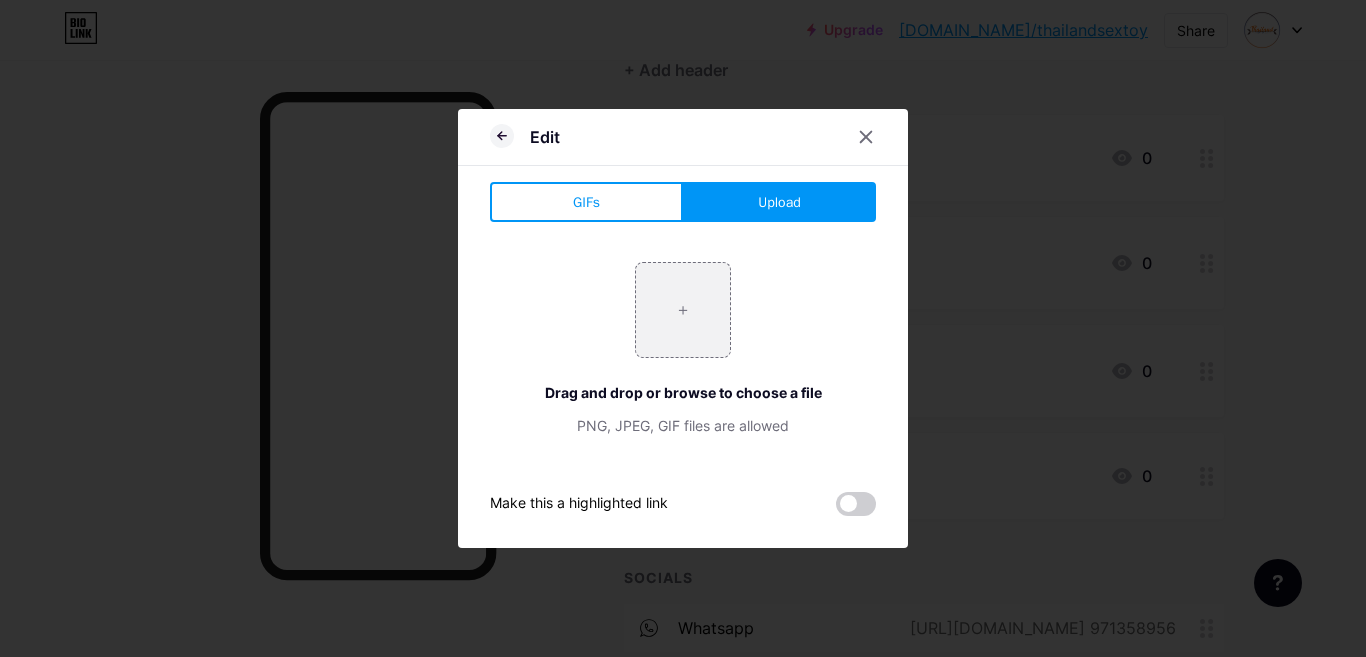 click on "Upload" at bounding box center (779, 202) 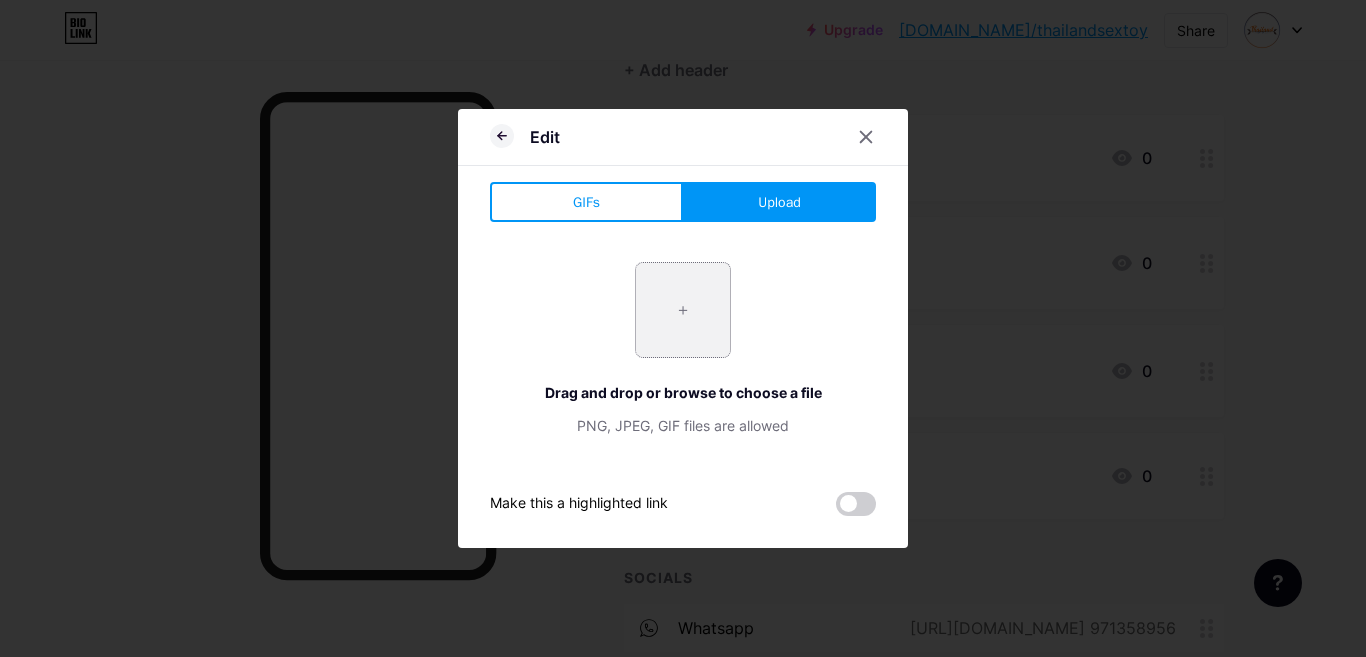 click at bounding box center [683, 310] 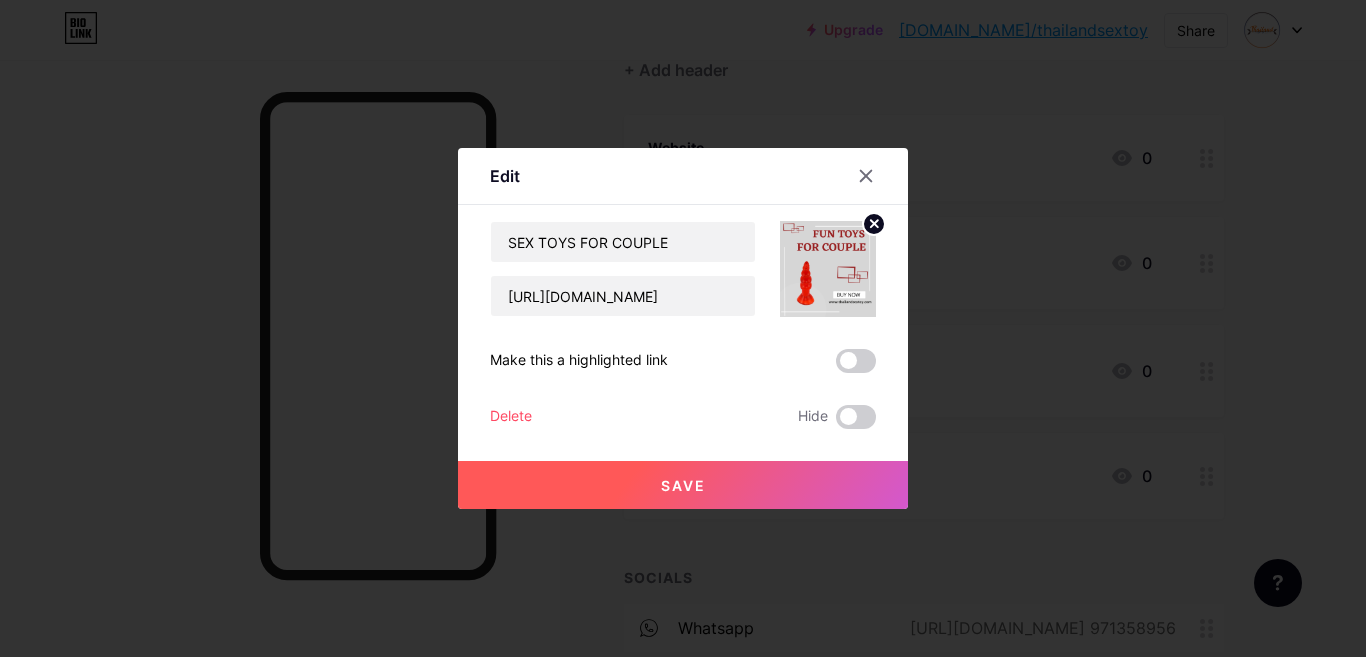 click on "Save" at bounding box center [683, 485] 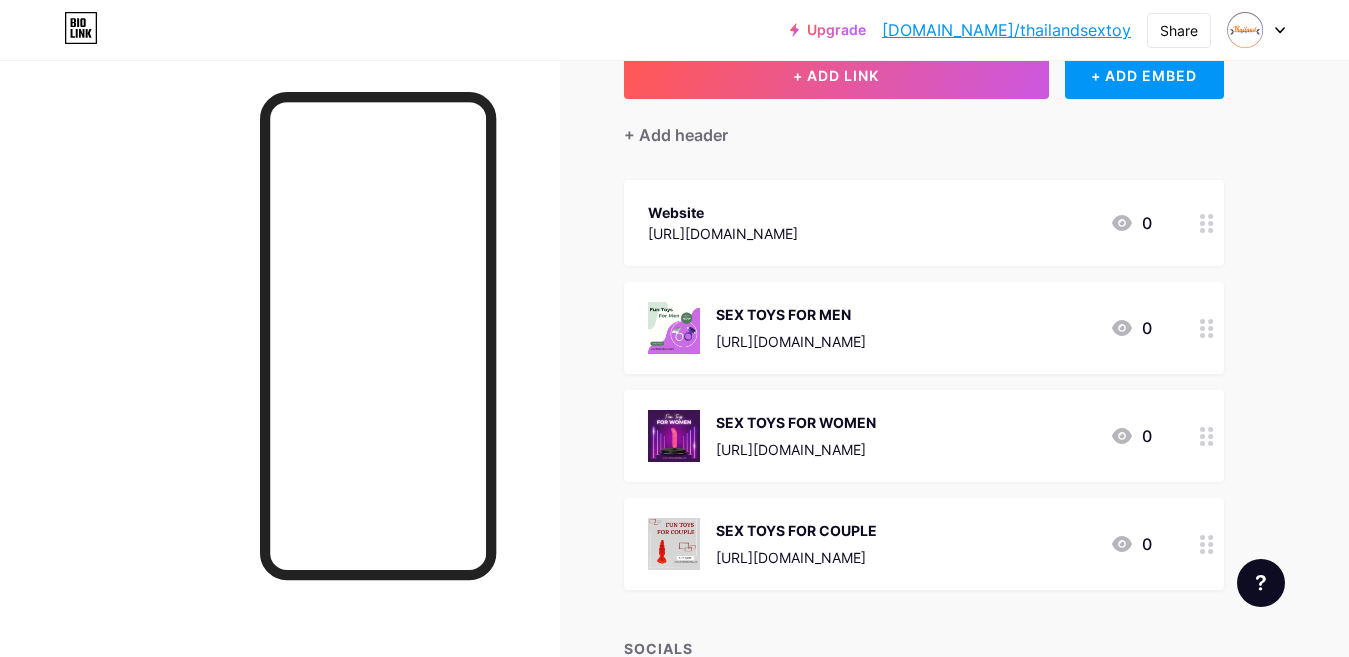 scroll, scrollTop: 100, scrollLeft: 0, axis: vertical 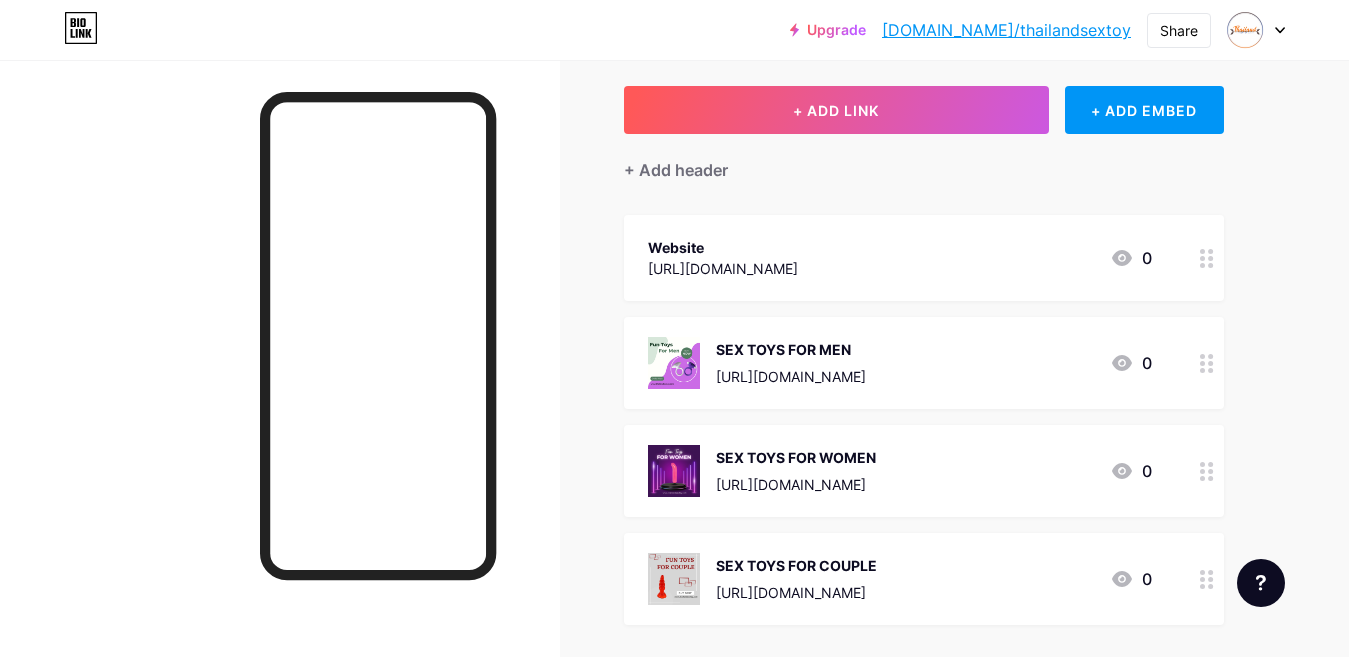 click on "Website" at bounding box center [723, 247] 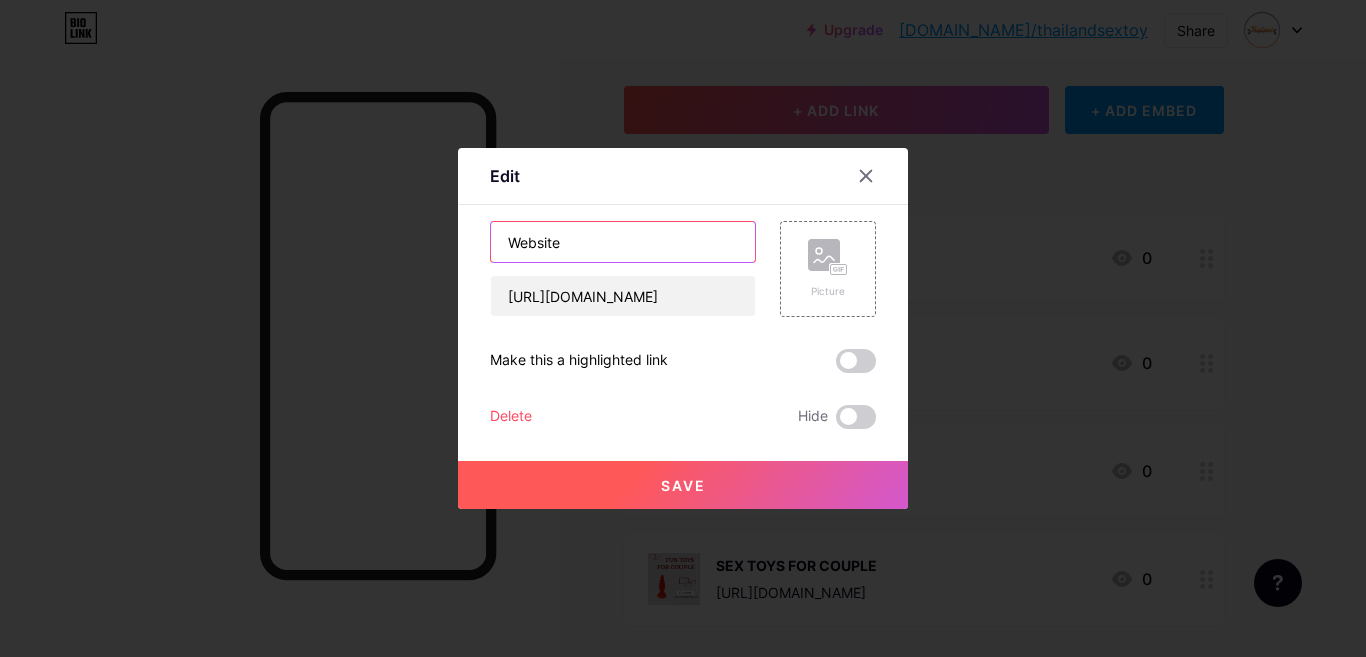 click on "Website" at bounding box center [623, 242] 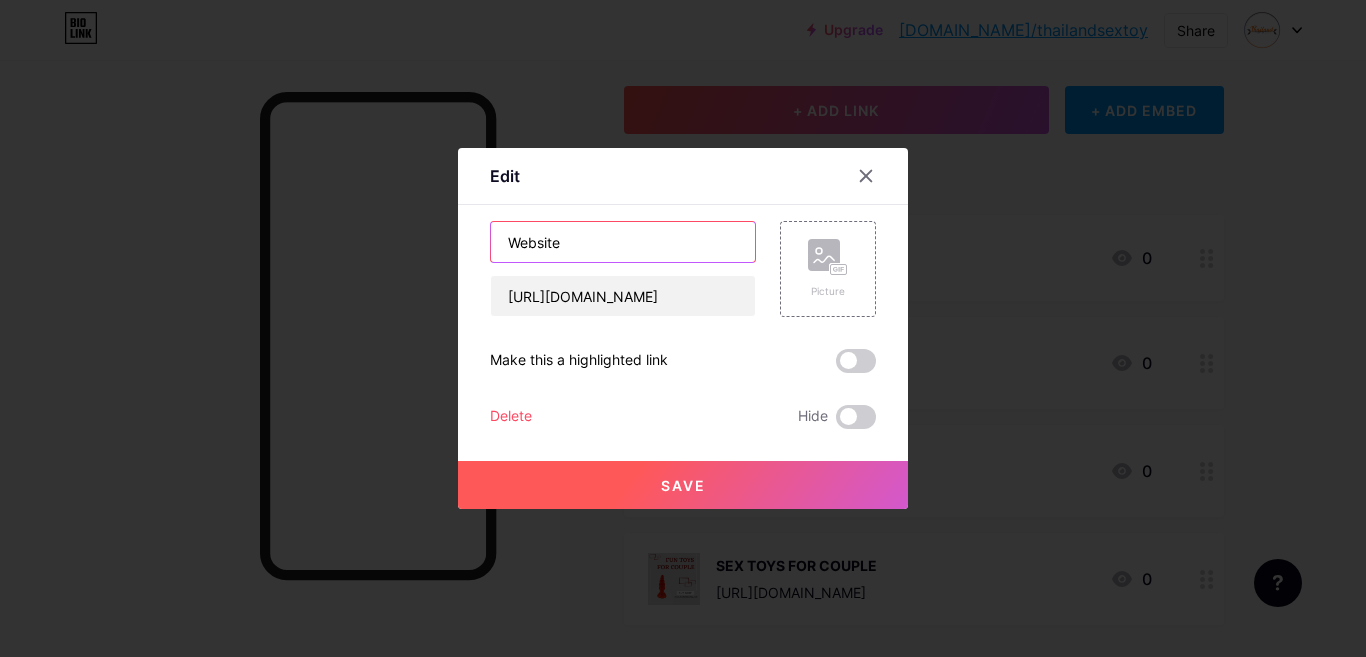 drag, startPoint x: 579, startPoint y: 240, endPoint x: 493, endPoint y: 235, distance: 86.145226 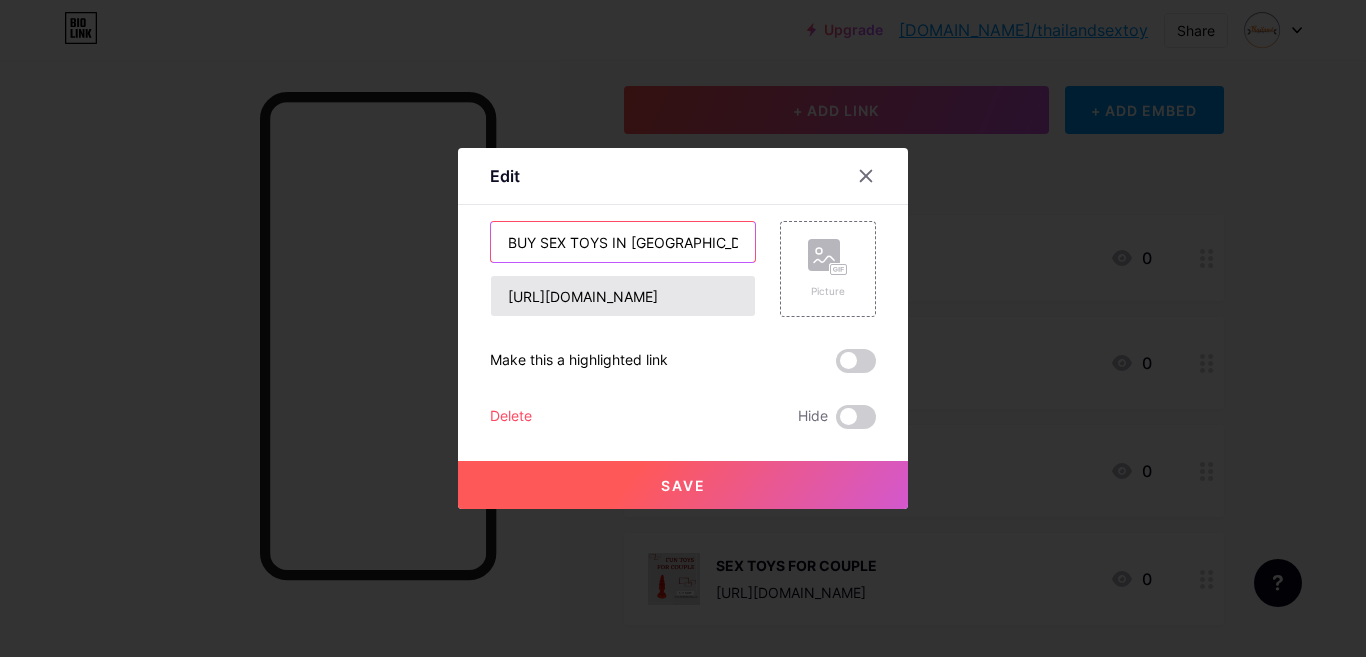 type on "BUY SEX TOYS IN [GEOGRAPHIC_DATA]" 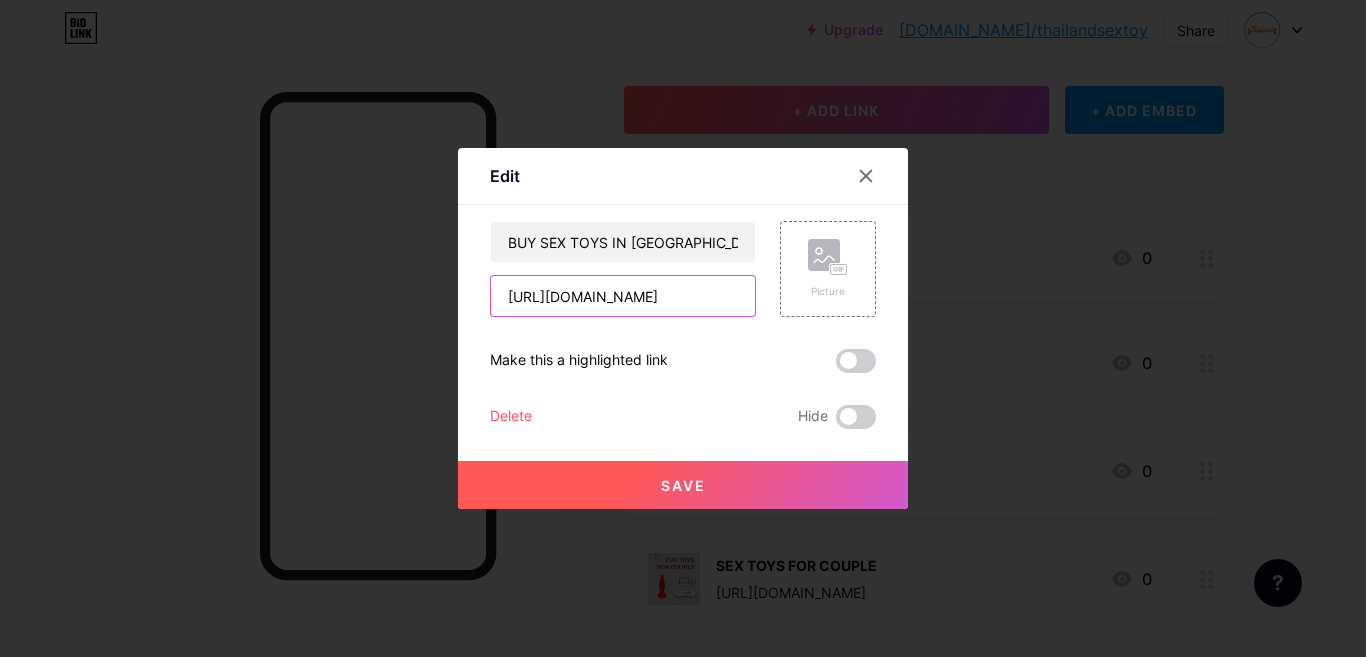 click on "[URL][DOMAIN_NAME]" at bounding box center (623, 296) 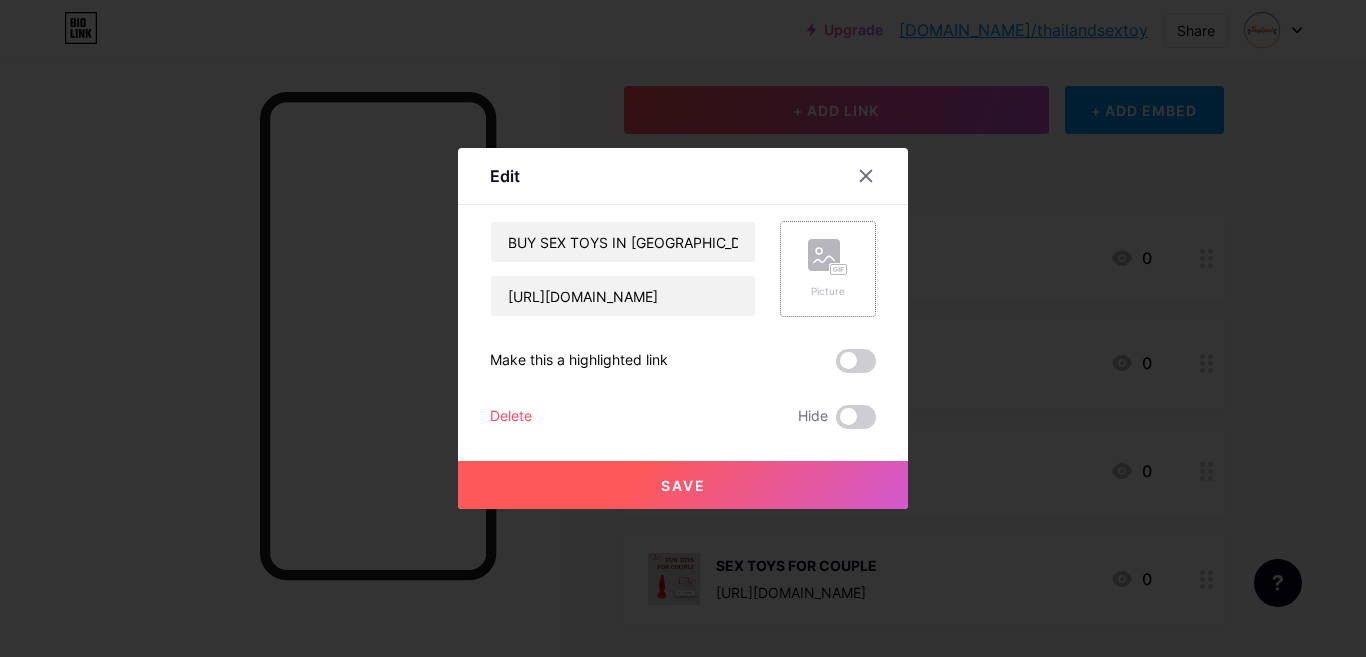 click 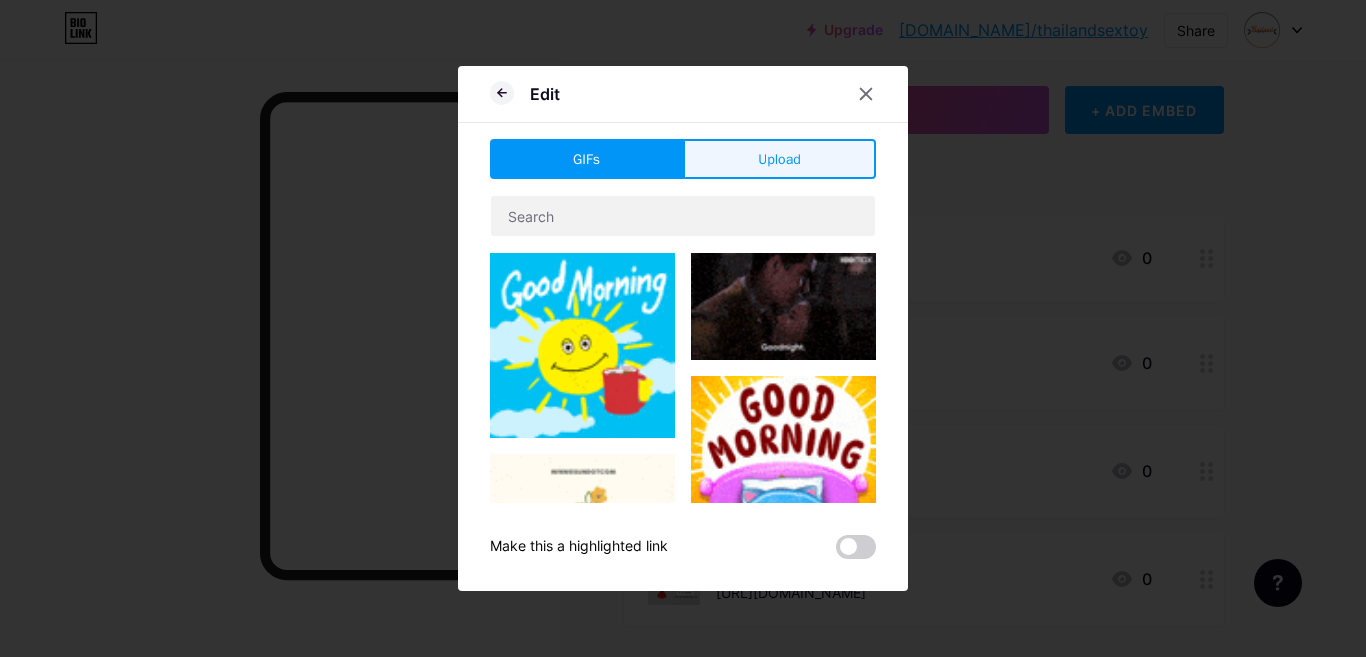 click on "Upload" at bounding box center [779, 159] 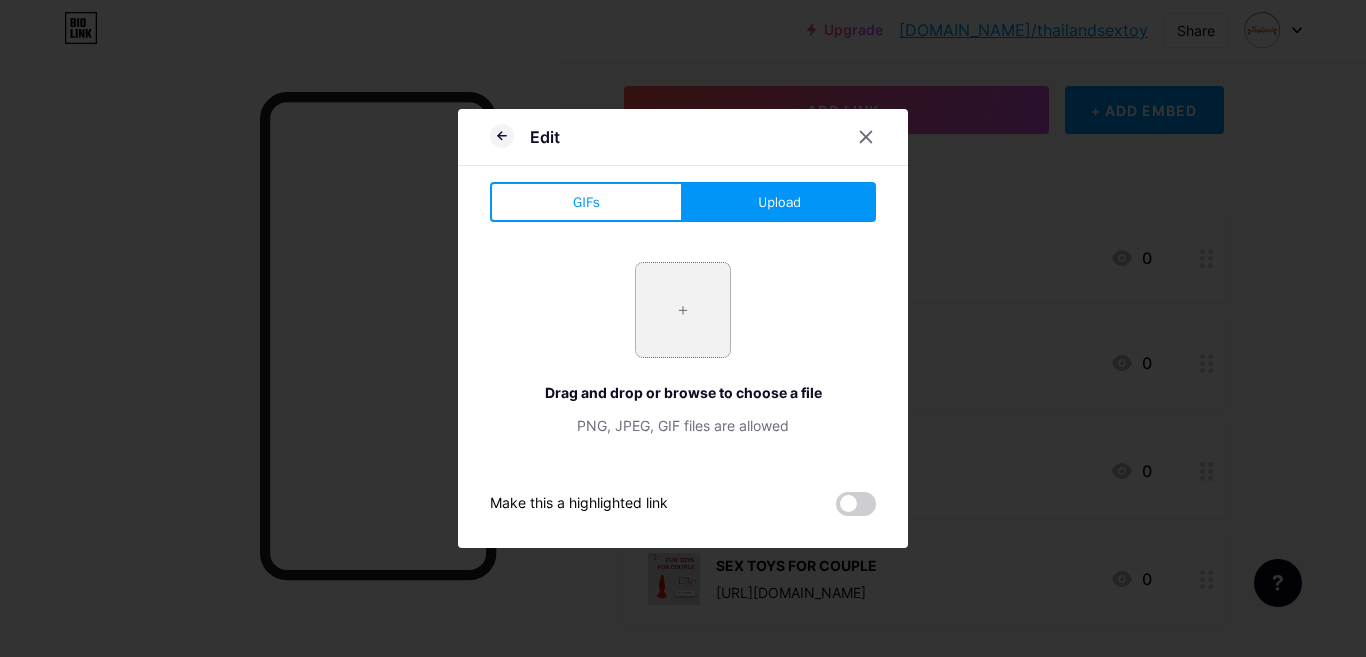 click at bounding box center [683, 310] 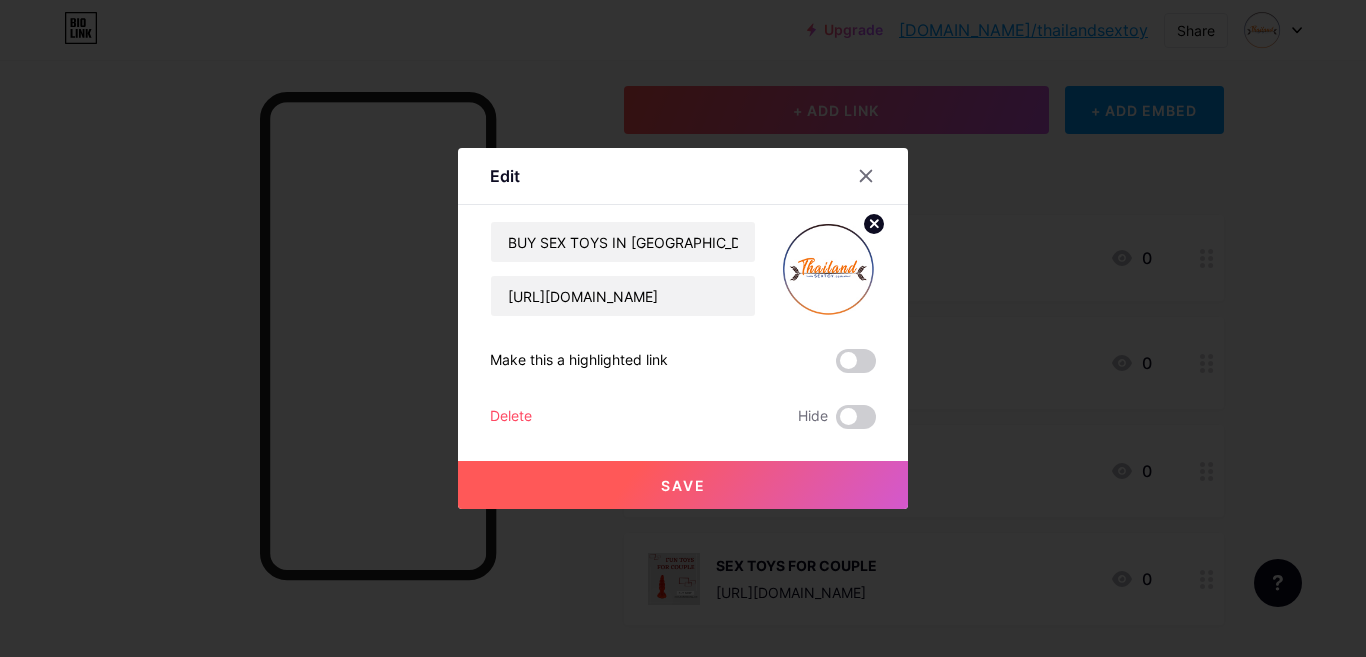 click on "Save" at bounding box center [683, 485] 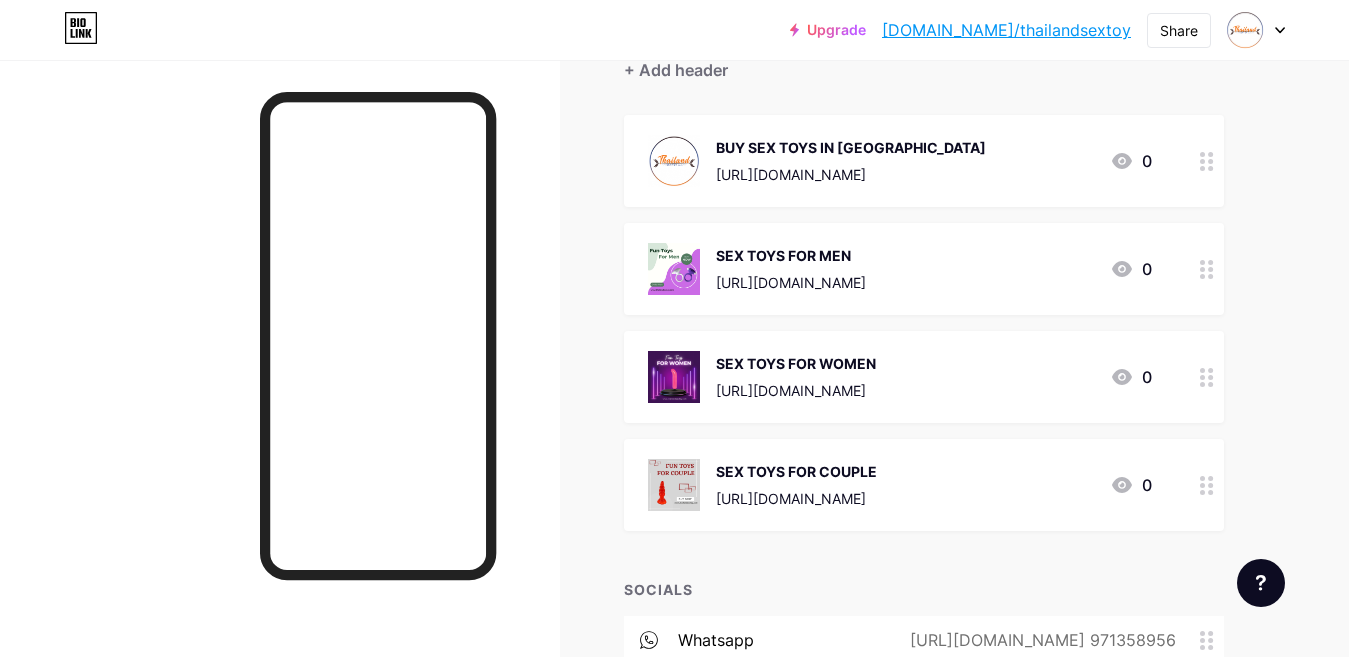 scroll, scrollTop: 100, scrollLeft: 0, axis: vertical 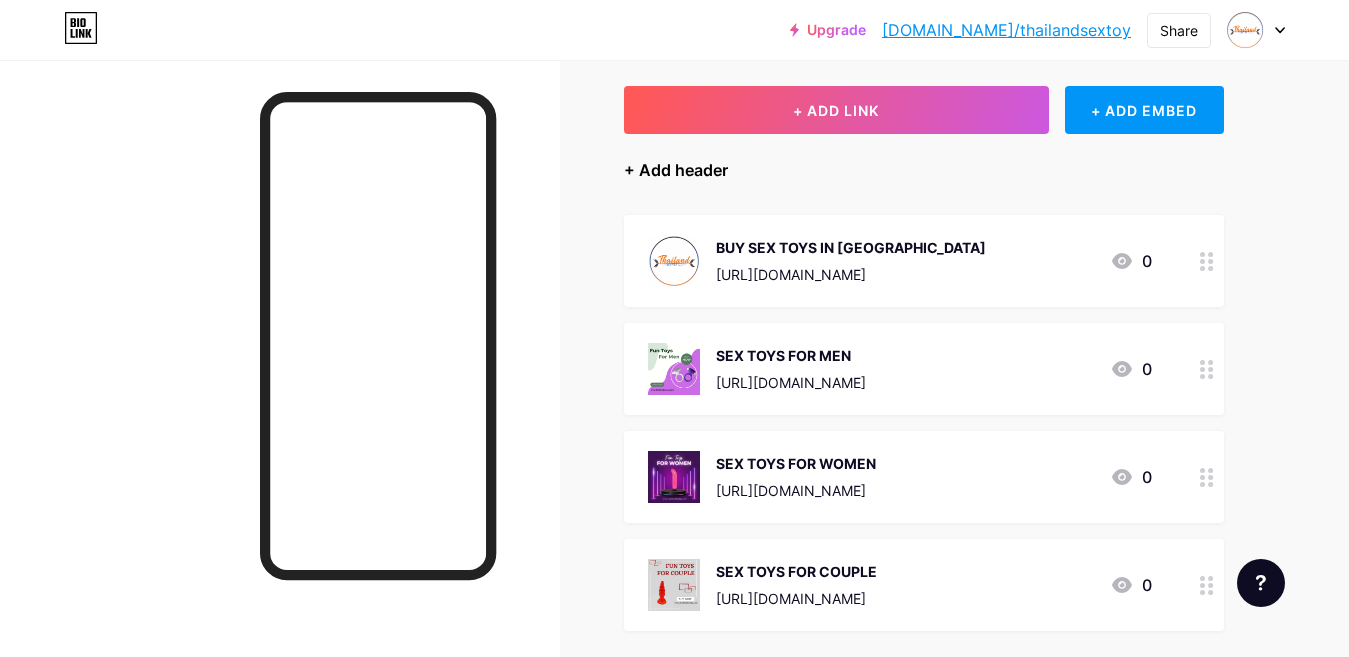 click on "+ Add header" at bounding box center [676, 170] 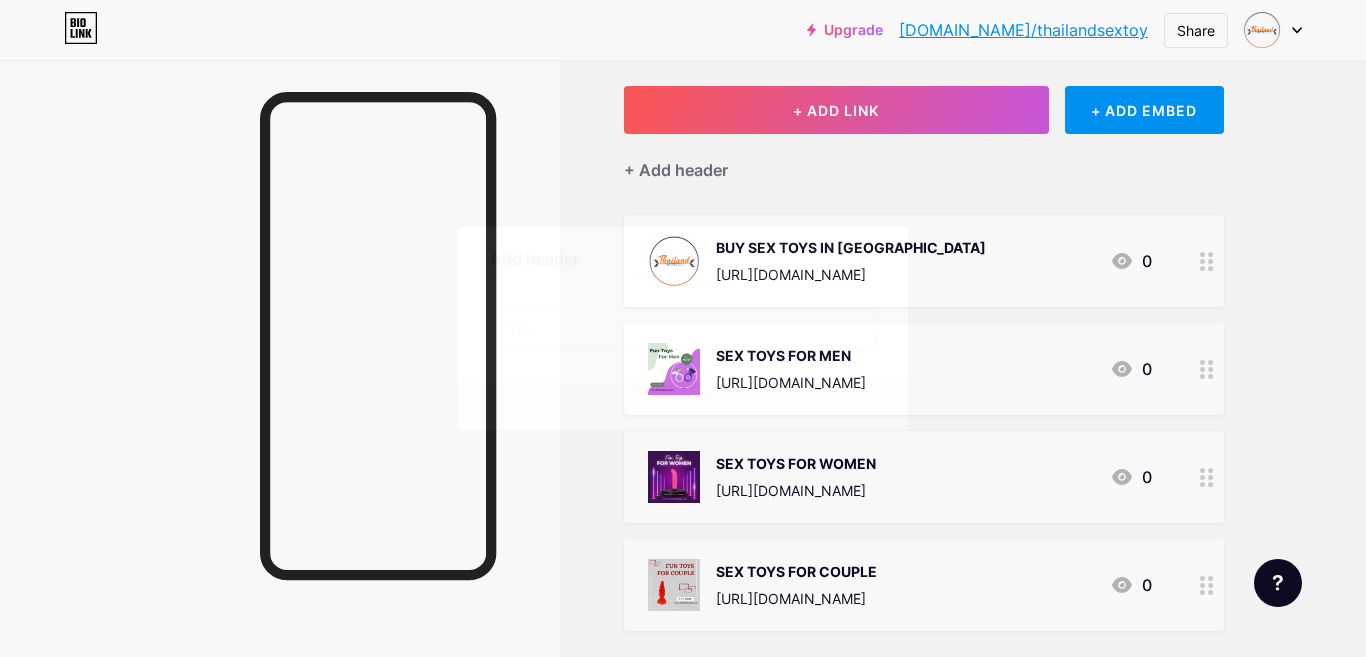 click at bounding box center (683, 329) 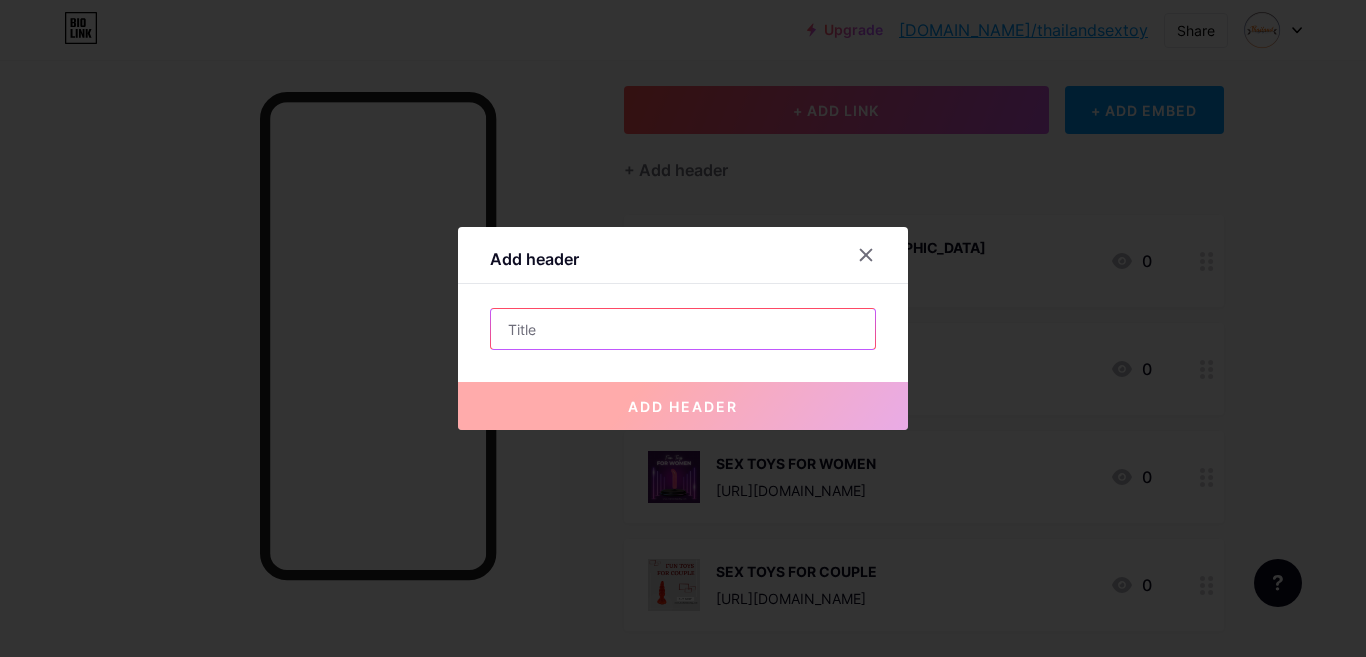 paste on "FAQS – SEX TOYS IN [GEOGRAPHIC_DATA]" 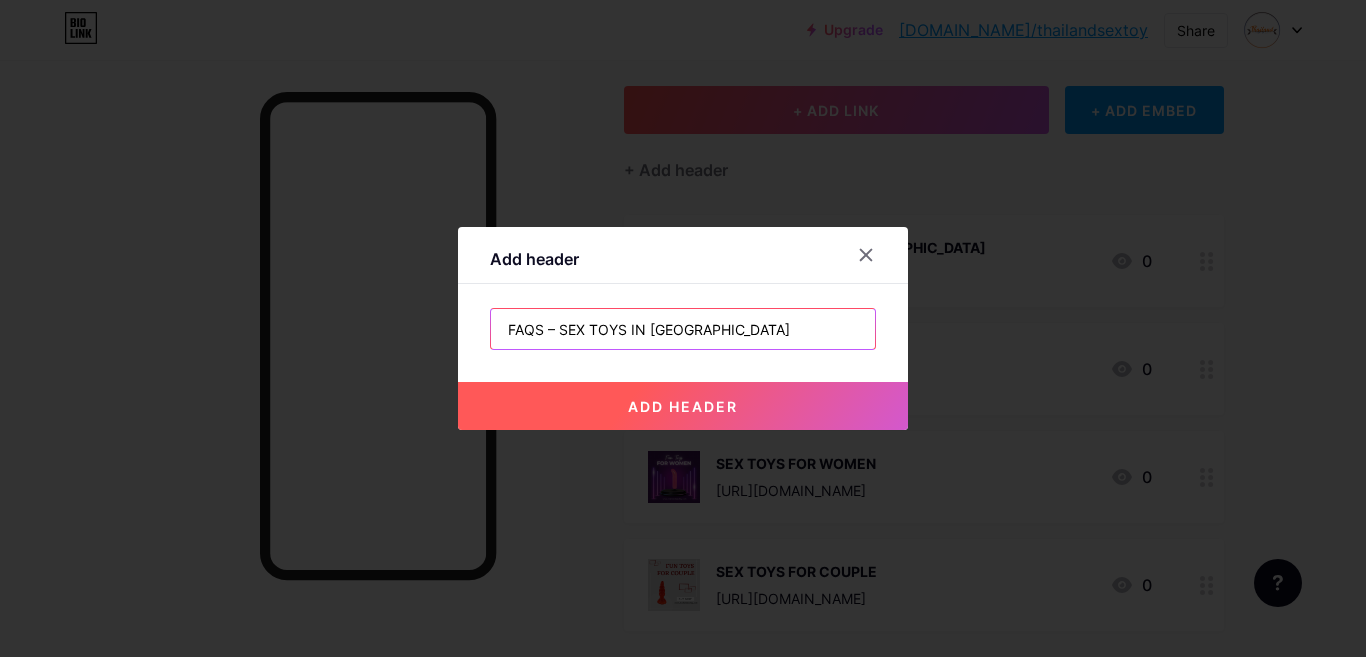 type on "FAQS – SEX TOYS IN [GEOGRAPHIC_DATA]" 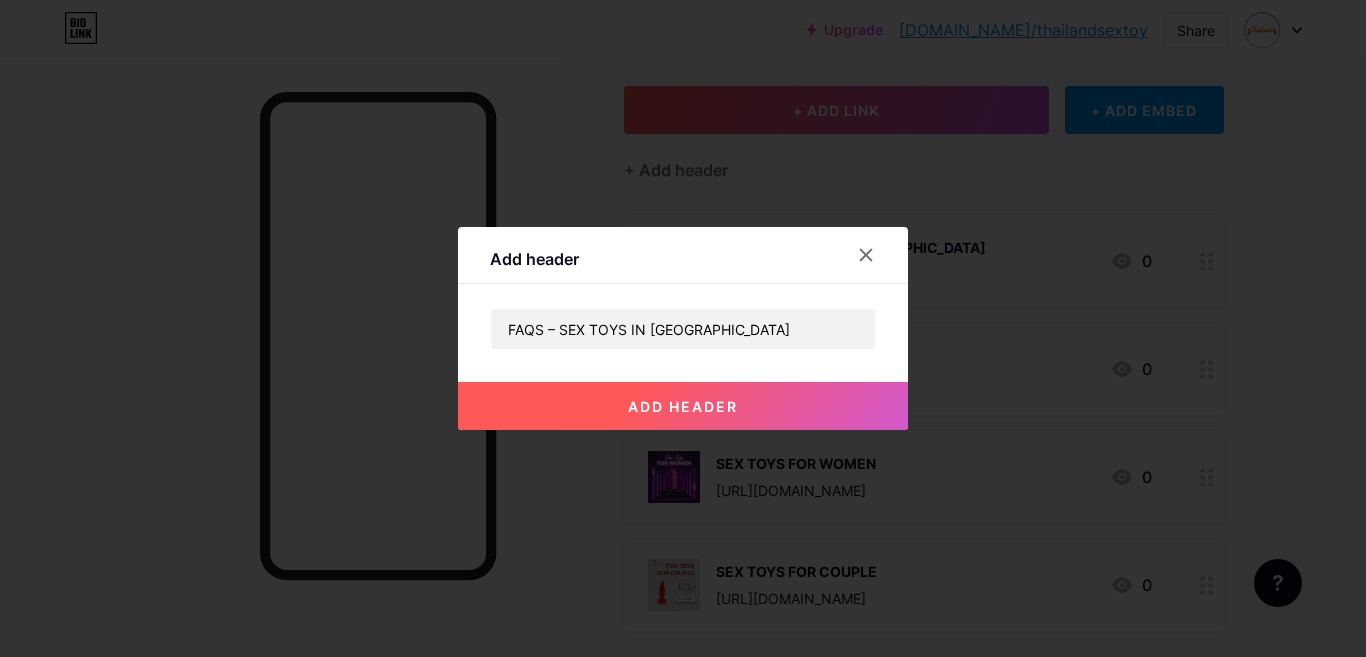 click on "add header" at bounding box center (683, 406) 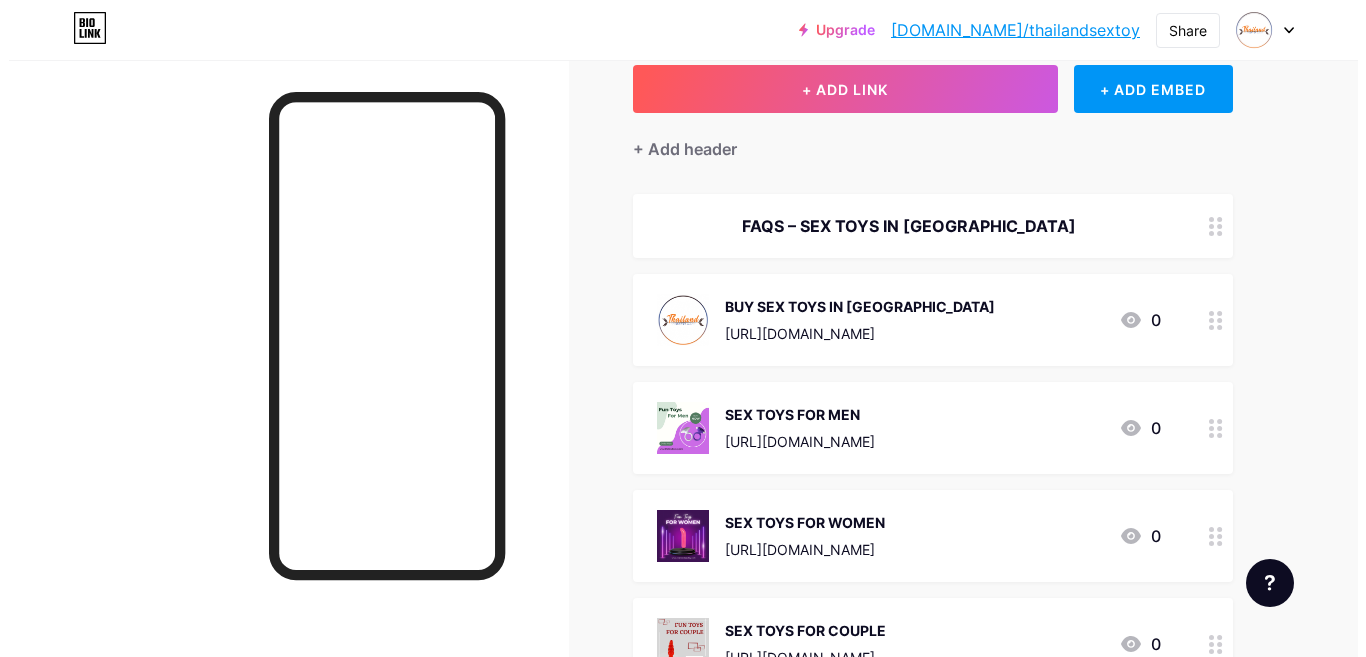 scroll, scrollTop: 86, scrollLeft: 0, axis: vertical 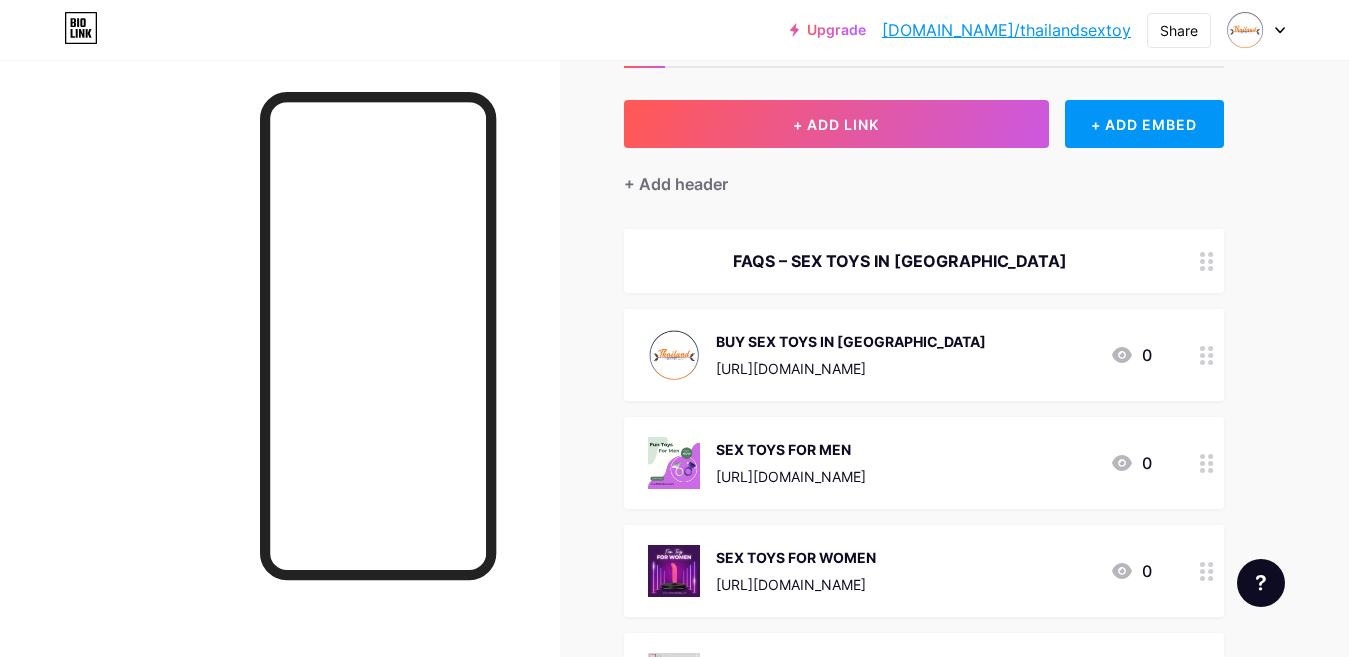 click on "FAQS – SEX TOYS IN [GEOGRAPHIC_DATA]" at bounding box center (900, 261) 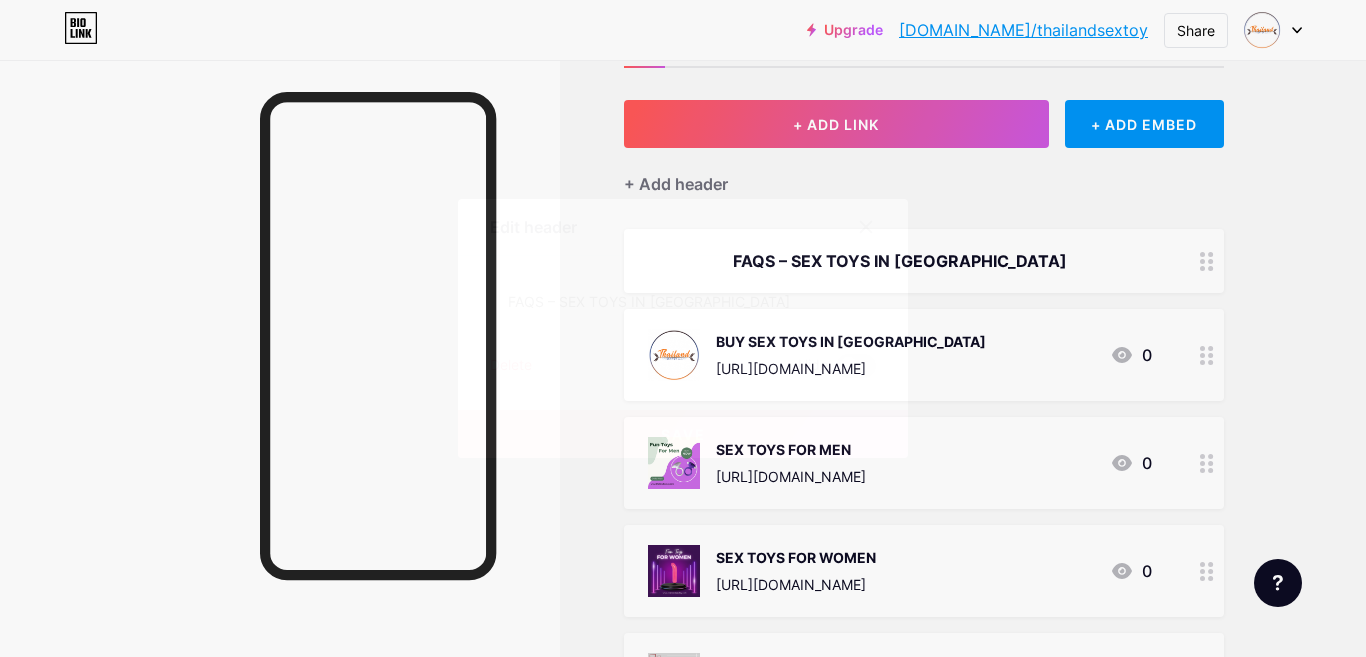 click 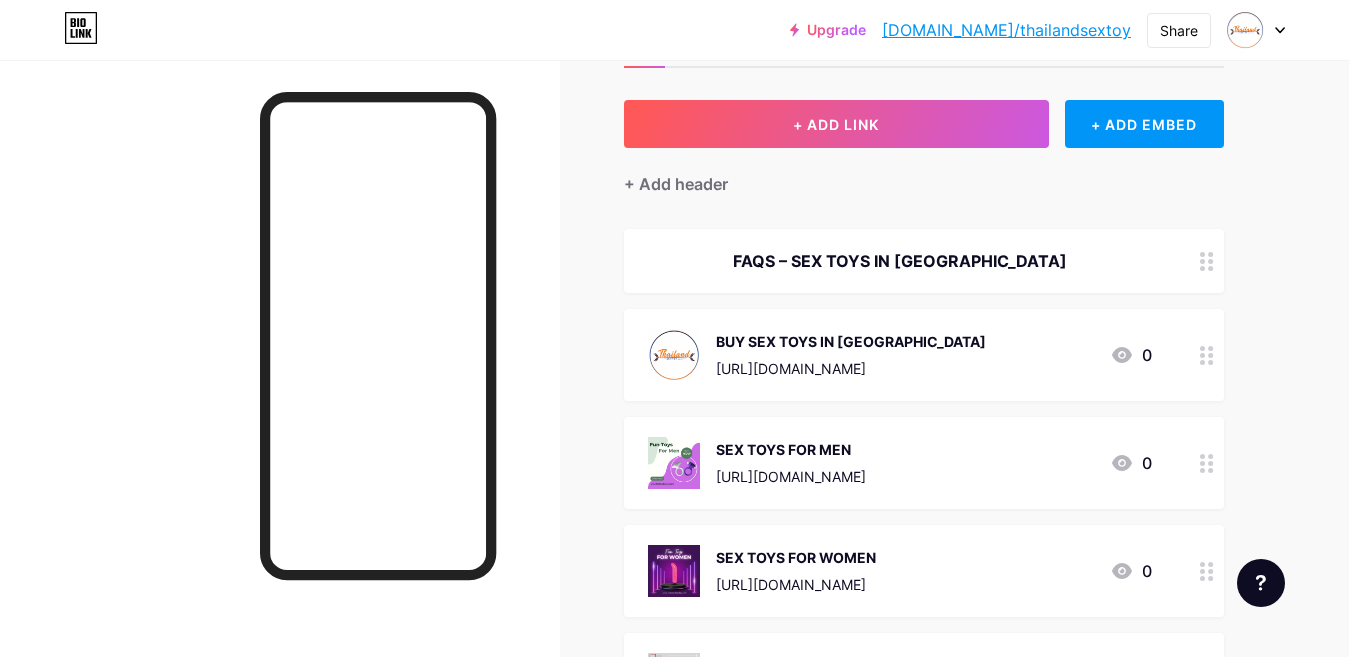 click 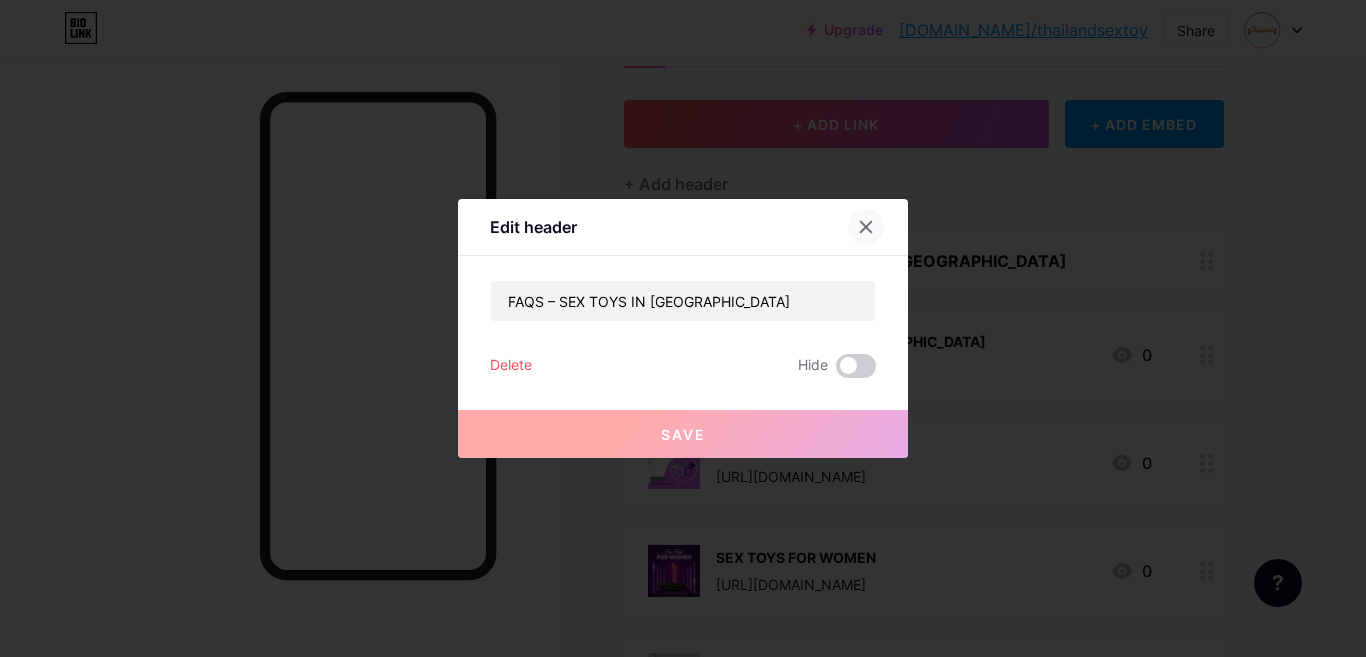 click 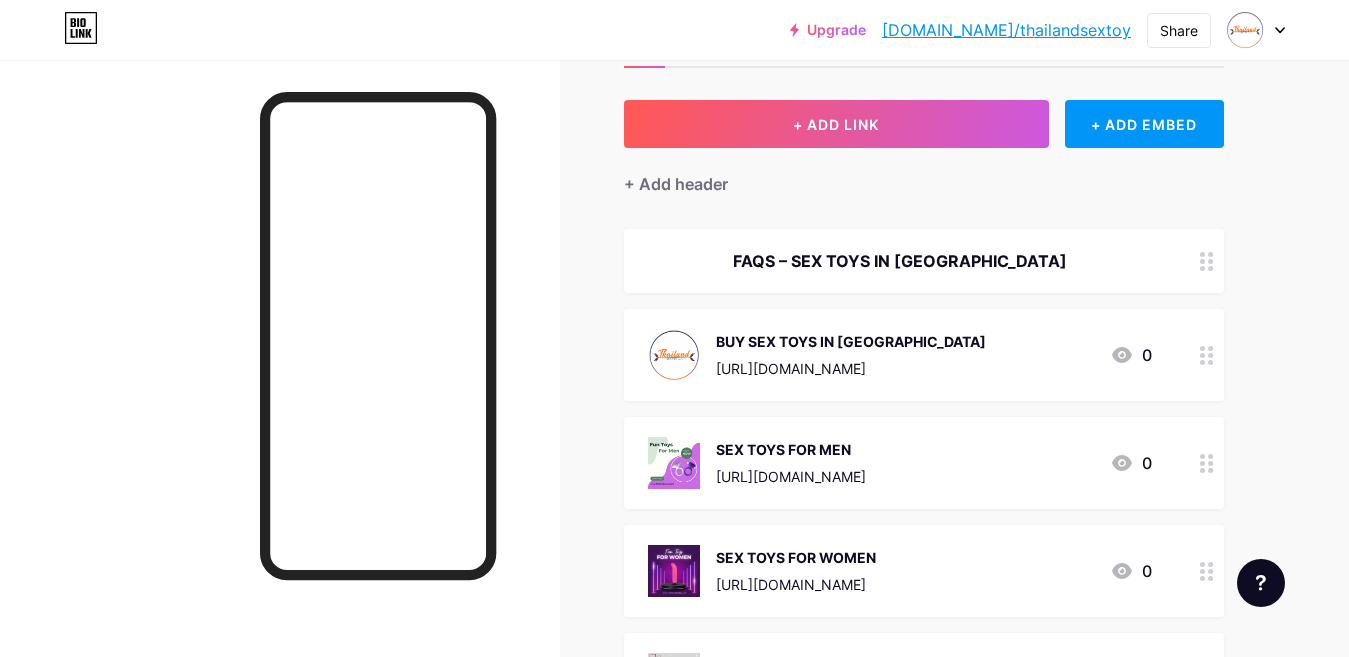 click 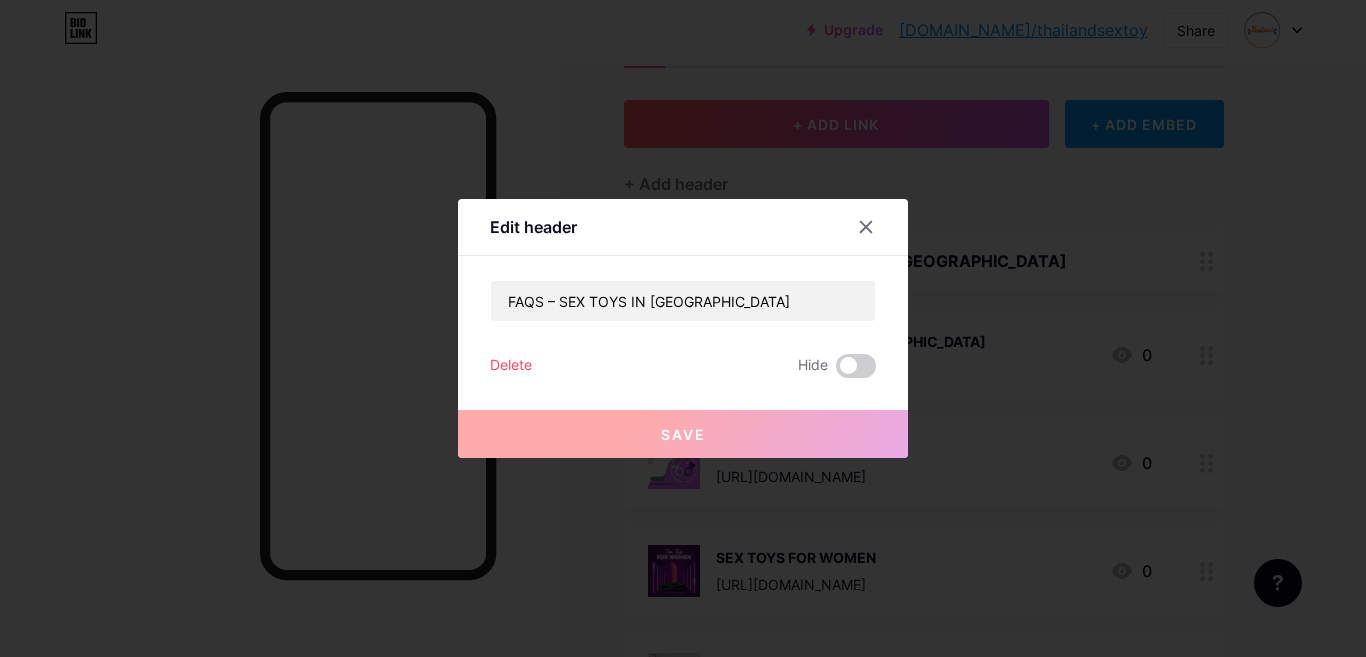 click on "Delete" at bounding box center (511, 366) 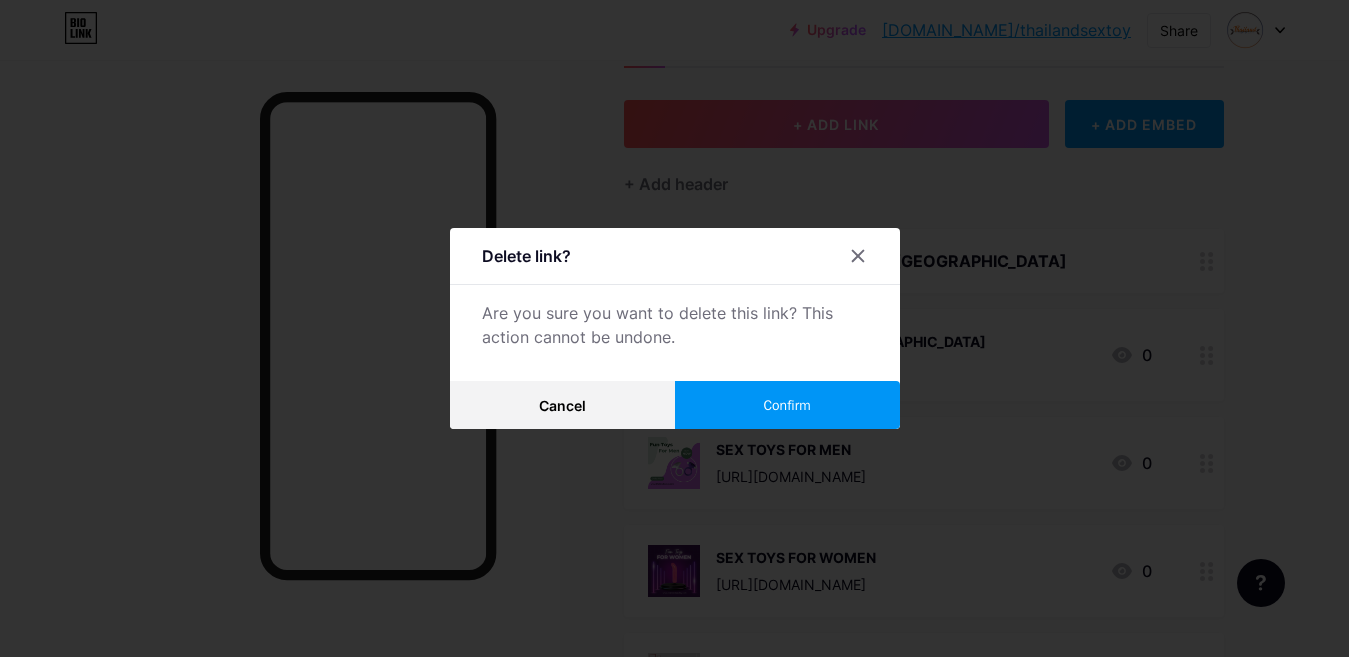click on "Confirm" at bounding box center (787, 405) 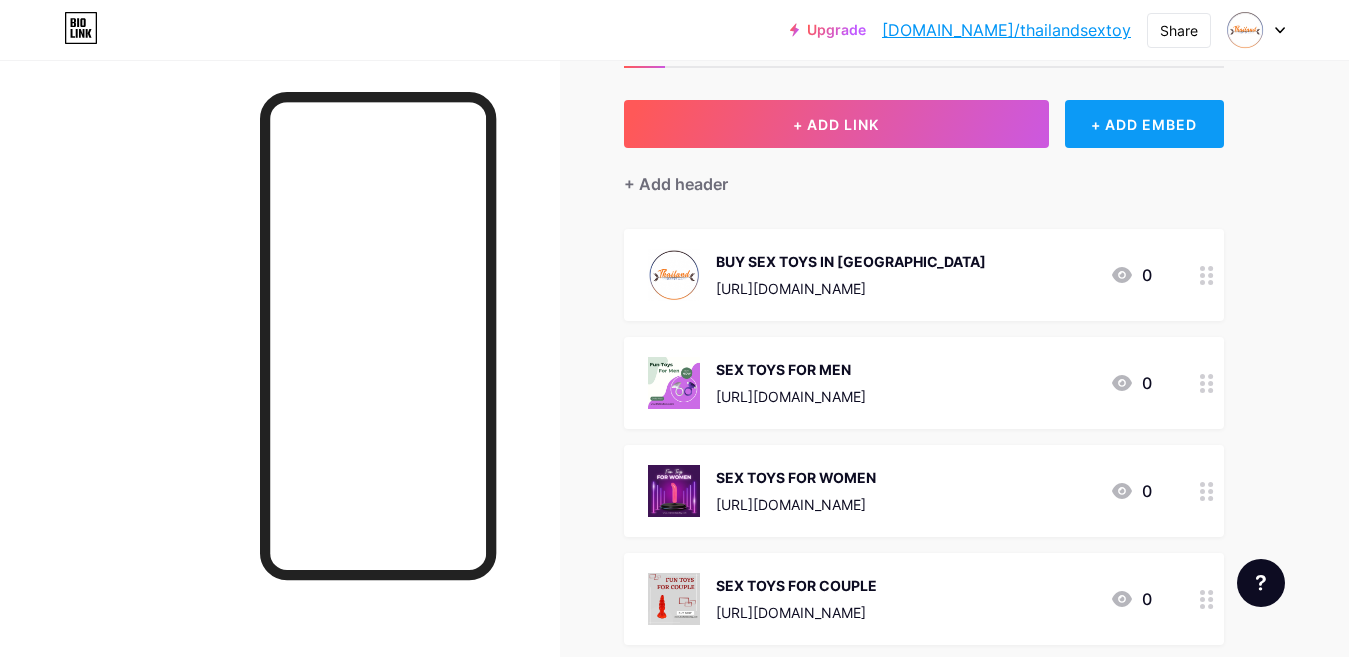 click on "+ ADD EMBED" at bounding box center (1144, 124) 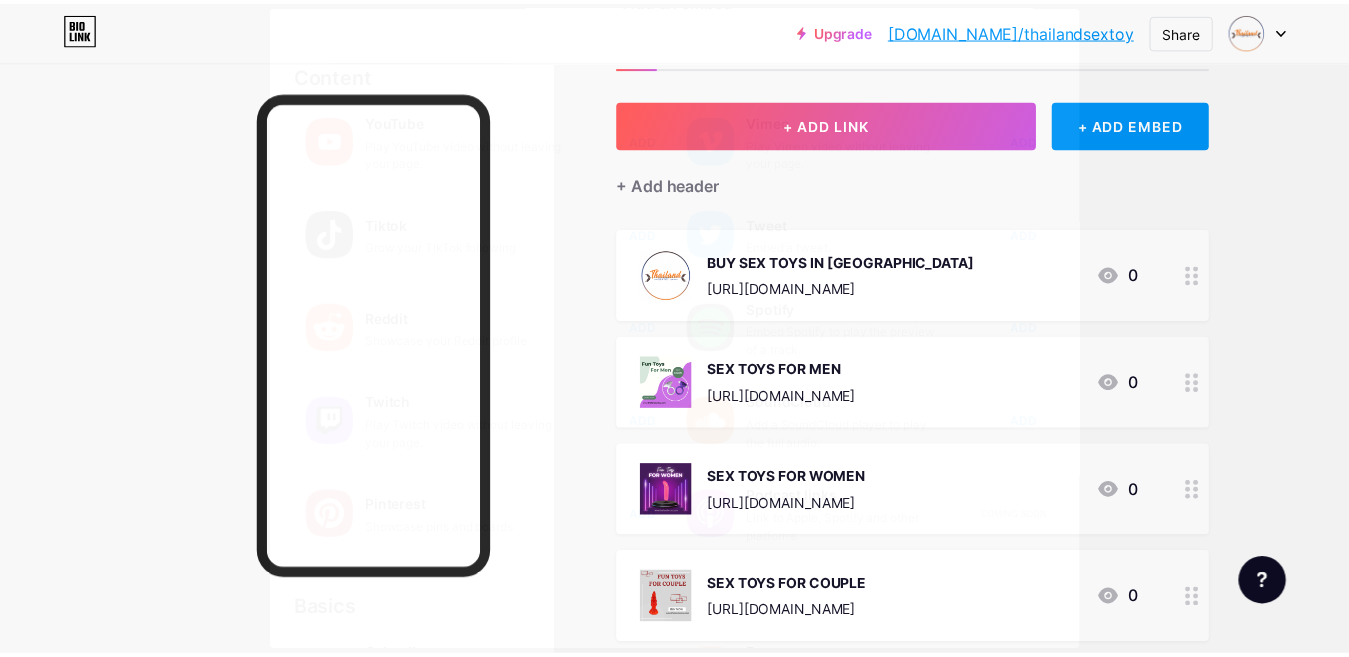 scroll, scrollTop: 0, scrollLeft: 0, axis: both 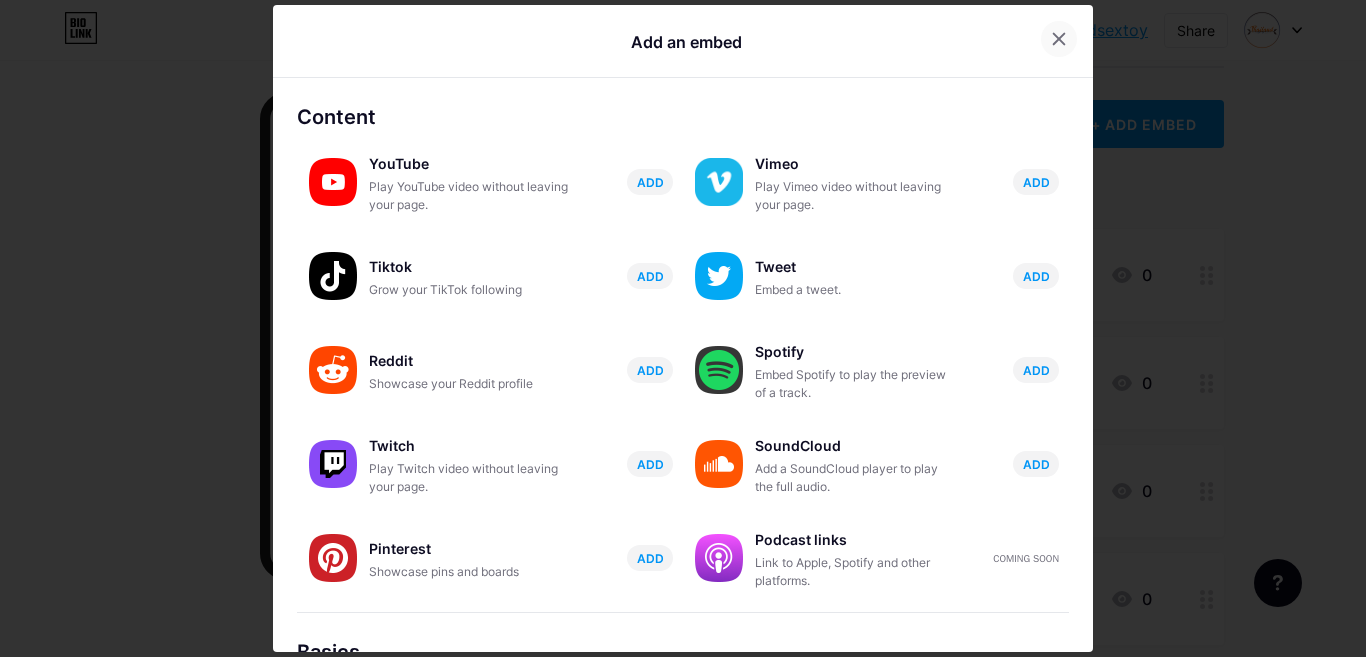 click 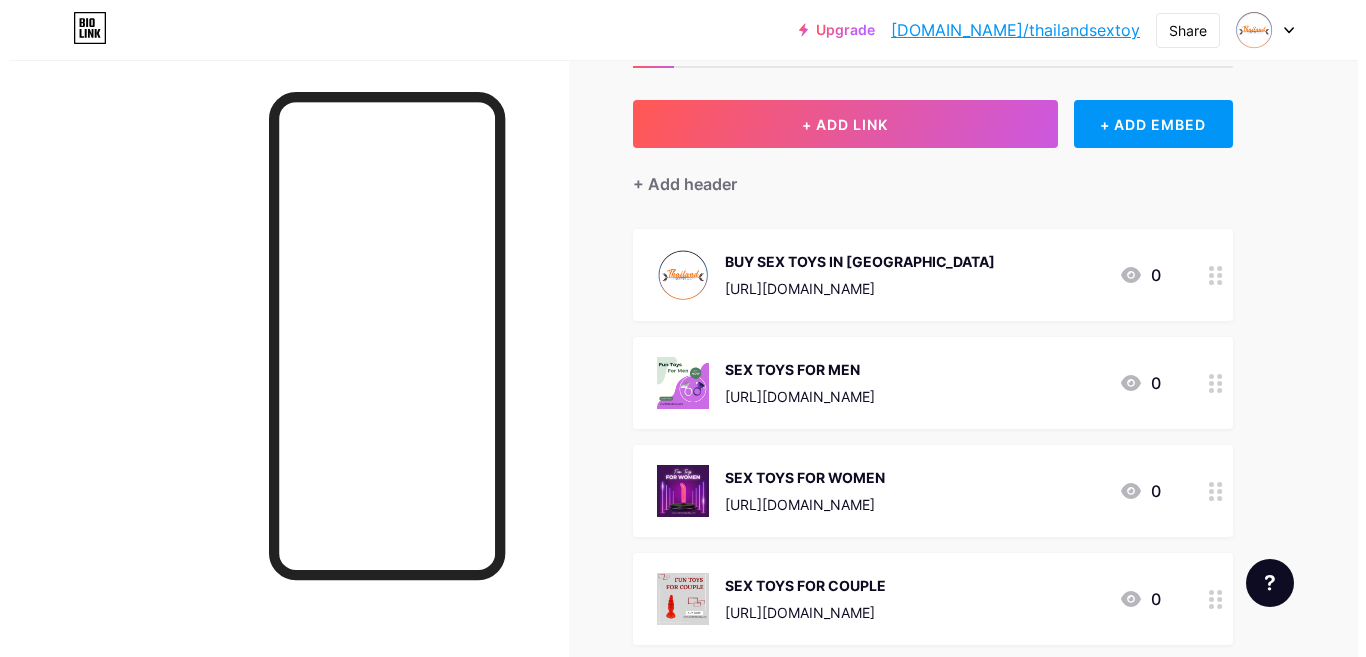 scroll, scrollTop: 0, scrollLeft: 0, axis: both 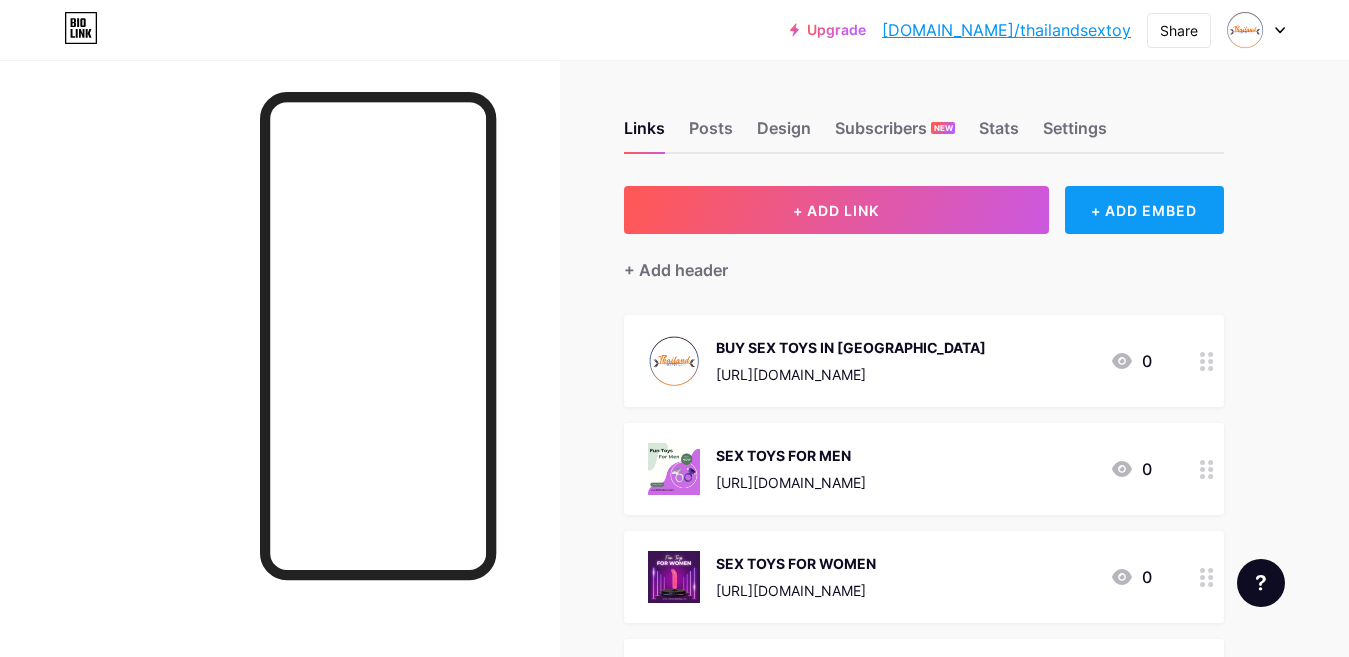 click on "+ ADD EMBED" at bounding box center [1144, 210] 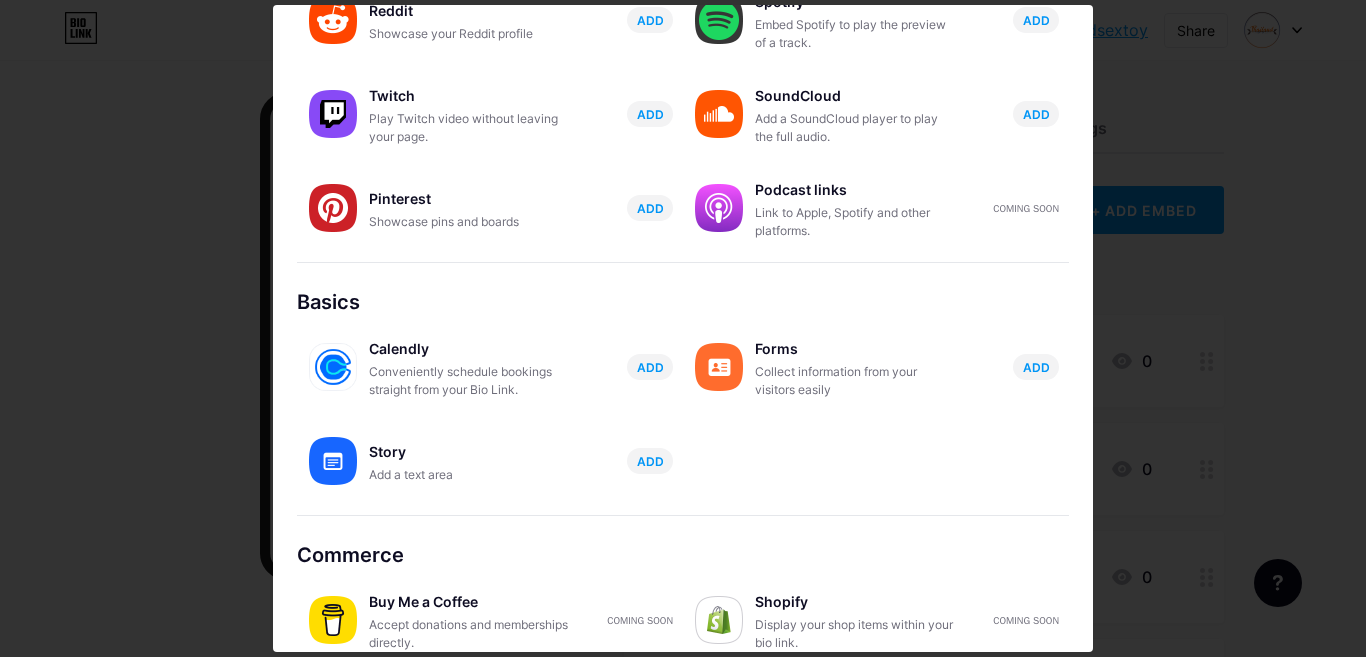 scroll, scrollTop: 372, scrollLeft: 0, axis: vertical 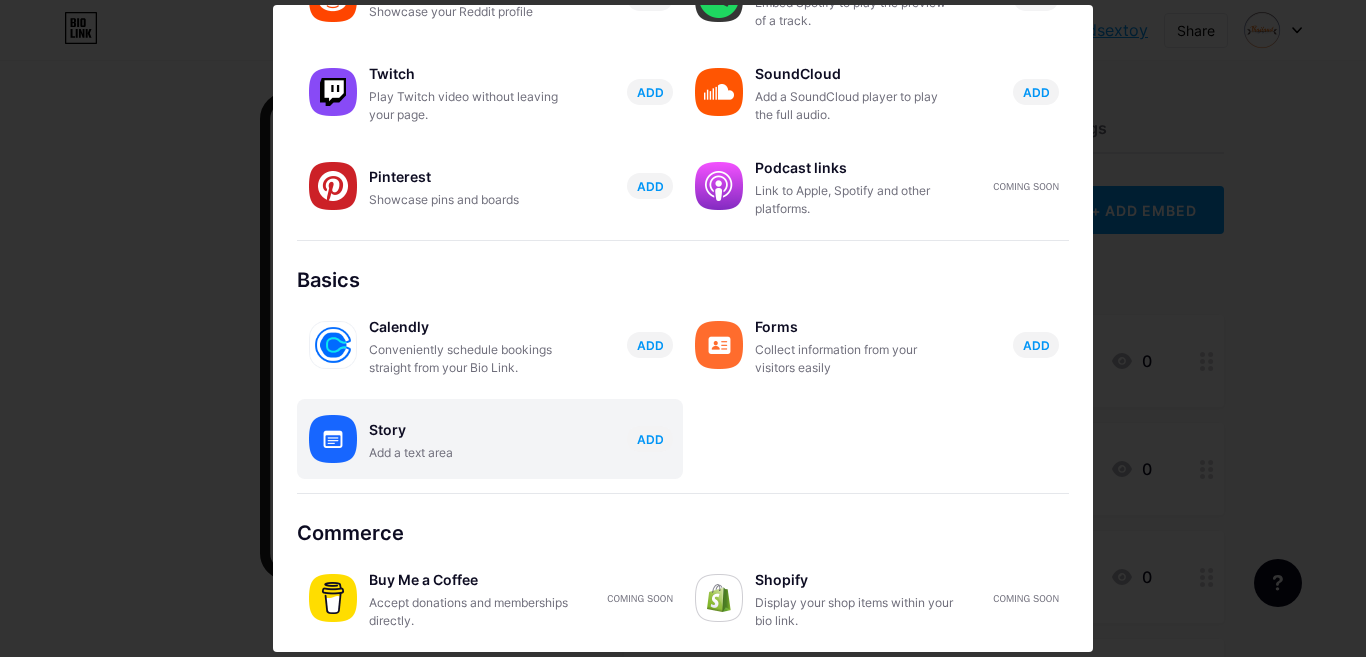 click on "Story" at bounding box center (469, 430) 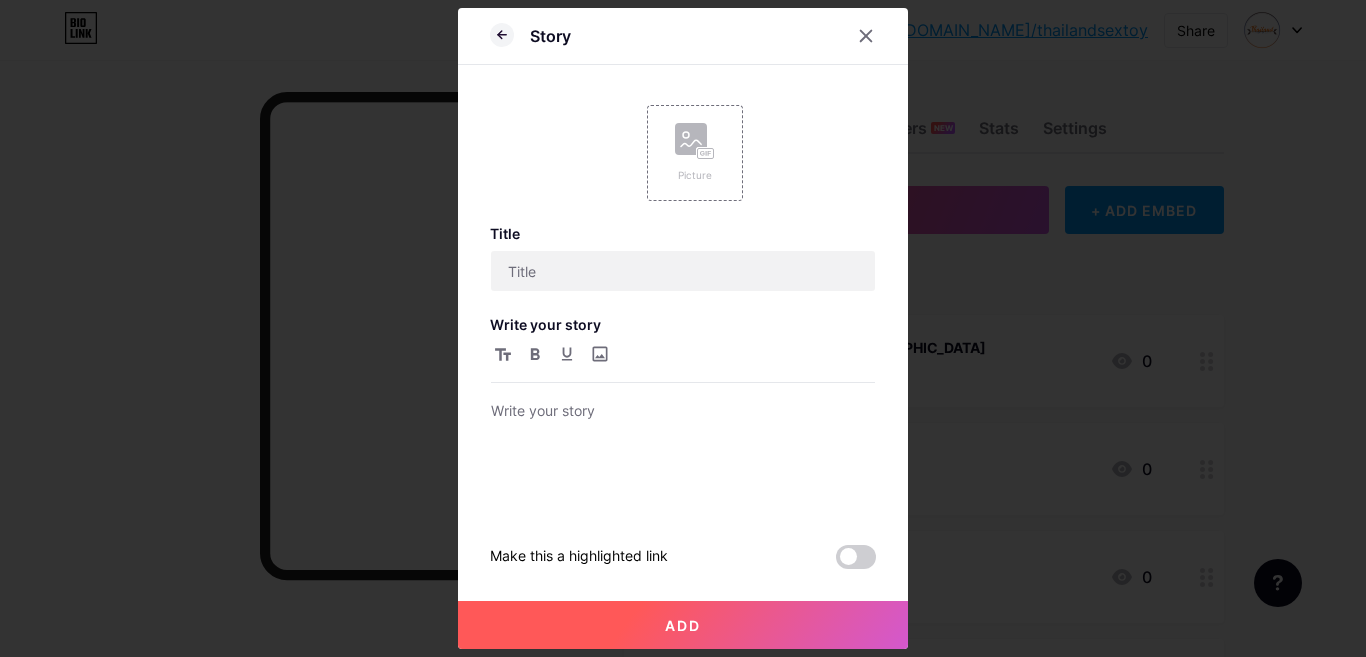 scroll, scrollTop: 0, scrollLeft: 0, axis: both 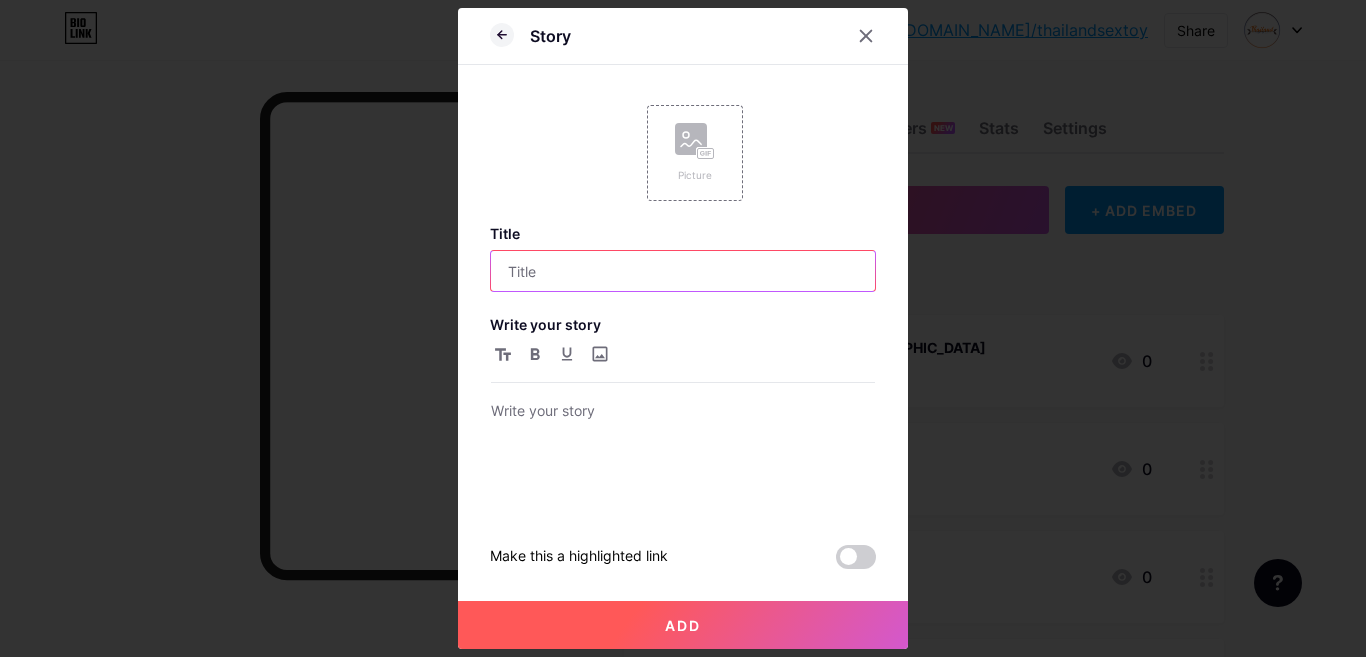 click at bounding box center [683, 271] 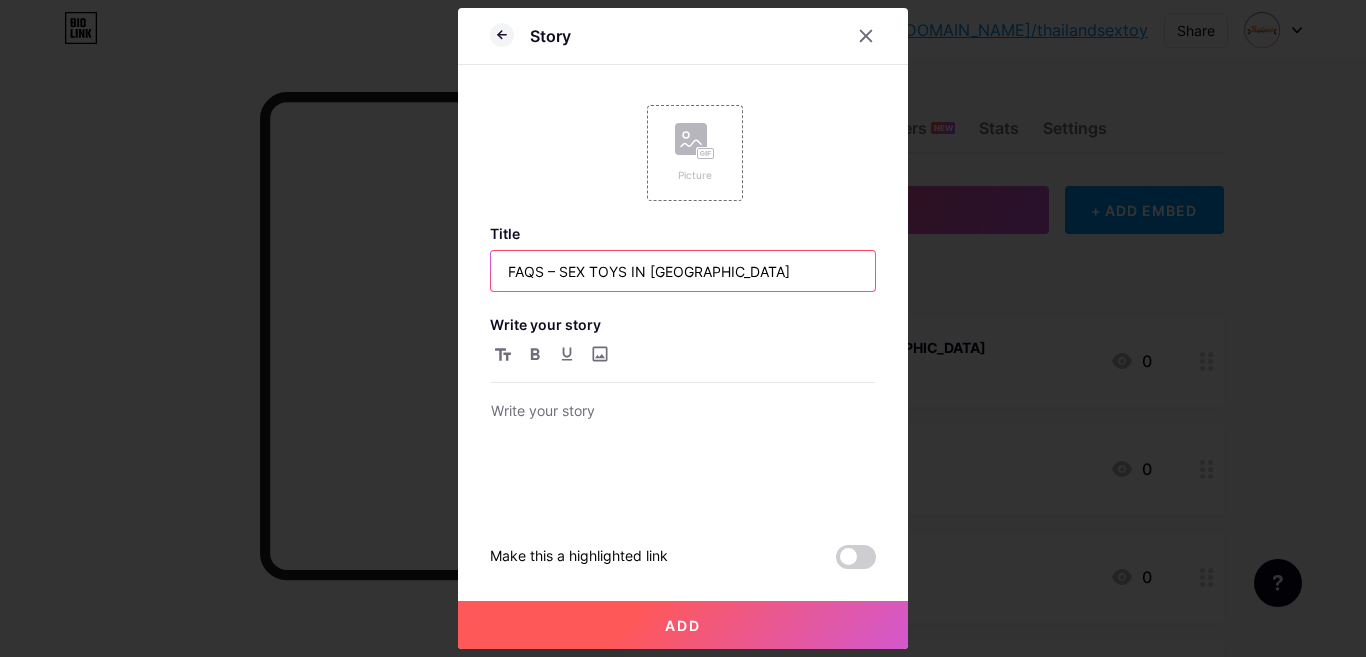 type on "FAQS – SEX TOYS IN [GEOGRAPHIC_DATA]" 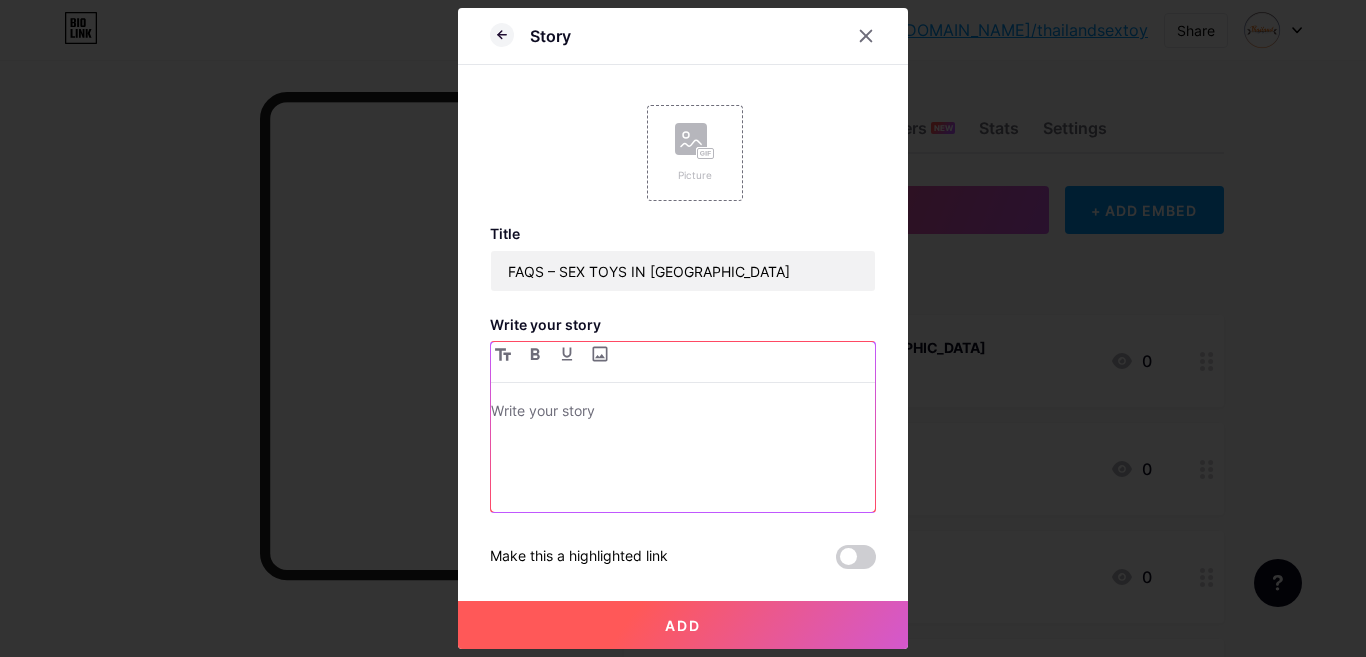 click at bounding box center [683, 413] 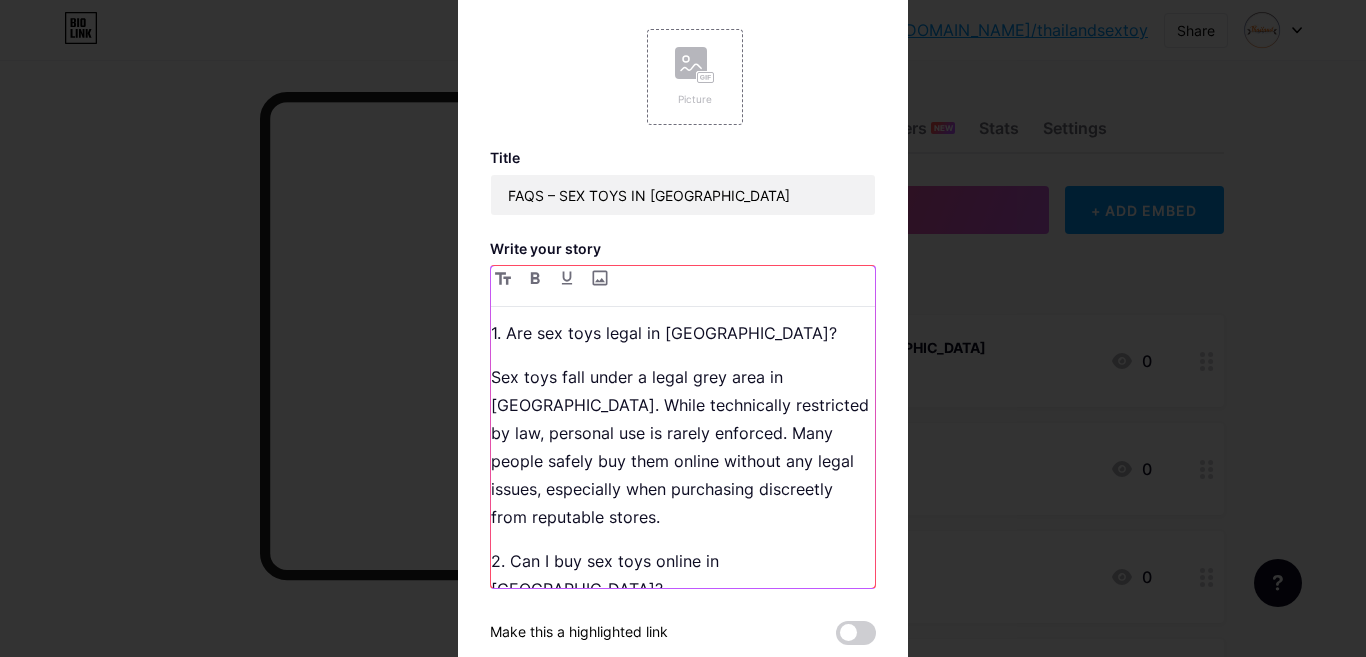 scroll, scrollTop: 0, scrollLeft: 0, axis: both 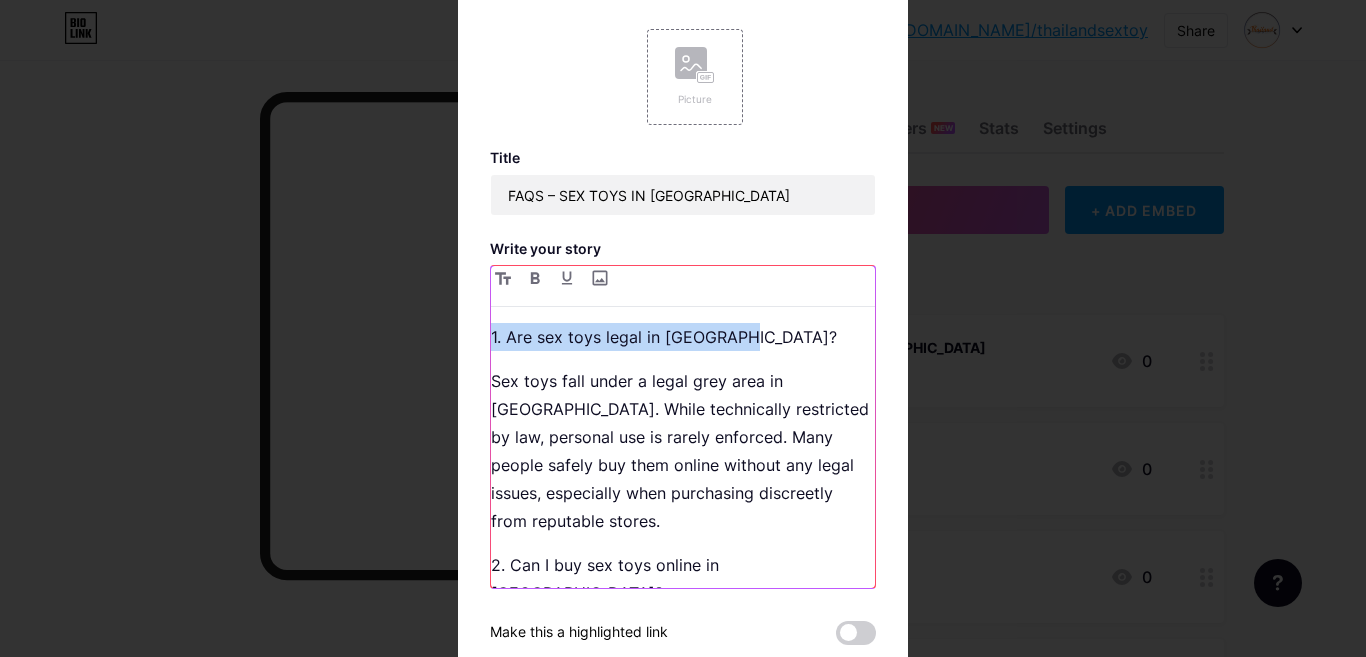 drag, startPoint x: 732, startPoint y: 332, endPoint x: 427, endPoint y: 326, distance: 305.05902 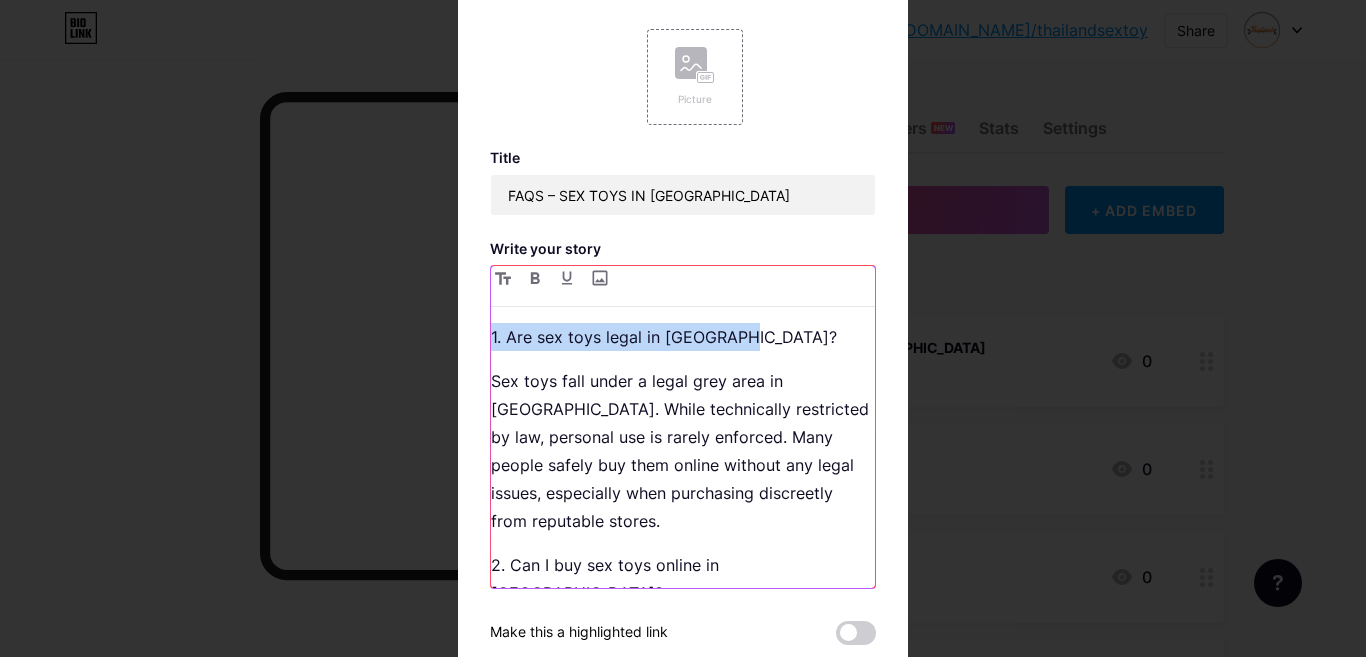 click on "Story                         Picture
Title
FAQS – SEX TOYS IN [GEOGRAPHIC_DATA]
Write your story
1. Are sex toys legal in [GEOGRAPHIC_DATA]? Sex toys fall under a legal grey area in [GEOGRAPHIC_DATA]. While technically restricted by law, personal use is rarely enforced. Many people safely buy them online without any legal issues, especially when purchasing discreetly from reputable stores. 2. Can I buy sex toys online in [GEOGRAPHIC_DATA]? Yes, you can easily buy sex toys online from trusted Thai websites. Online stores offer a wide selection, competitive prices, discreet packaging, and convenient delivery across cities like [GEOGRAPHIC_DATA], [GEOGRAPHIC_DATA], [GEOGRAPHIC_DATA], and [GEOGRAPHIC_DATA] 3. Will my order be delivered discreetly? Absolutely. Reliable online sex toy stores in [GEOGRAPHIC_DATA] use plain packaging with no logos or adult-related markings. Your name and address are the only visible details, ensuring 100% privacy. 4. How do I know the toys are safe to use?                     Add" at bounding box center (683, 328) 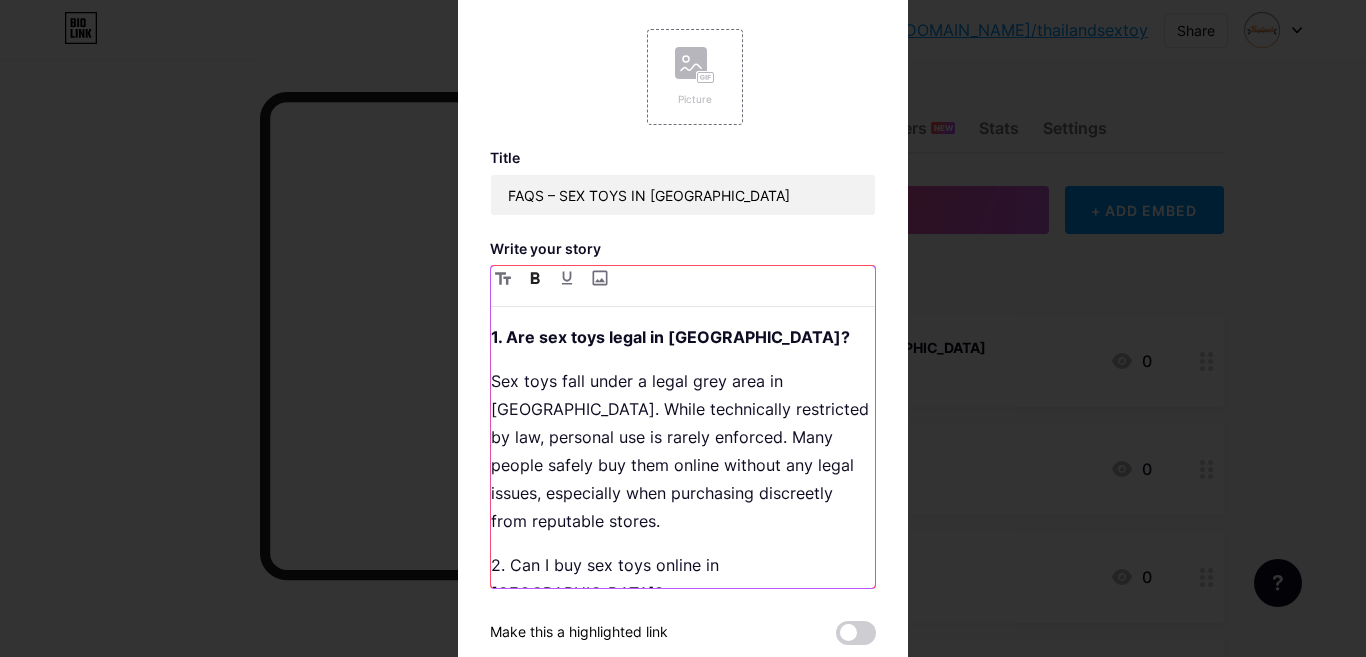 click on "Sex toys fall under a legal grey area in [GEOGRAPHIC_DATA]. While technically restricted by law, personal use is rarely enforced. Many people safely buy them online without any legal issues, especially when purchasing discreetly from reputable stores." at bounding box center (683, 451) 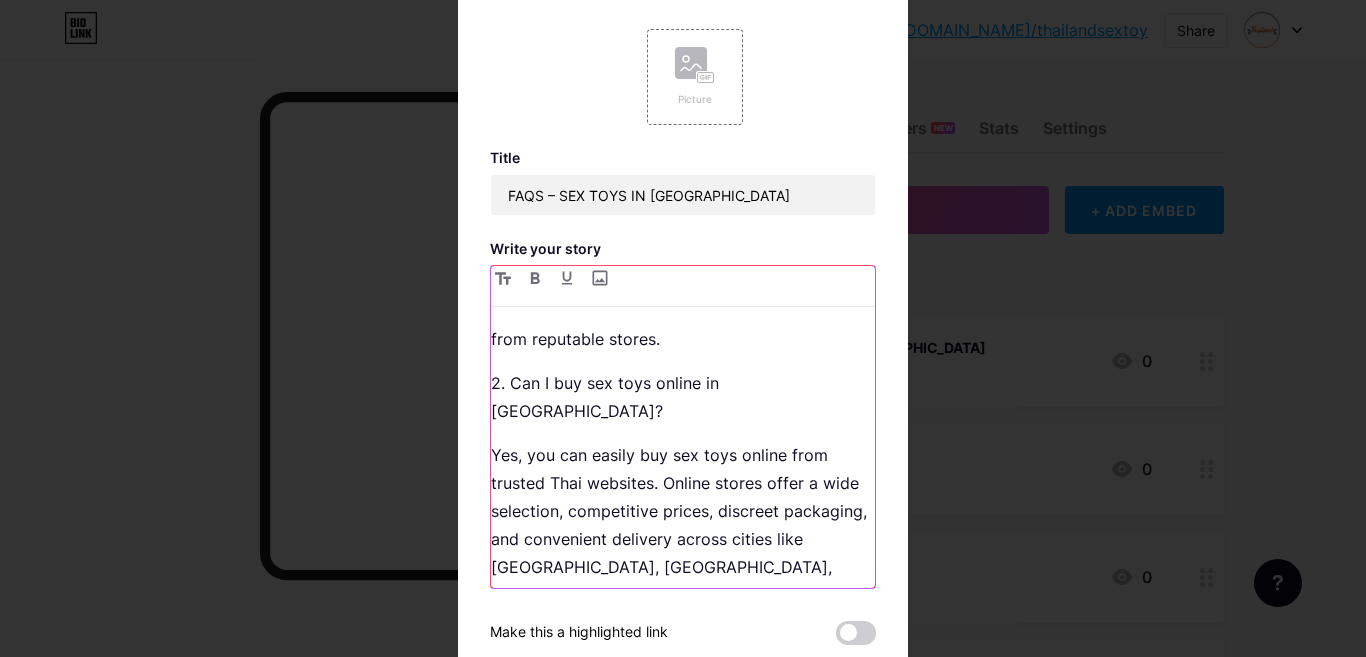 scroll, scrollTop: 200, scrollLeft: 0, axis: vertical 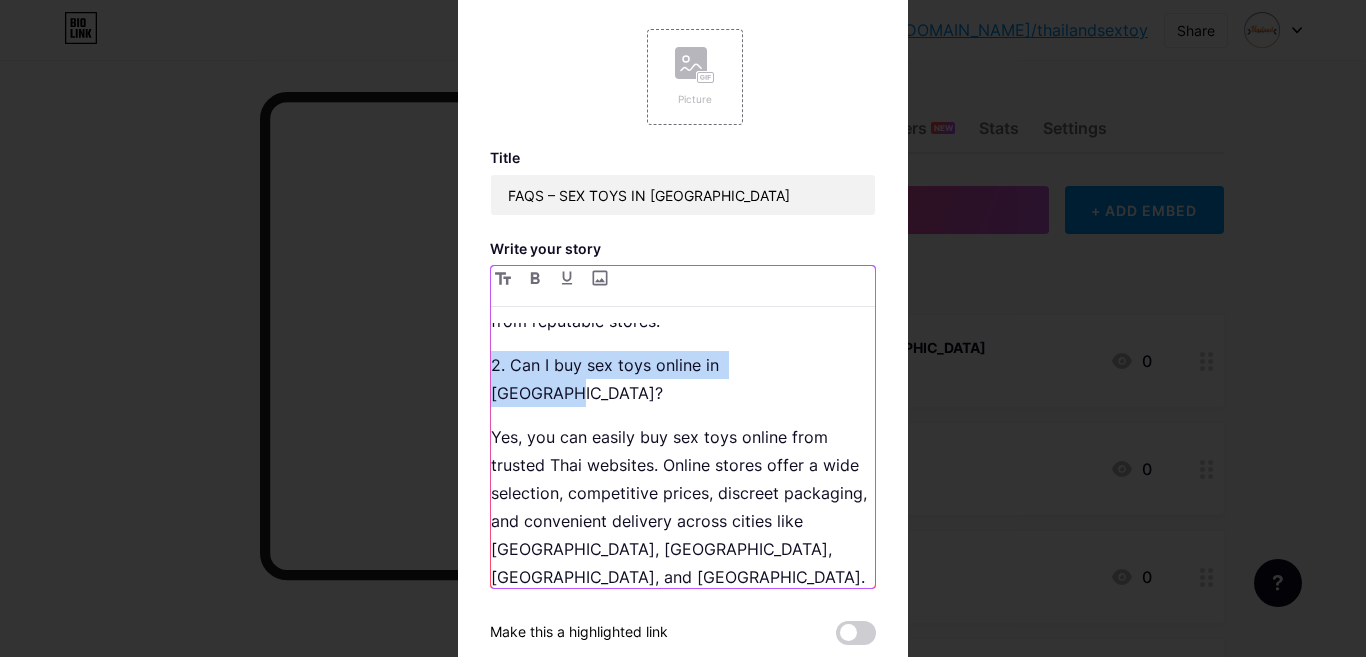 drag, startPoint x: 799, startPoint y: 358, endPoint x: 478, endPoint y: 359, distance: 321.00156 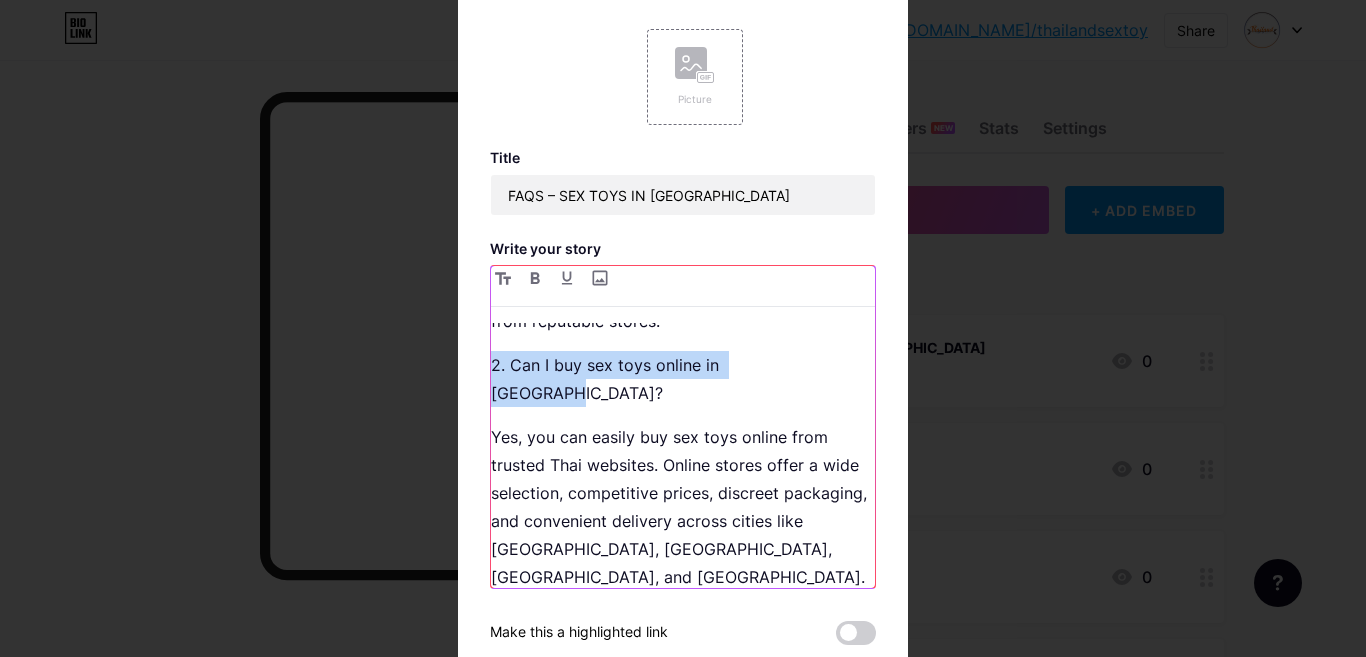click on "Story                         Picture
Title
FAQS – SEX TOYS IN [GEOGRAPHIC_DATA]
Write your story
1. Are sex toys legal in [GEOGRAPHIC_DATA]? Sex toys fall under a legal grey area in [GEOGRAPHIC_DATA]. While technically restricted by law, personal use is rarely enforced. Many people safely buy them online without any legal issues, especially when purchasing discreetly from reputable stores. 2. Can I buy sex toys online in [GEOGRAPHIC_DATA]? Yes, you can easily buy sex toys online from trusted Thai websites. Online stores offer a wide selection, competitive prices, discreet packaging, and convenient delivery across cities like [GEOGRAPHIC_DATA], [GEOGRAPHIC_DATA], [GEOGRAPHIC_DATA], and [GEOGRAPHIC_DATA] 3. Will my order be delivered discreetly? Absolutely. Reliable online sex toy stores in [GEOGRAPHIC_DATA] use plain packaging with no logos or adult-related markings. Your name and address are the only visible details, ensuring 100% privacy. 4. How do I know the toys are safe to use?                     Add" at bounding box center (683, 328) 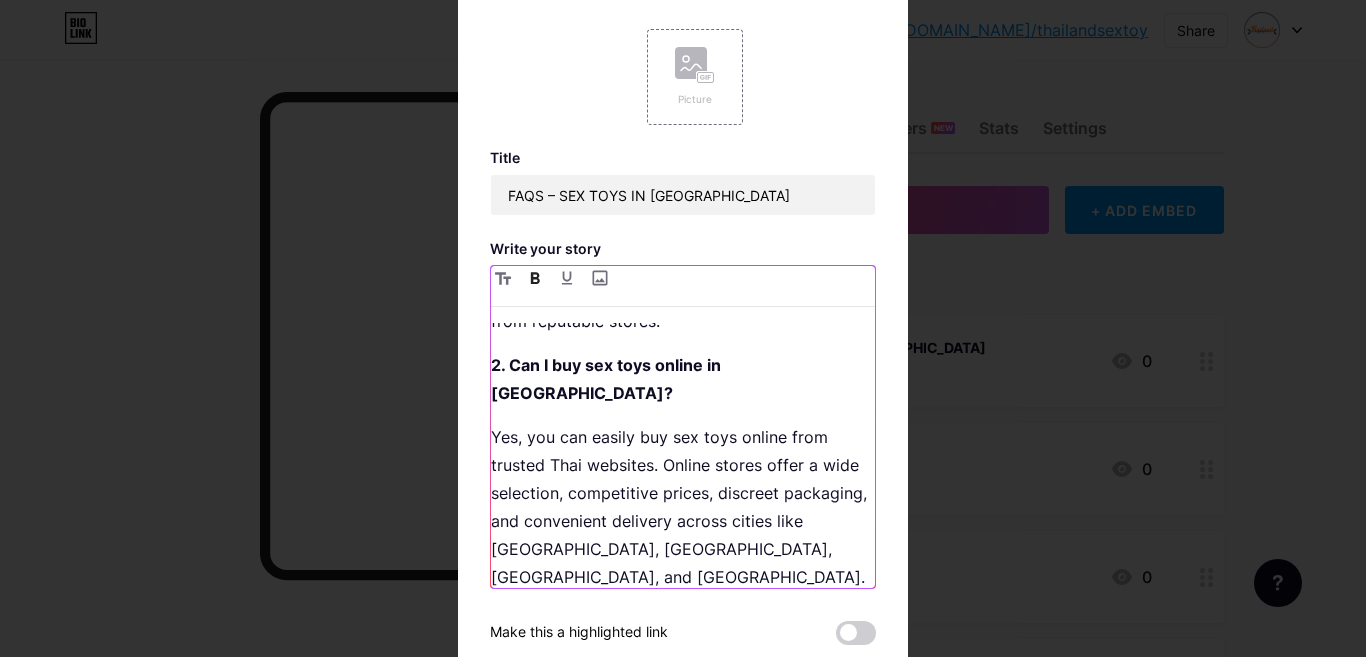 click on "1. Are sex toys legal in [GEOGRAPHIC_DATA]? Sex toys fall under a legal grey area in [GEOGRAPHIC_DATA]. While technically restricted by law, personal use is rarely enforced. Many people safely buy them online without any legal issues, especially when purchasing discreetly from reputable stores. 2. Can I buy sex toys online in [GEOGRAPHIC_DATA]? Yes, you can easily buy sex toys online from trusted Thai websites. Online stores offer a wide selection, competitive prices, discreet packaging, and convenient delivery across cities like [GEOGRAPHIC_DATA], [GEOGRAPHIC_DATA], [GEOGRAPHIC_DATA], and [GEOGRAPHIC_DATA] 3. Will my order be delivered discreetly? Absolutely. Reliable online sex toy stores in [GEOGRAPHIC_DATA] use plain packaging with no logos or adult-related markings. Your name and address are the only visible details, ensuring 100% privacy. 4. How do I know the toys are safe to use?" at bounding box center (683, 455) 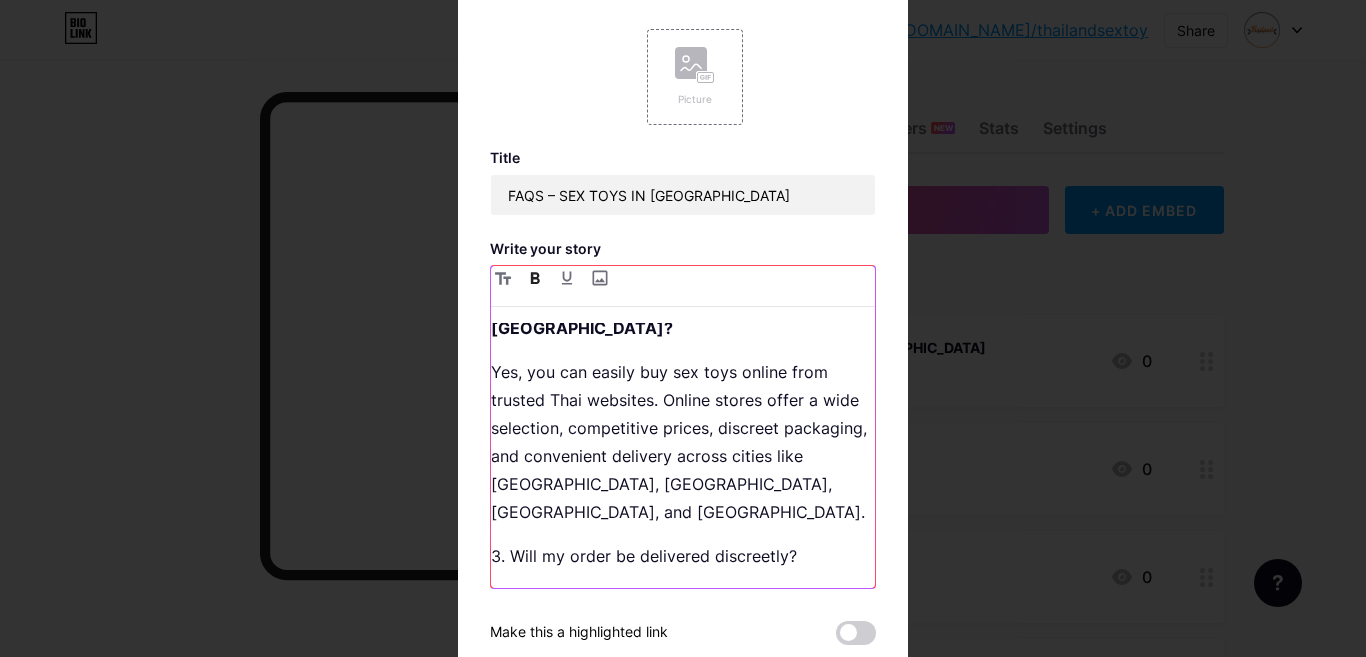 scroll, scrollTop: 300, scrollLeft: 0, axis: vertical 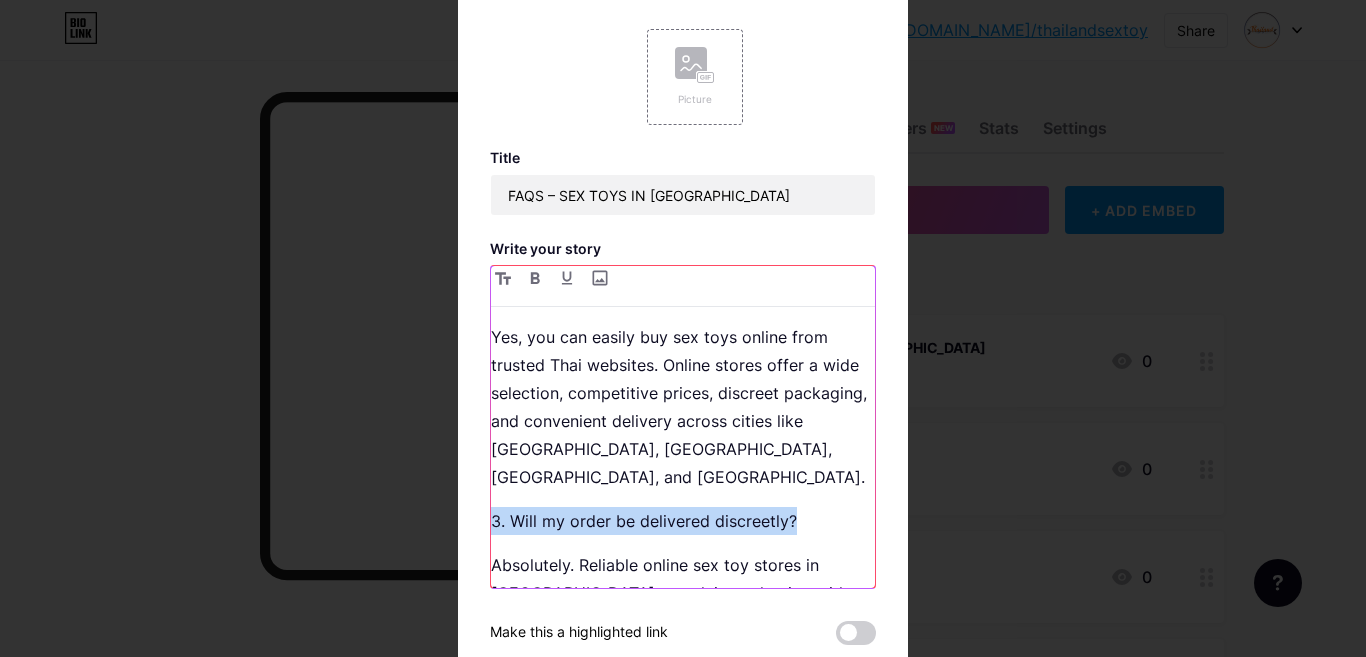 drag, startPoint x: 742, startPoint y: 494, endPoint x: 481, endPoint y: 489, distance: 261.04788 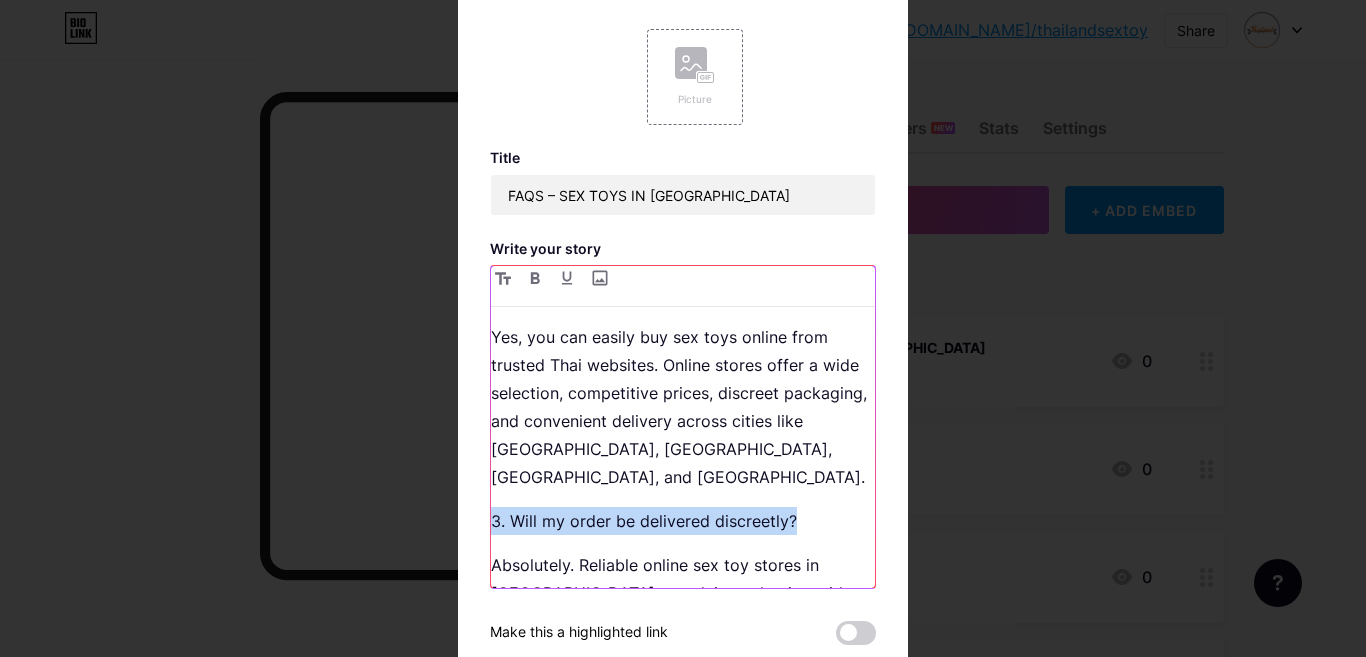 click on "1. Are sex toys legal in [GEOGRAPHIC_DATA]? Sex toys fall under a legal grey area in [GEOGRAPHIC_DATA]. While technically restricted by law, personal use is rarely enforced. Many people safely buy them online without any legal issues, especially when purchasing discreetly from reputable stores. 2. Can I buy sex toys online in [GEOGRAPHIC_DATA]? Yes, you can easily buy sex toys online from trusted Thai websites. Online stores offer a wide selection, competitive prices, discreet packaging, and convenient delivery across cities like [GEOGRAPHIC_DATA], [GEOGRAPHIC_DATA], [GEOGRAPHIC_DATA], and [GEOGRAPHIC_DATA] 3. Will my order be delivered discreetly? Absolutely. Reliable online sex toy stores in [GEOGRAPHIC_DATA] use plain packaging with no logos or adult-related markings. Your name and address are the only visible details, ensuring 100% privacy. 4. How do I know the toys are safe to use?" at bounding box center (683, 427) 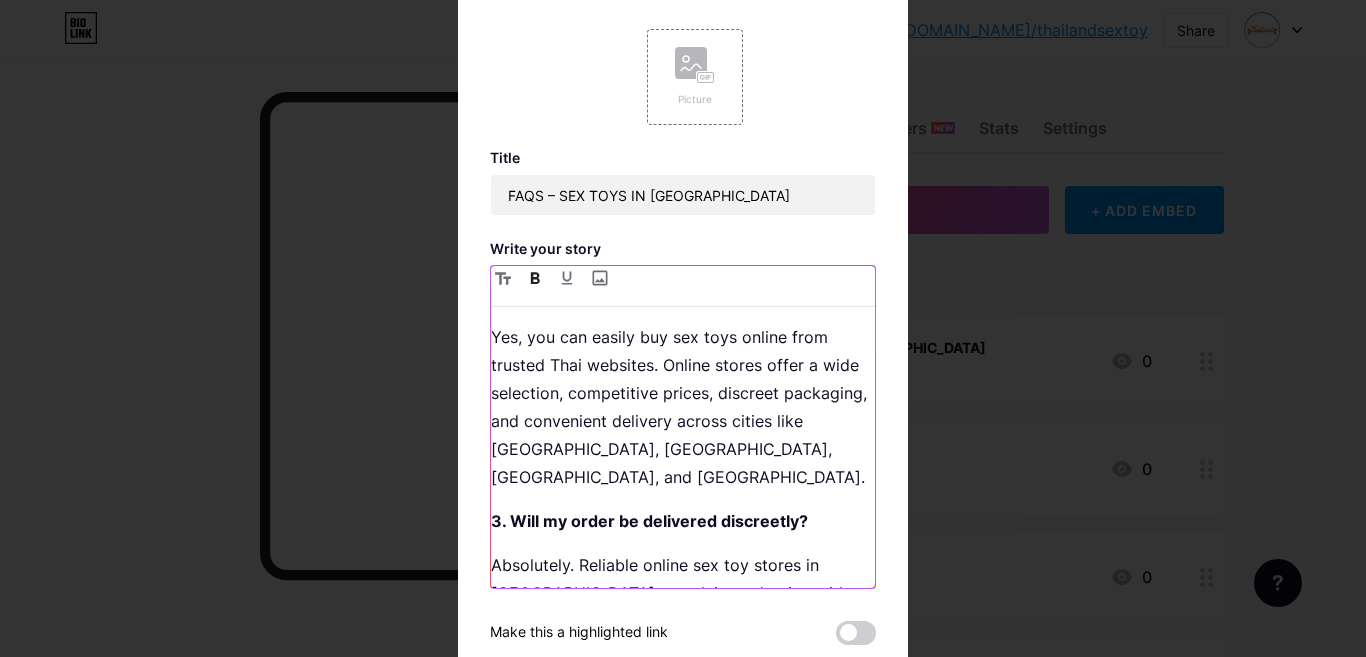 click on "1. Are sex toys legal in [GEOGRAPHIC_DATA]? Sex toys fall under a legal grey area in [GEOGRAPHIC_DATA]. While technically restricted by law, personal use is rarely enforced. Many people safely buy them online without any legal issues, especially when purchasing discreetly from reputable stores. 2. Can I buy sex toys online in [GEOGRAPHIC_DATA]? Yes, you can easily buy sex toys online from trusted Thai websites. Online stores offer a wide selection, competitive prices, discreet packaging, and convenient delivery across cities like [GEOGRAPHIC_DATA], [GEOGRAPHIC_DATA], [GEOGRAPHIC_DATA], and [GEOGRAPHIC_DATA] 3. Will my order be delivered discreetly? Absolutely. Reliable online sex toy stores in [GEOGRAPHIC_DATA] use plain packaging with no logos or adult-related markings. Your name and address are the only visible details, ensuring 100% privacy. 4. How do I know the toys are safe to use?" at bounding box center (683, 455) 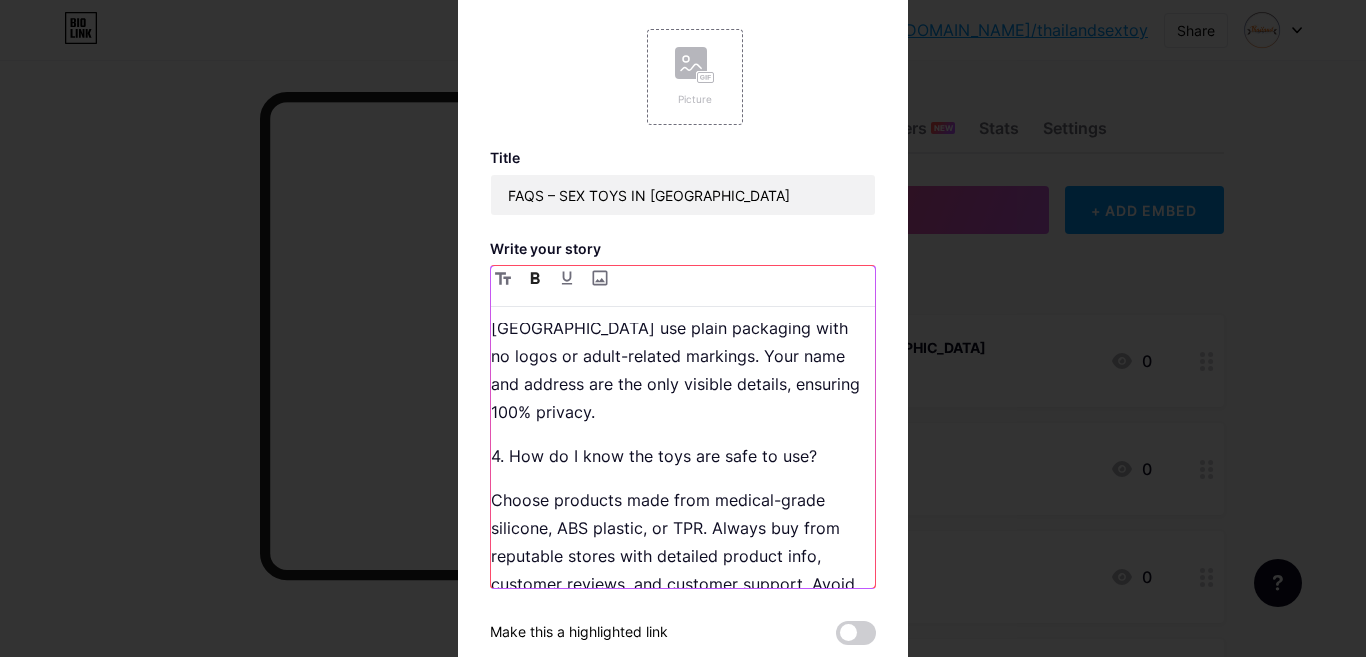 scroll, scrollTop: 600, scrollLeft: 0, axis: vertical 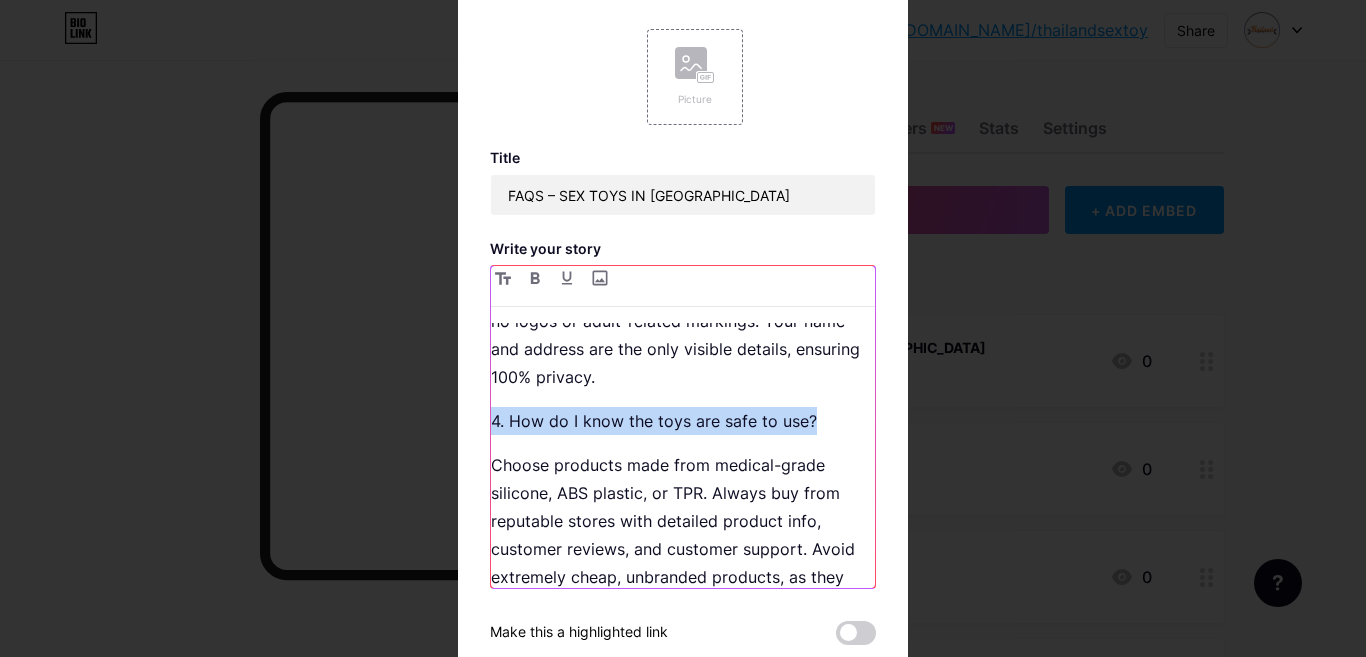 drag, startPoint x: 807, startPoint y: 392, endPoint x: 485, endPoint y: 391, distance: 322.00156 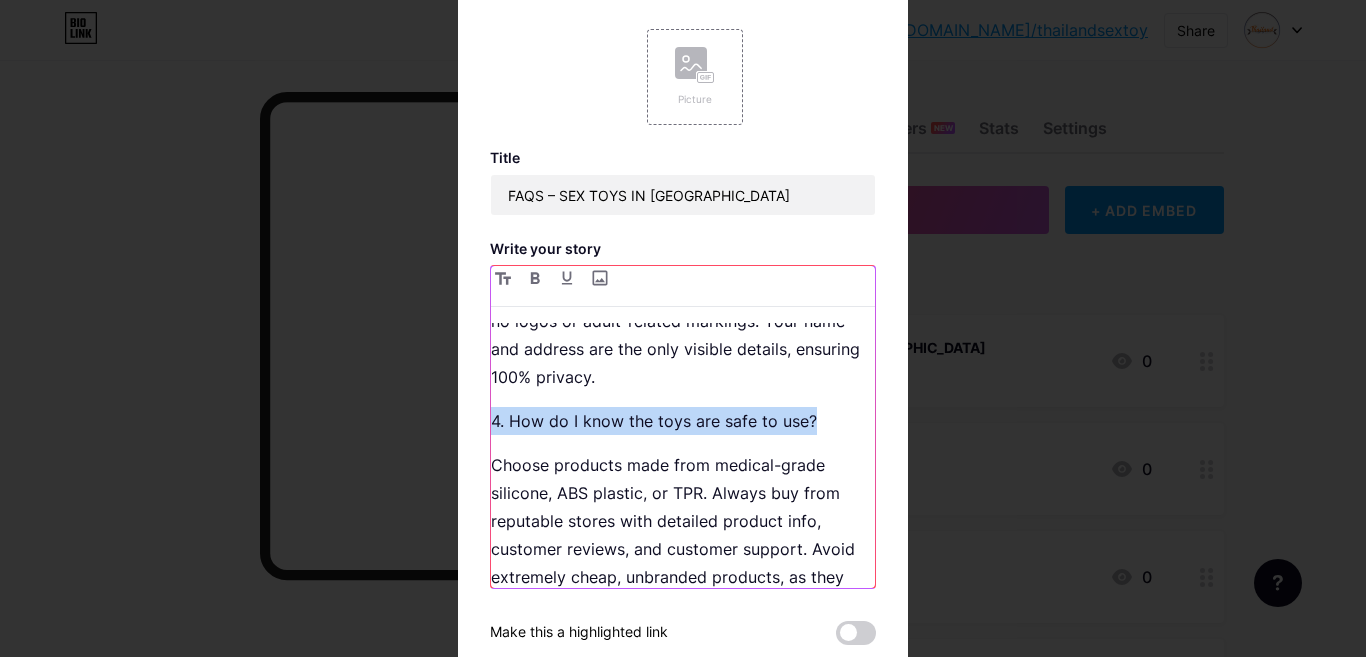 click on "4. How do I know the toys are safe to use?" at bounding box center (683, 421) 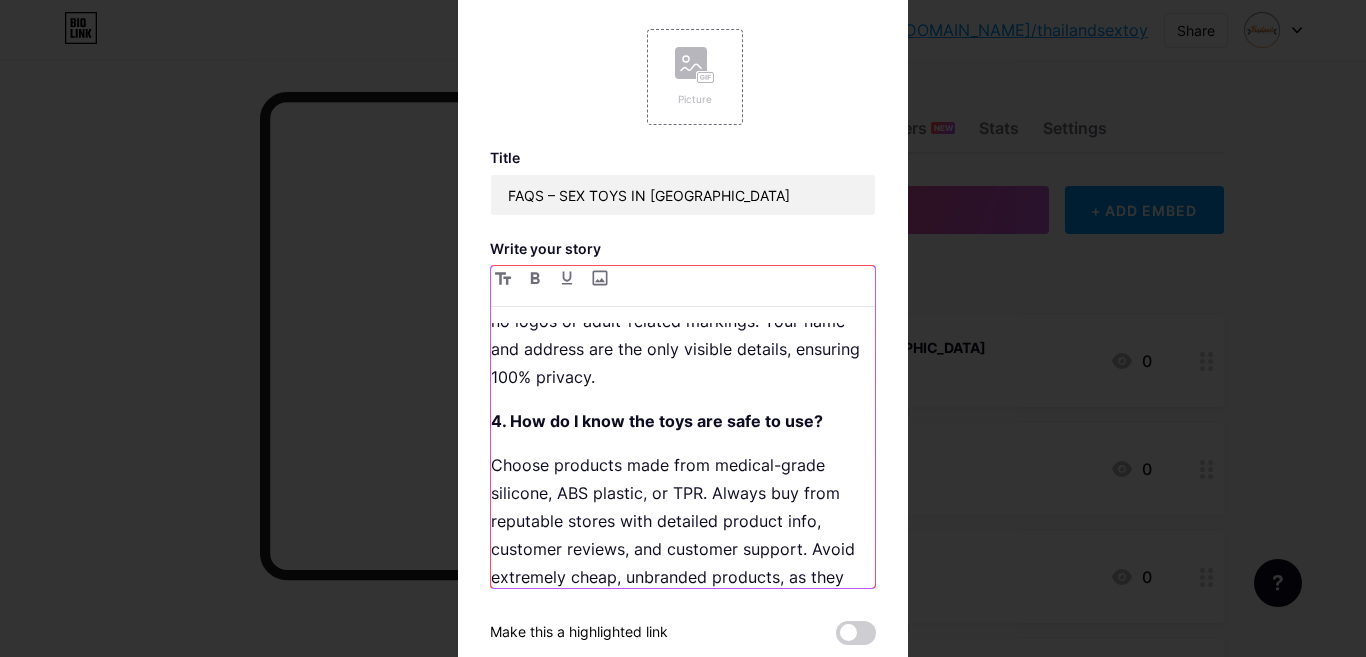 click on "Absolutely. Reliable online sex toy stores in [GEOGRAPHIC_DATA] use plain packaging with no logos or adult-related markings. Your name and address are the only visible details, ensuring 100% privacy." at bounding box center [683, 321] 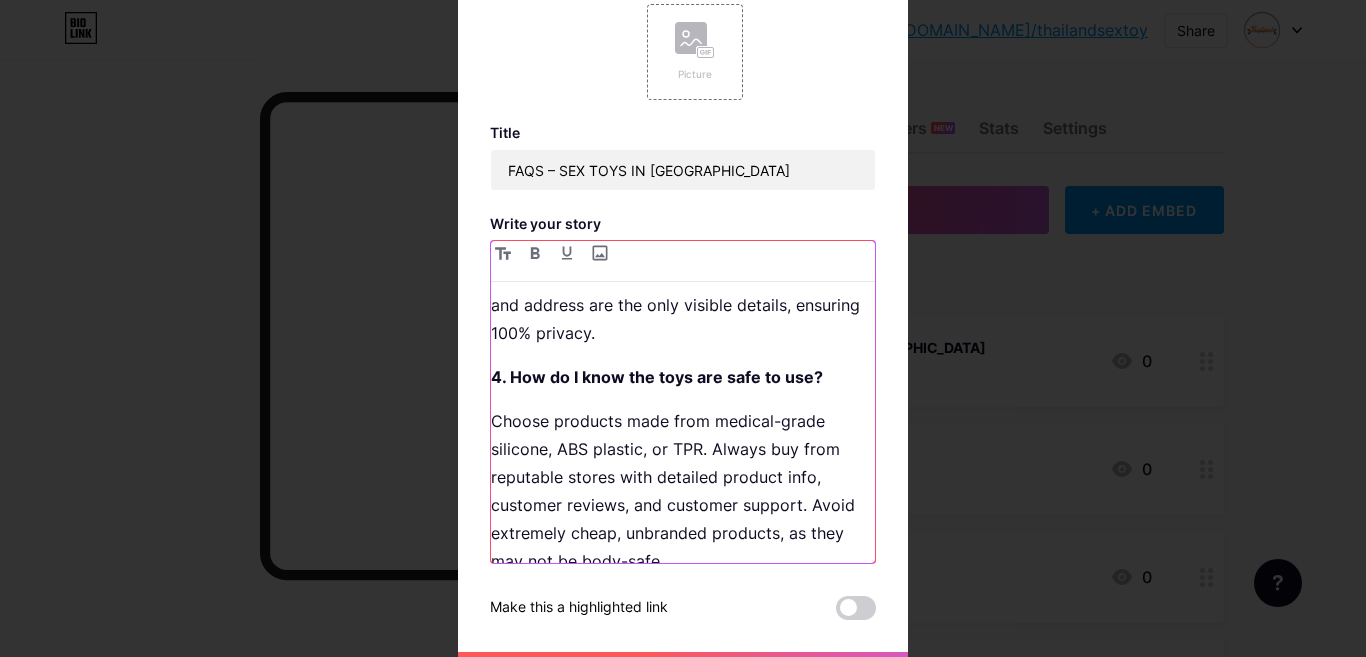 scroll, scrollTop: 68, scrollLeft: 0, axis: vertical 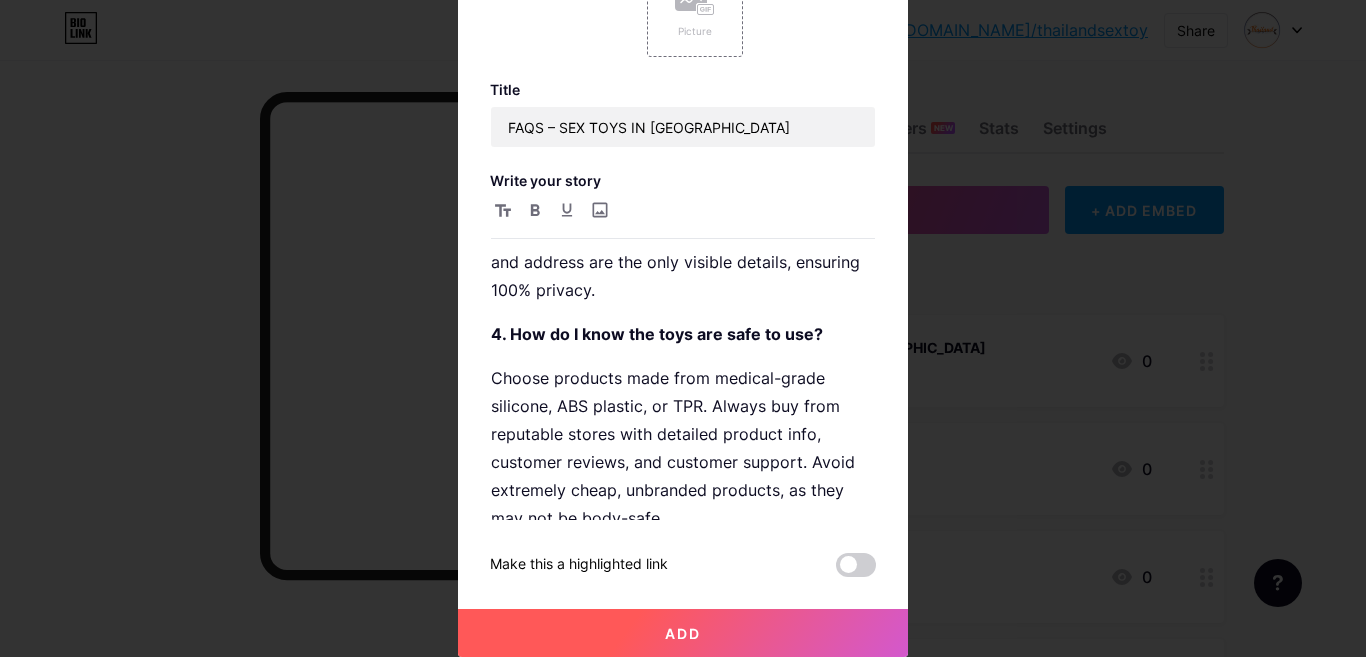 click on "Add" at bounding box center (683, 633) 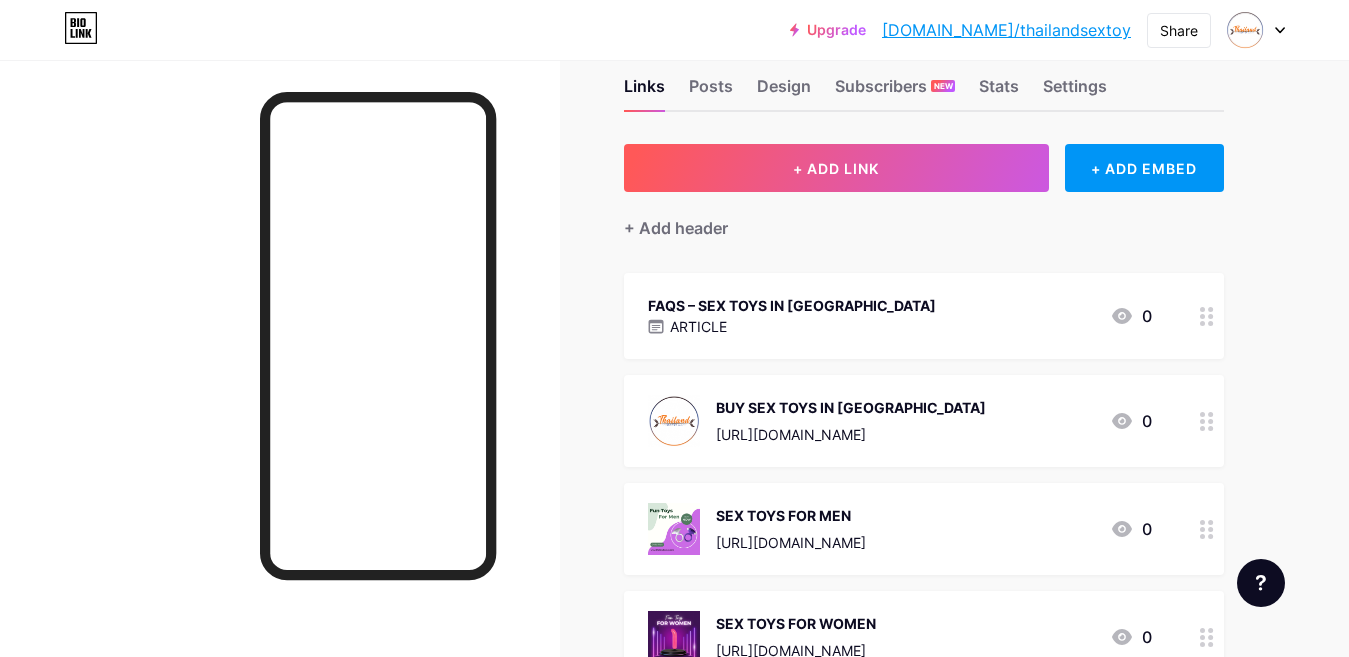 scroll, scrollTop: 248, scrollLeft: 0, axis: vertical 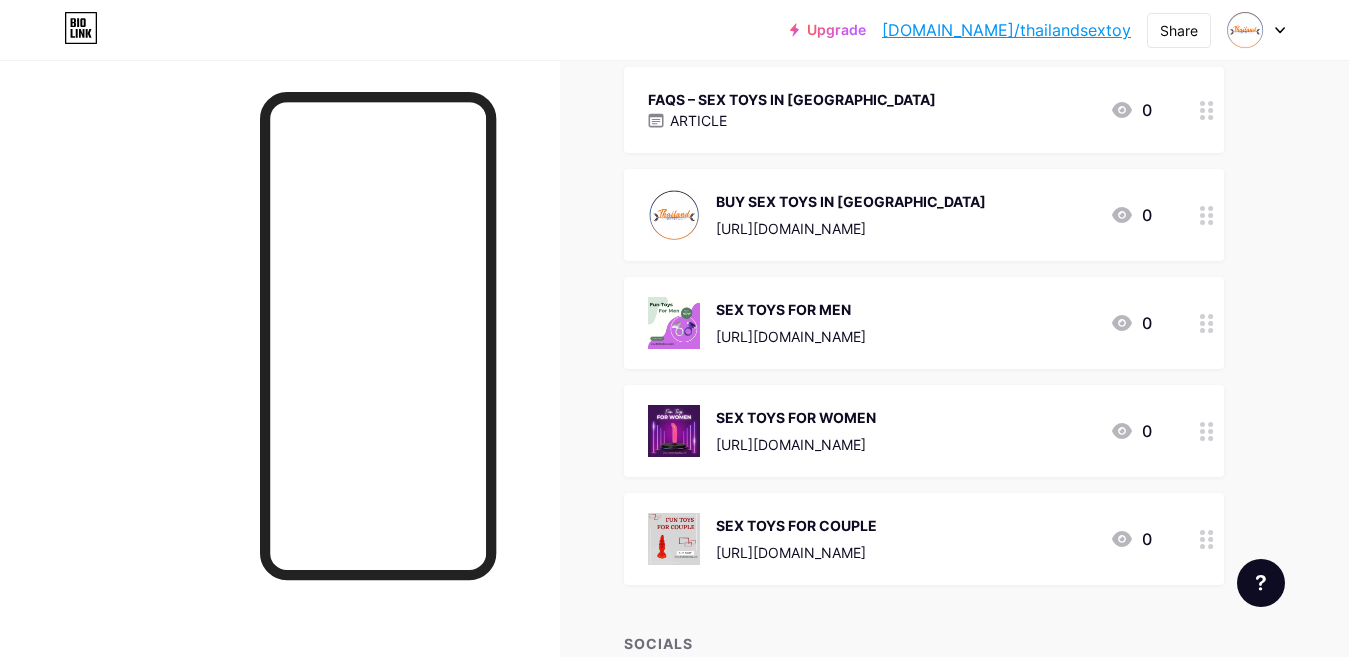 type 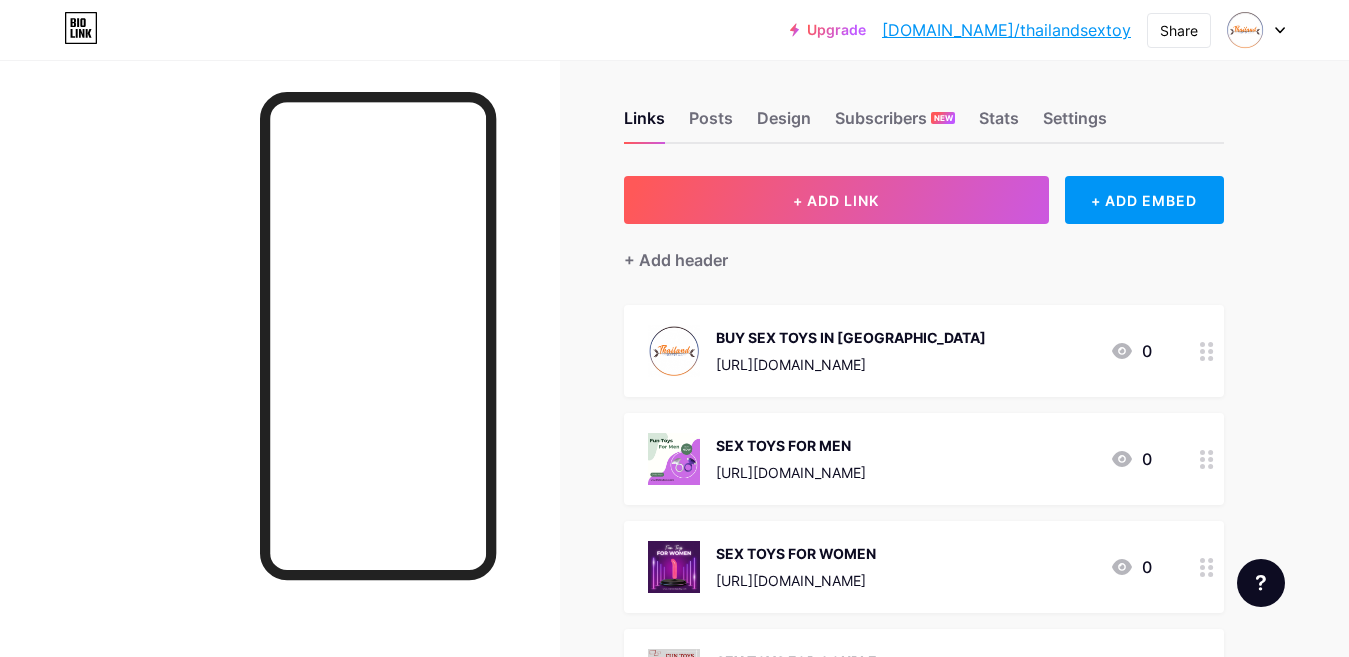 scroll, scrollTop: 0, scrollLeft: 0, axis: both 